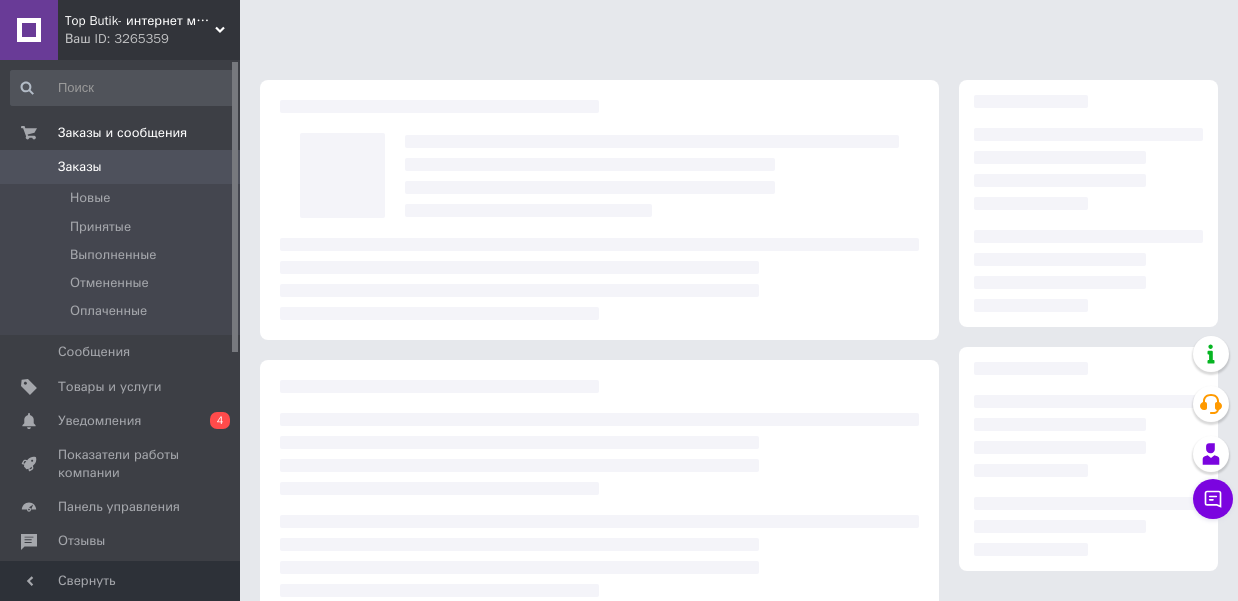 scroll, scrollTop: 313, scrollLeft: 0, axis: vertical 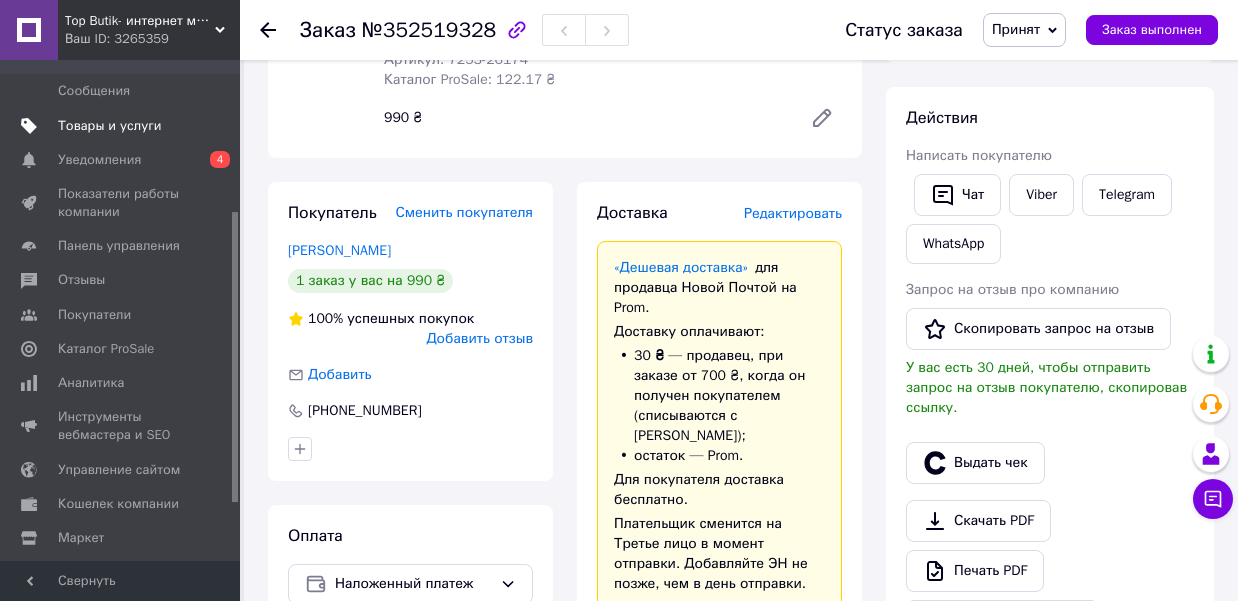click on "Товары и услуги" at bounding box center (110, 126) 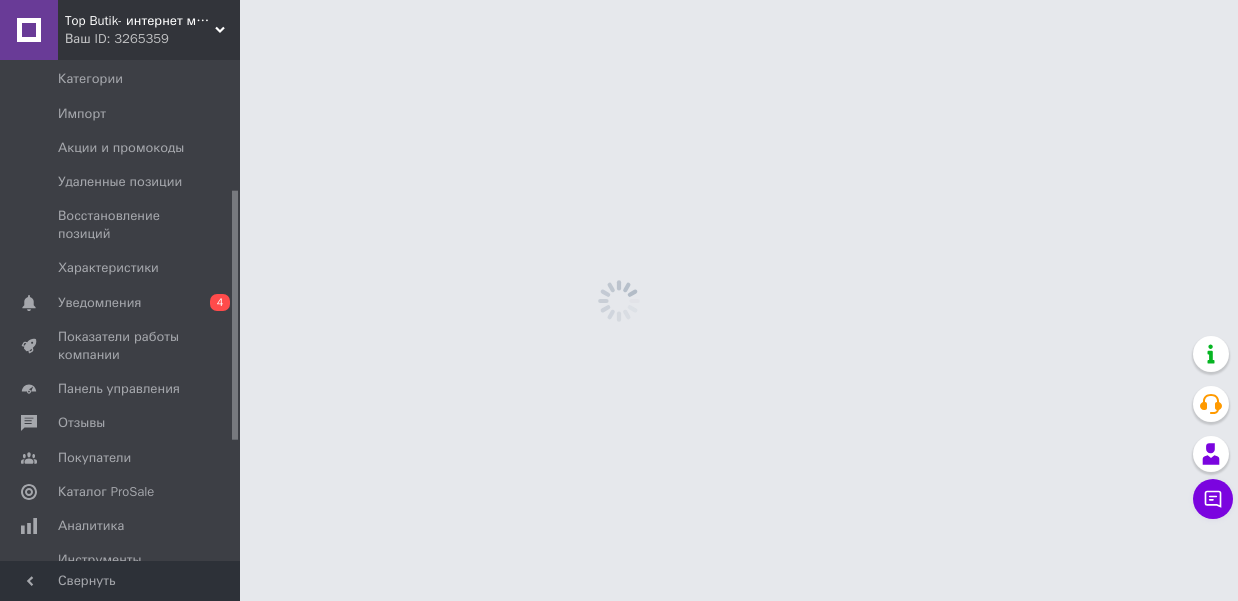 scroll, scrollTop: 0, scrollLeft: 0, axis: both 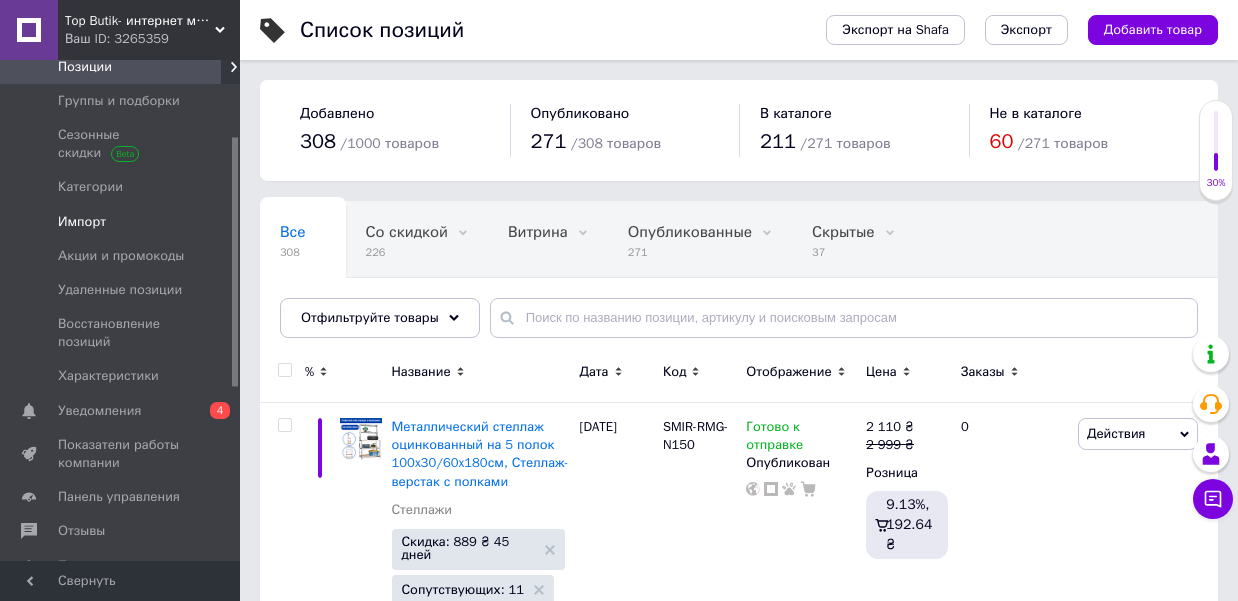 click on "Импорт" at bounding box center (82, 222) 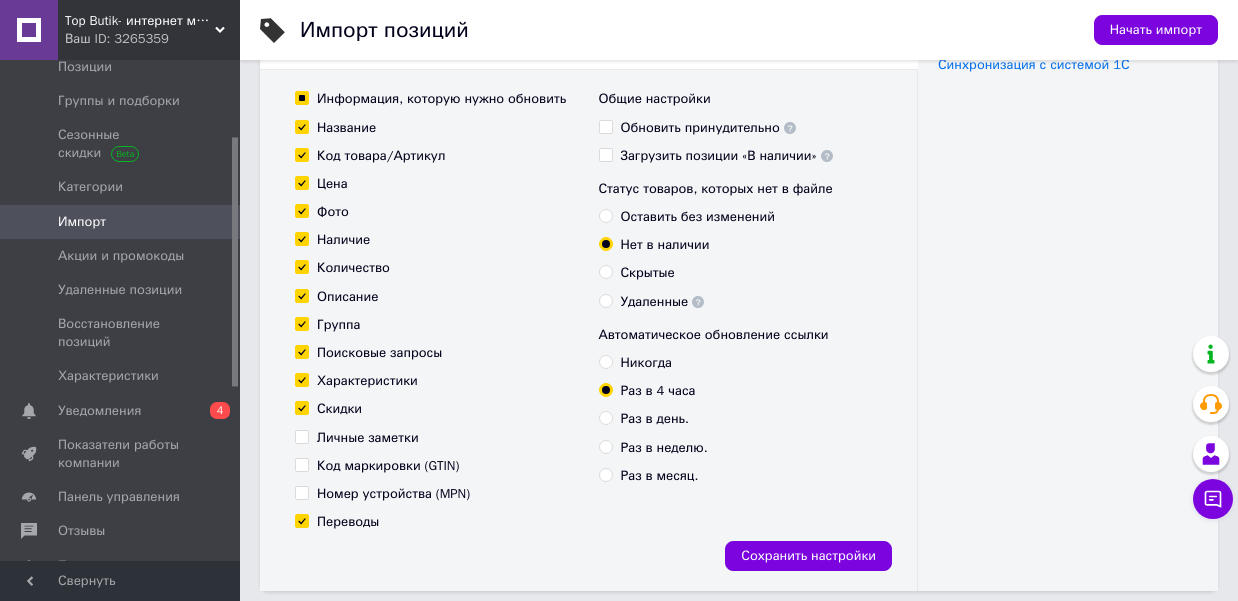 scroll, scrollTop: 283, scrollLeft: 0, axis: vertical 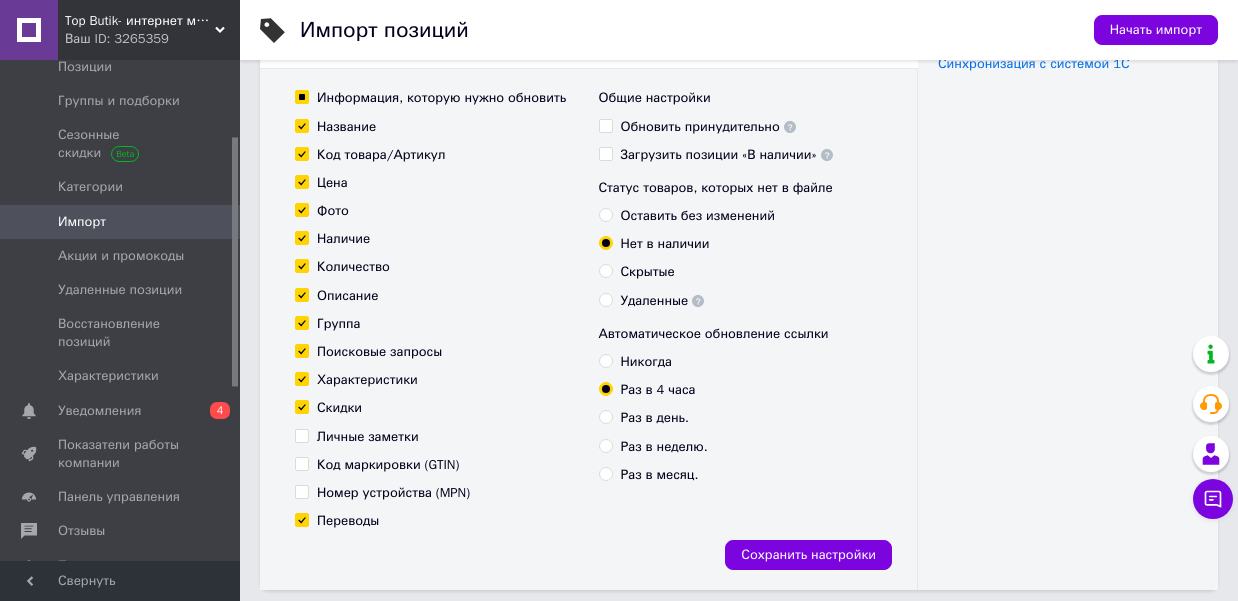 click on "Обновить принудительно" at bounding box center [605, 125] 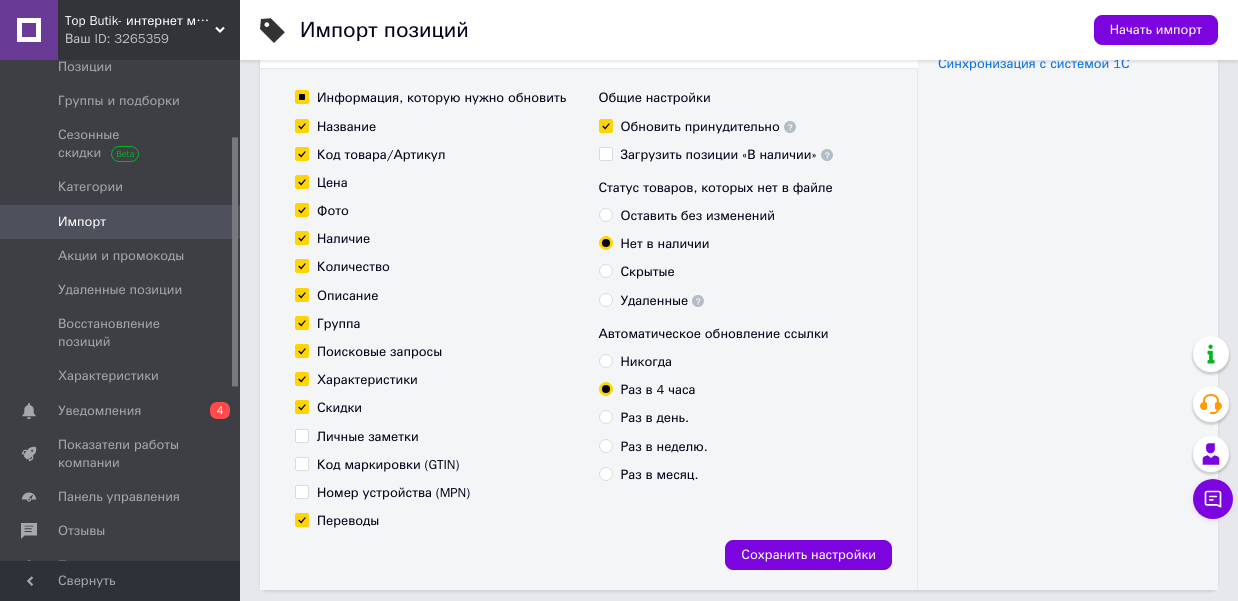 checkbox on "true" 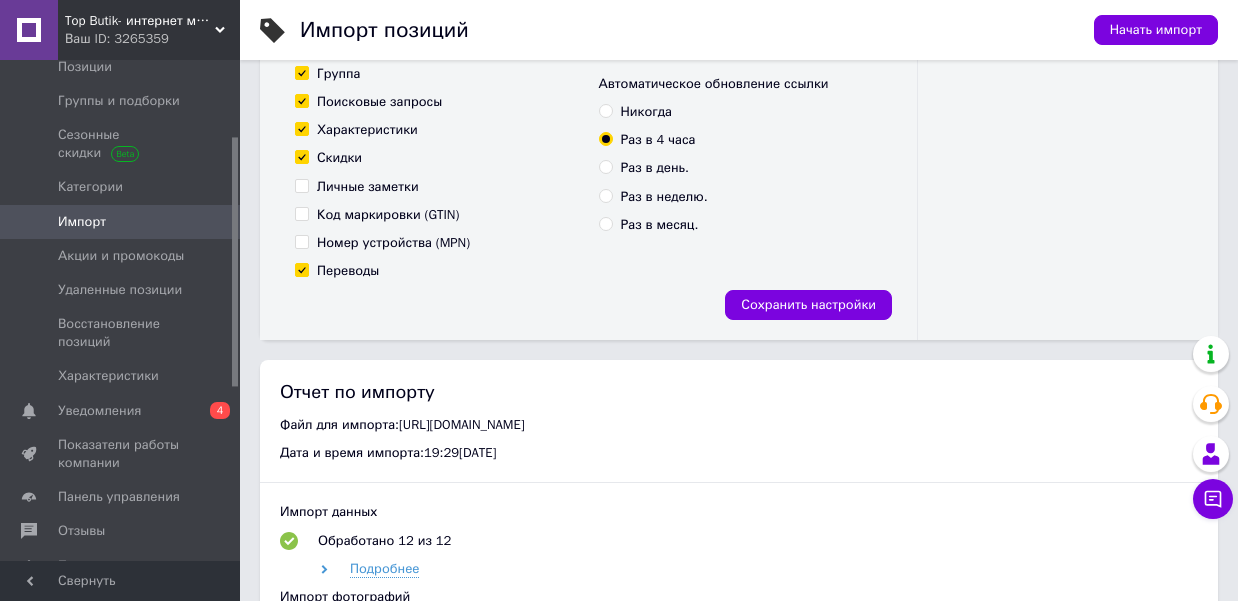 scroll, scrollTop: 516, scrollLeft: 0, axis: vertical 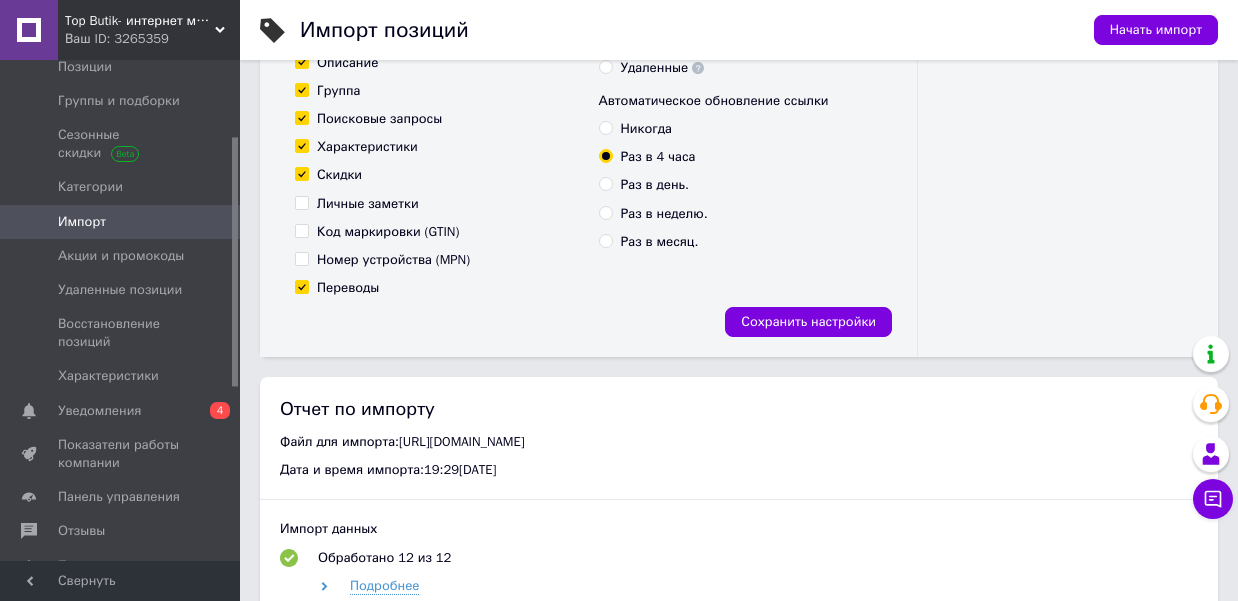 drag, startPoint x: 605, startPoint y: 128, endPoint x: 748, endPoint y: 211, distance: 165.34207 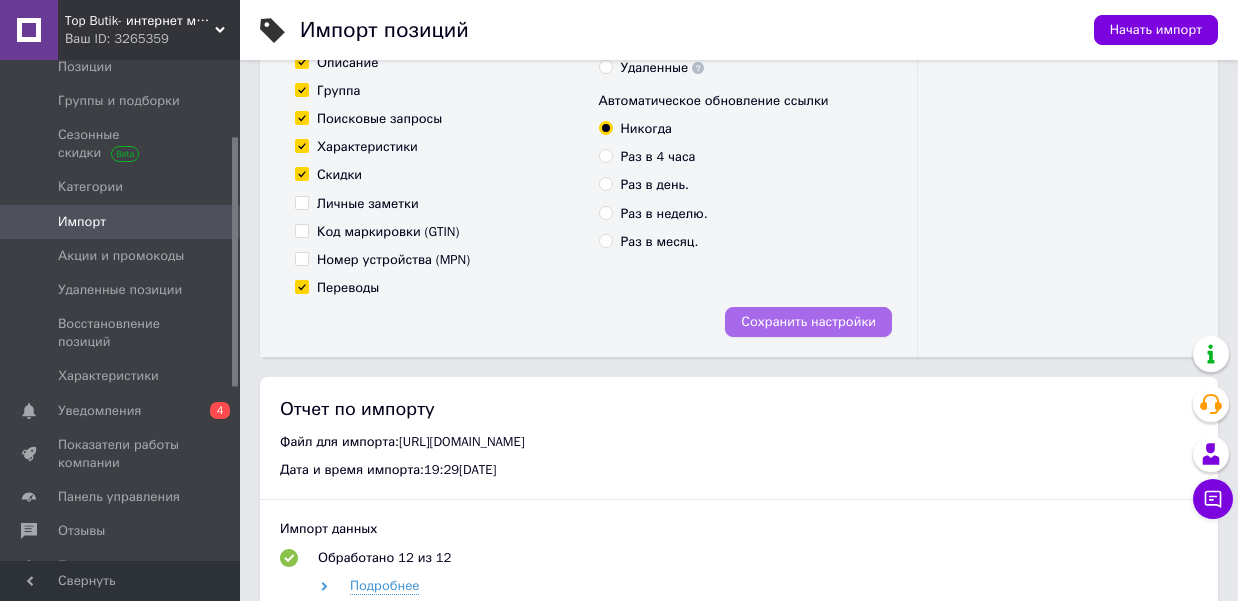 click on "Сохранить настройки" at bounding box center (808, 322) 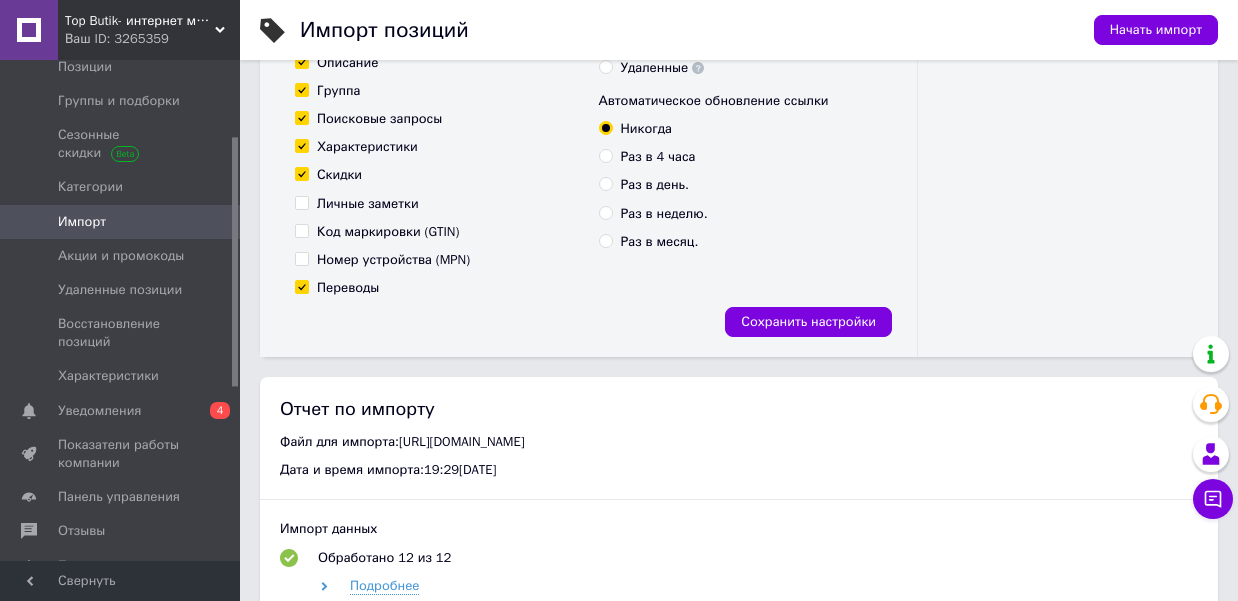 scroll, scrollTop: 0, scrollLeft: 0, axis: both 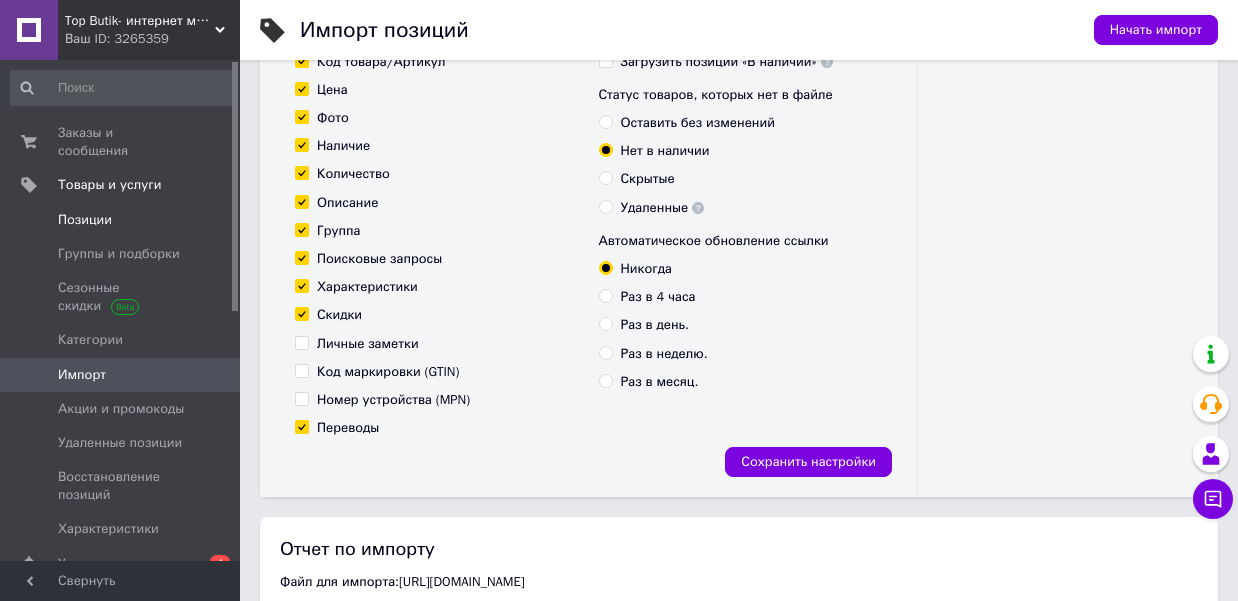 click on "Позиции" at bounding box center (85, 220) 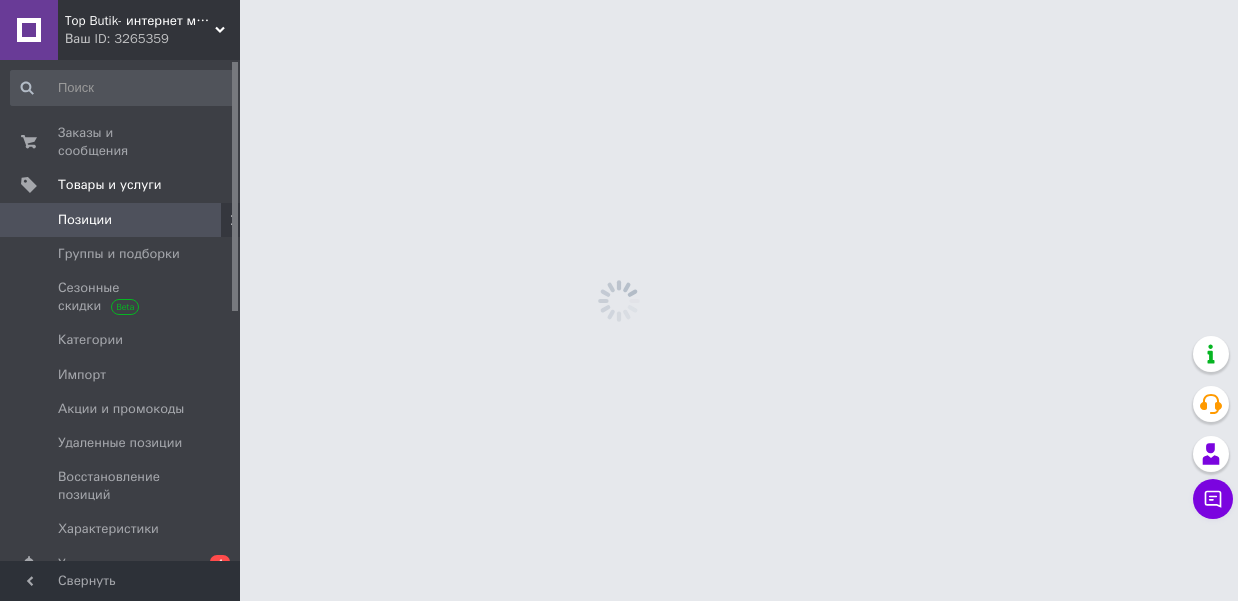 scroll, scrollTop: 0, scrollLeft: 0, axis: both 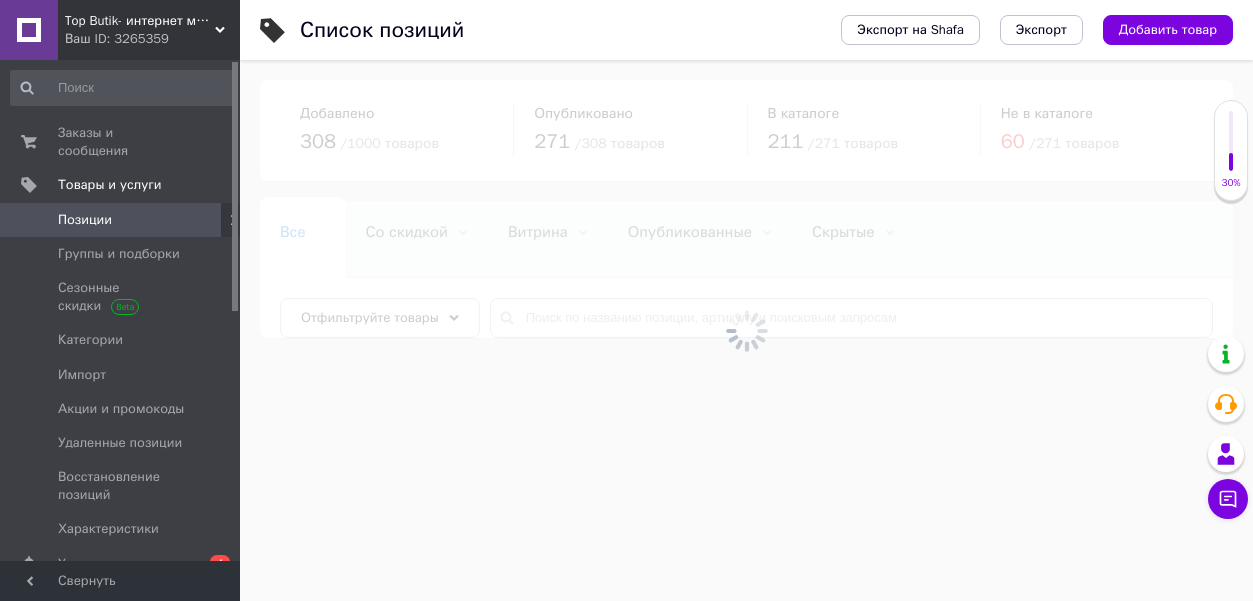 click on "Экспорт на Shafa Экспорт Добавить товар" at bounding box center [1017, 30] 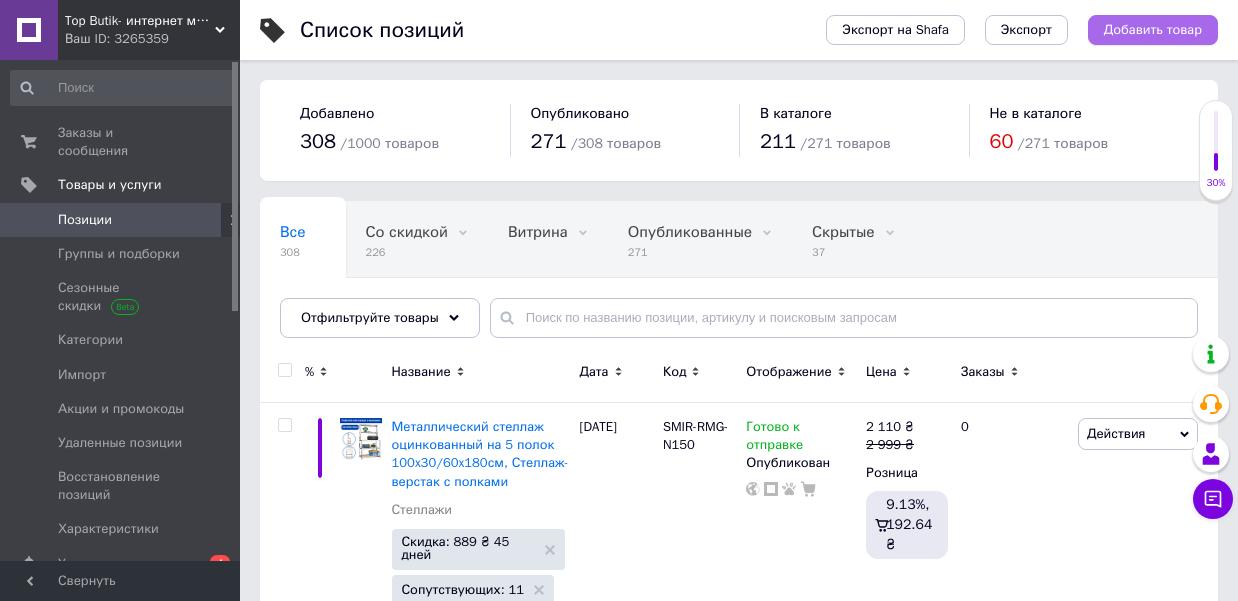 click on "Добавить товар" at bounding box center [1153, 30] 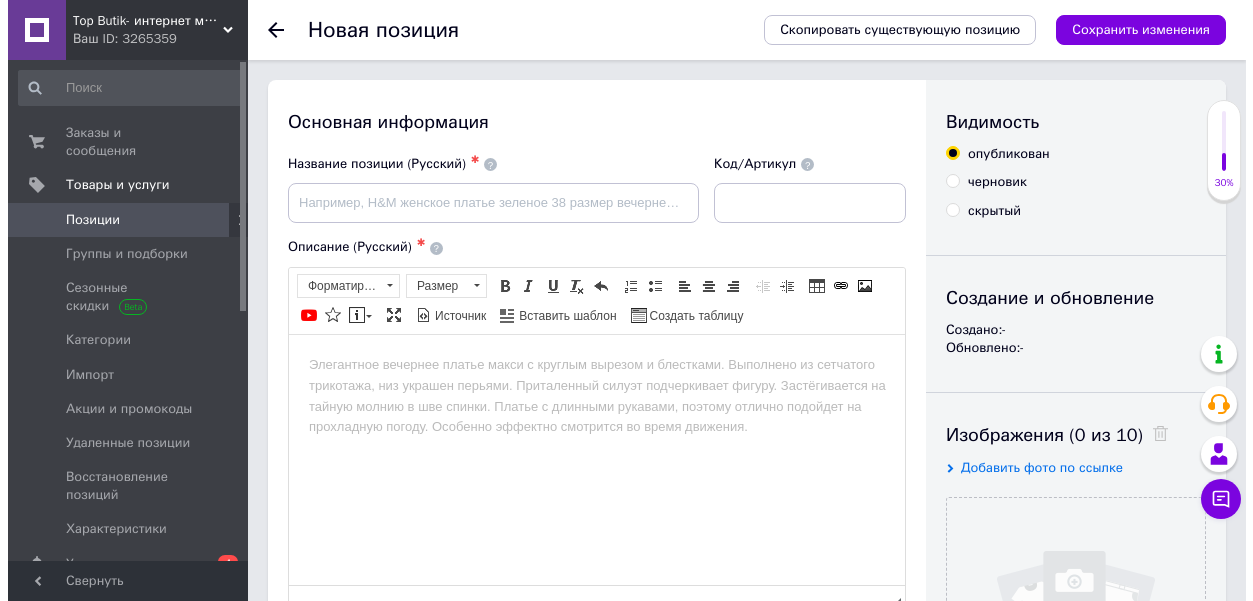 scroll, scrollTop: 0, scrollLeft: 0, axis: both 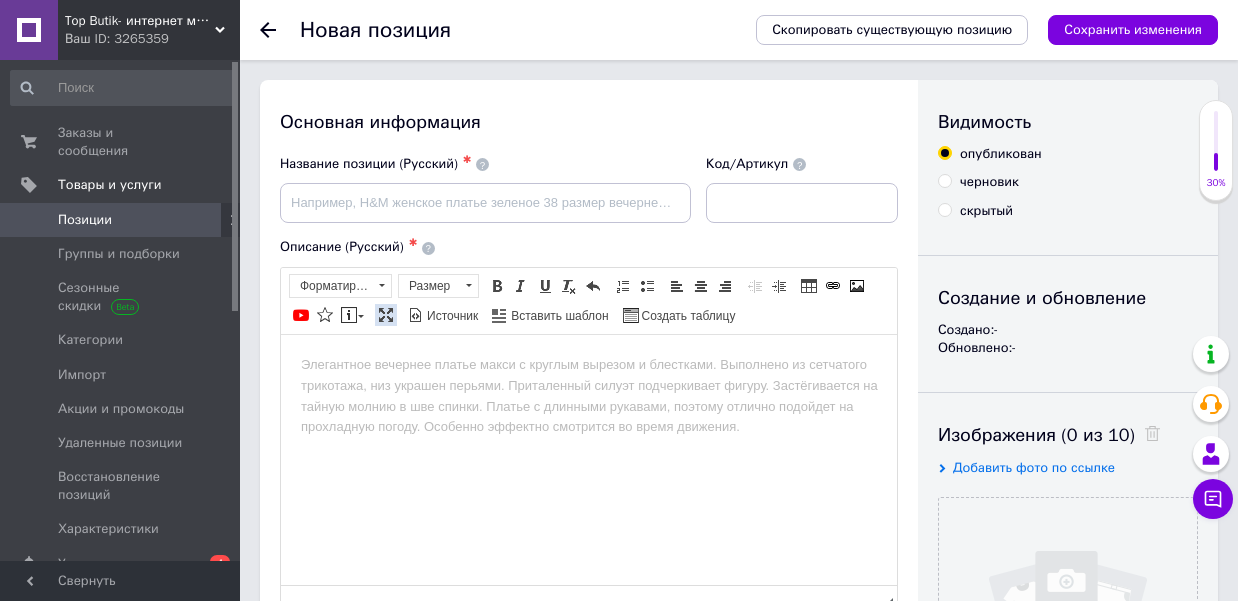 click on "Развернуть" at bounding box center [386, 315] 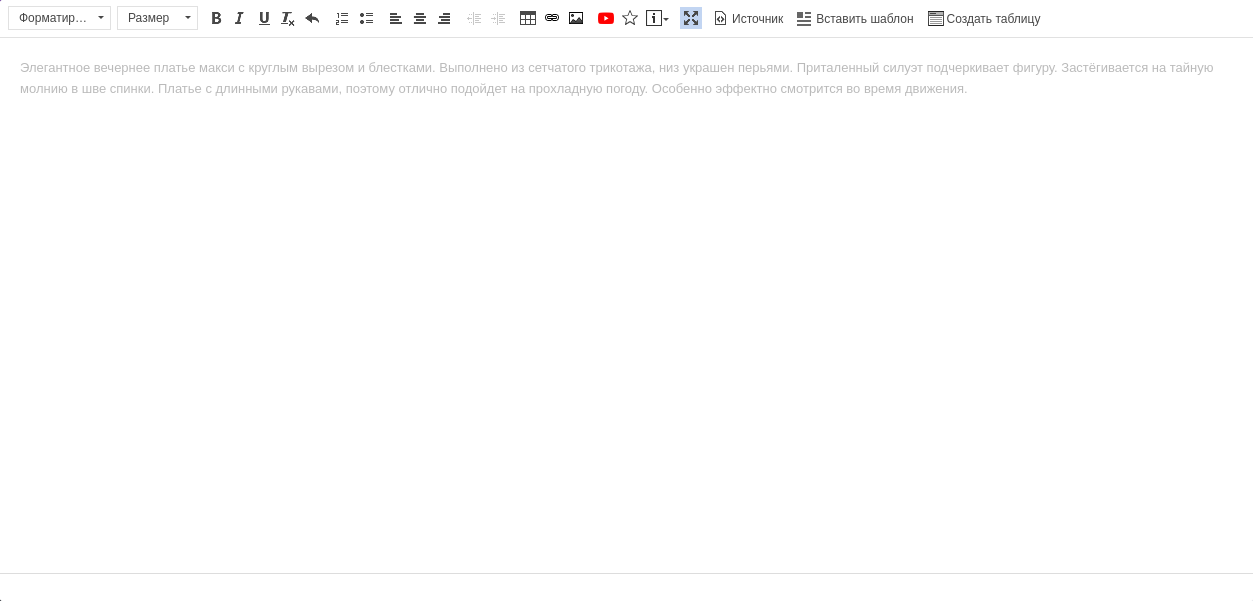 click at bounding box center [626, 68] 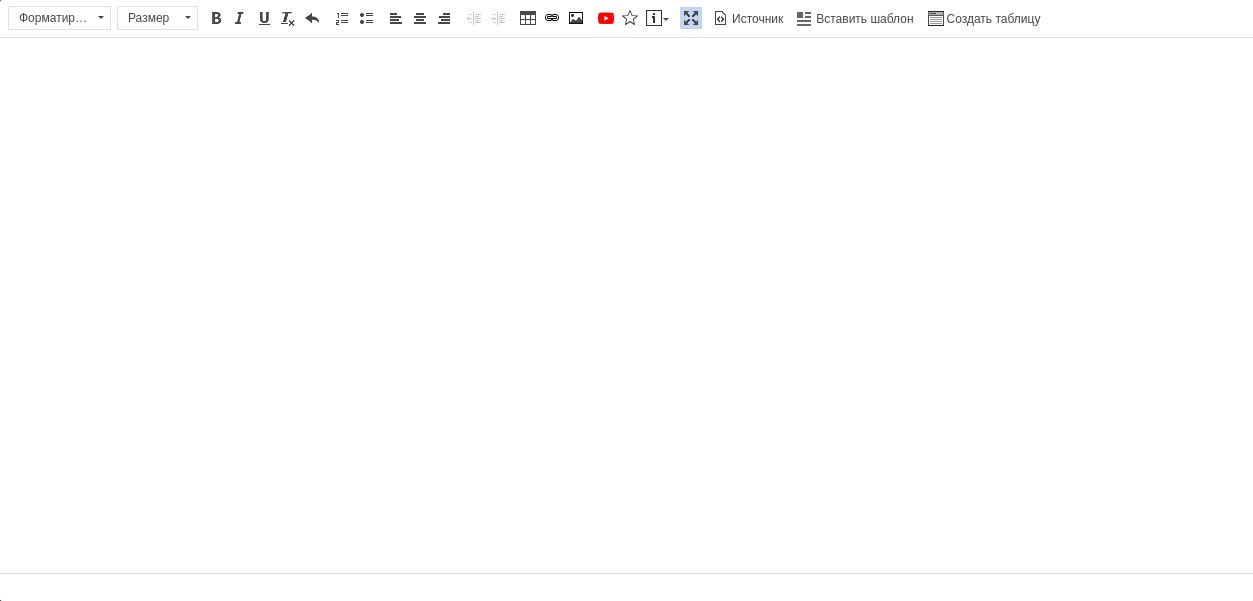 click at bounding box center [626, 68] 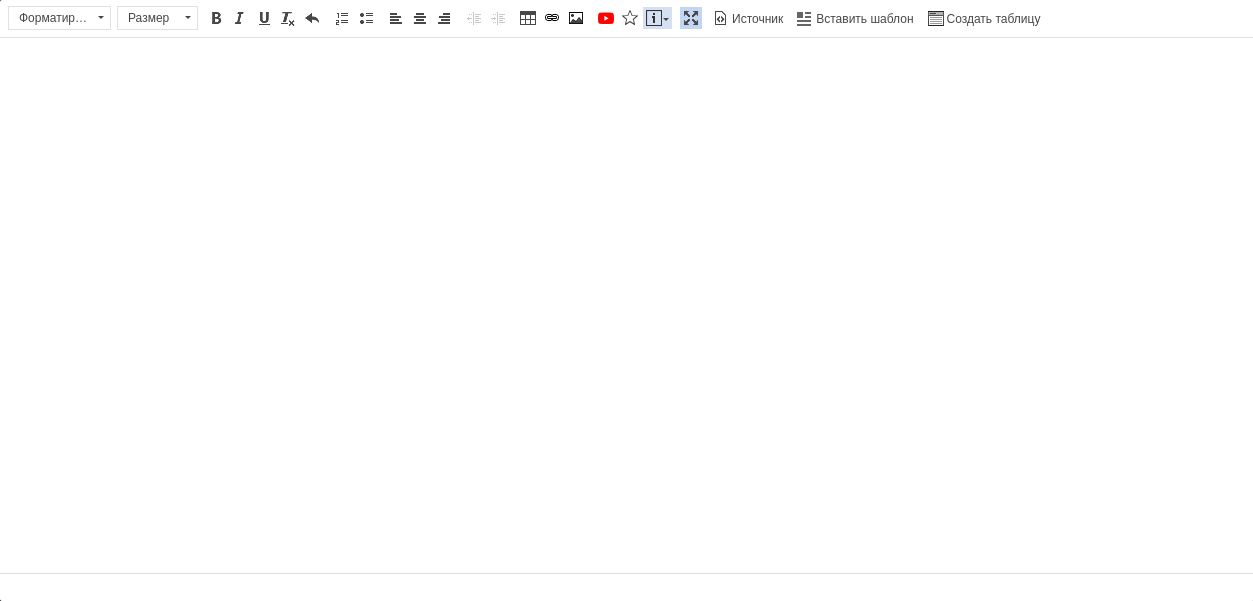 click on "Вставить сообщение" at bounding box center [657, 18] 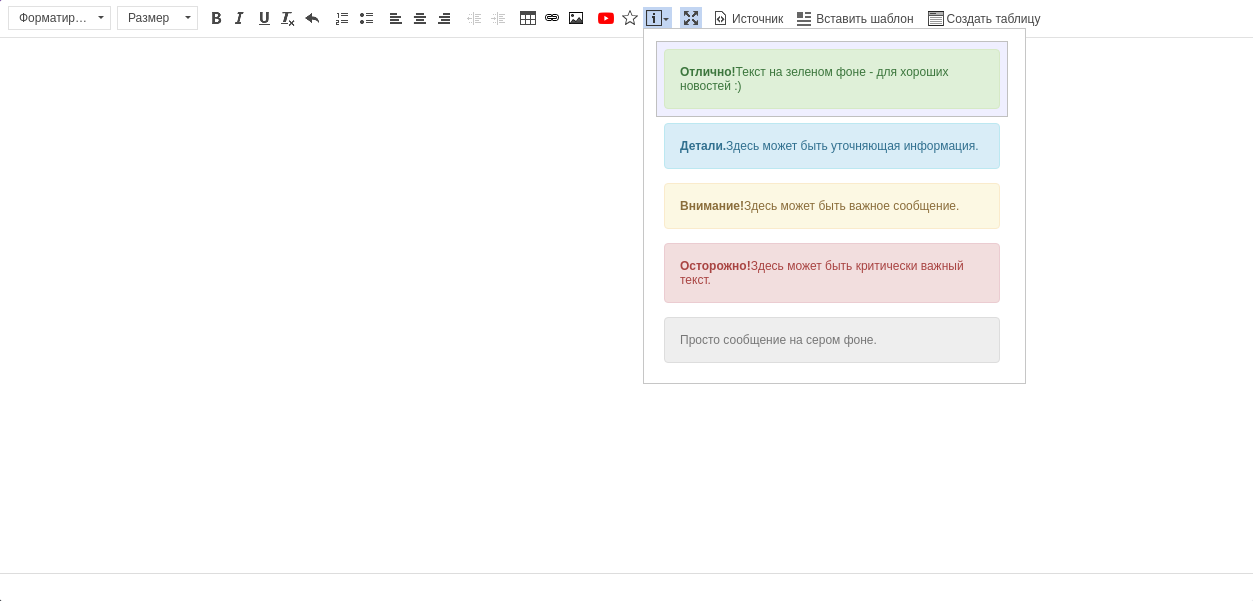 scroll, scrollTop: 0, scrollLeft: 0, axis: both 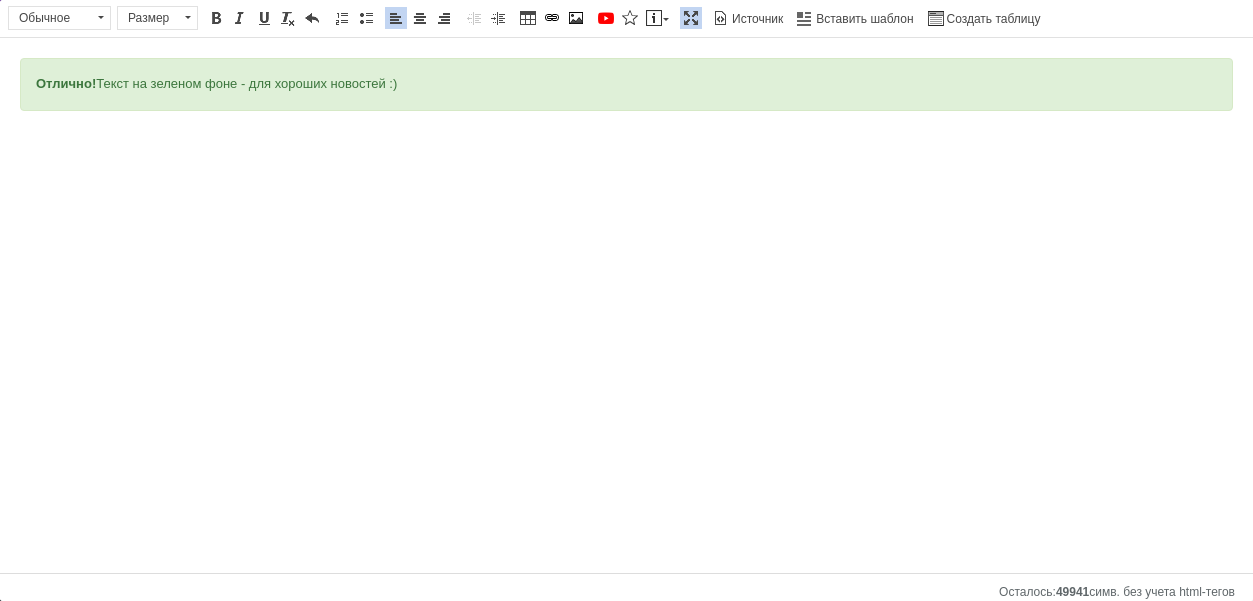 drag, startPoint x: 428, startPoint y: 86, endPoint x: 26, endPoint y: 87, distance: 402.00125 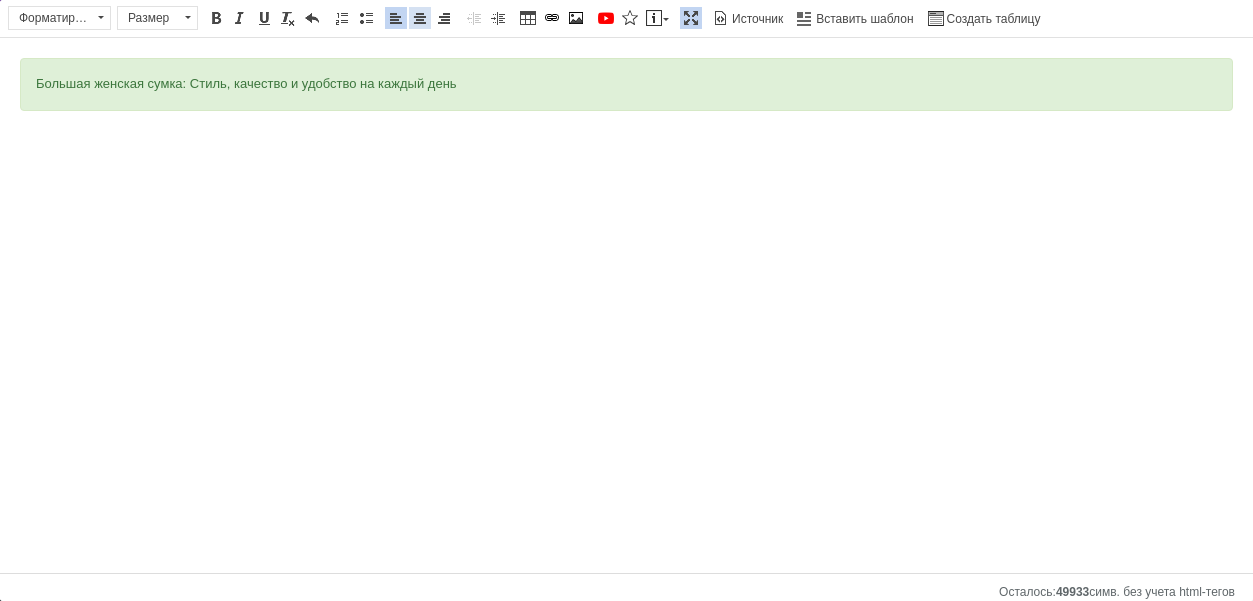 click at bounding box center [420, 18] 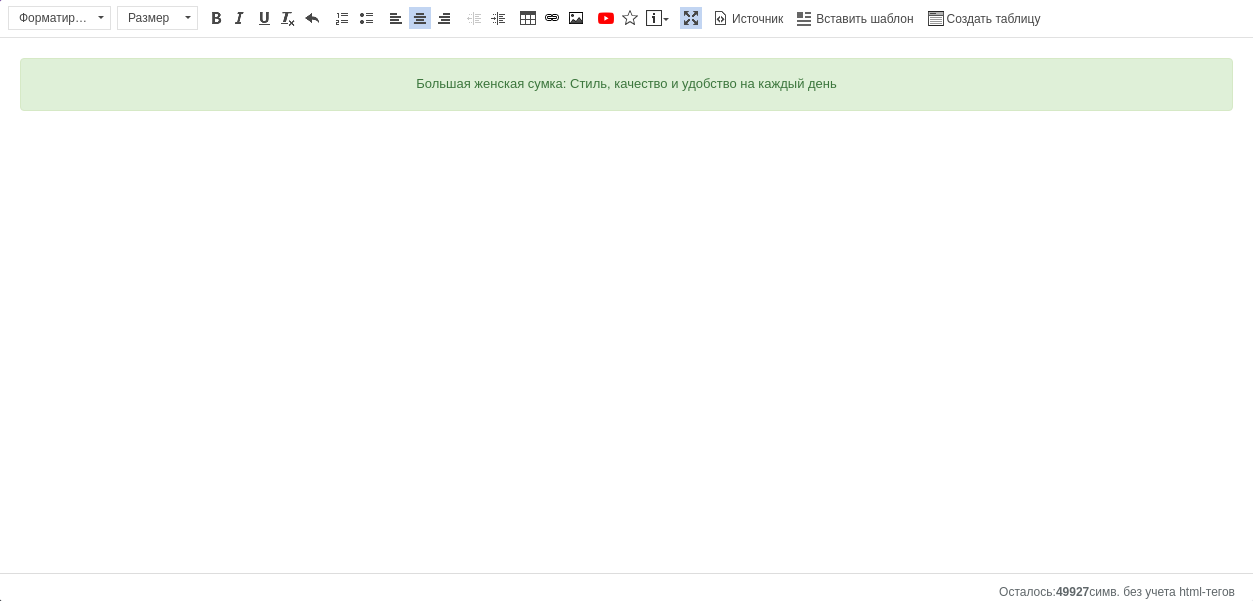 click on "Большая женская сумка: Стиль, качество и удобство на каждый день" at bounding box center (626, 84) 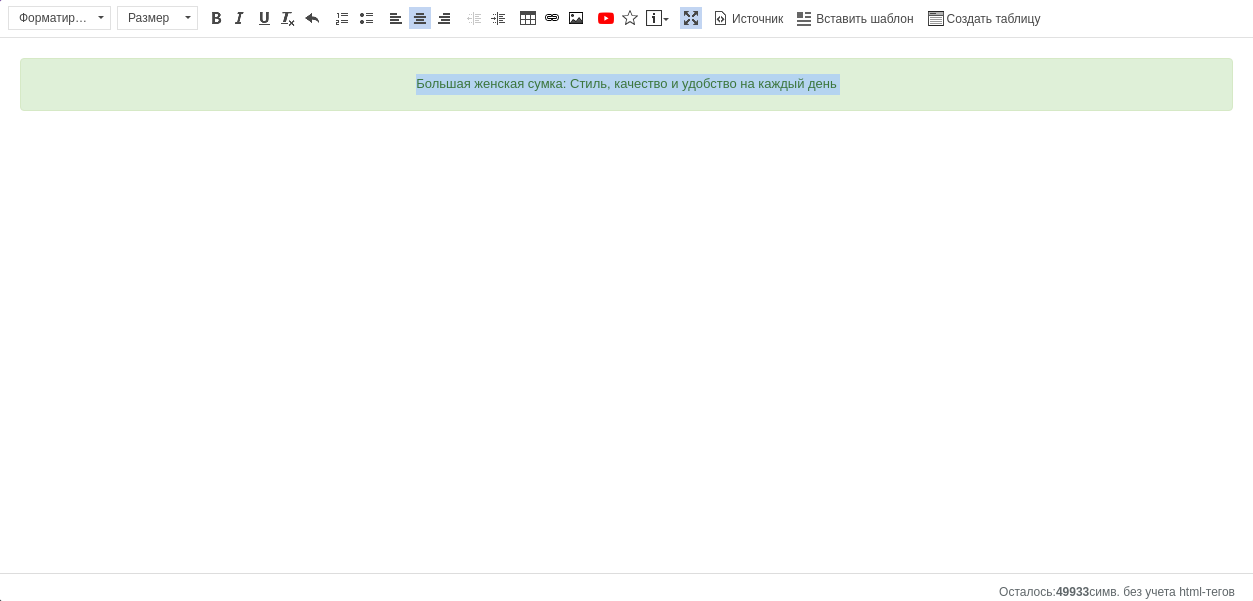 drag, startPoint x: 443, startPoint y: 78, endPoint x: 862, endPoint y: 94, distance: 419.3054 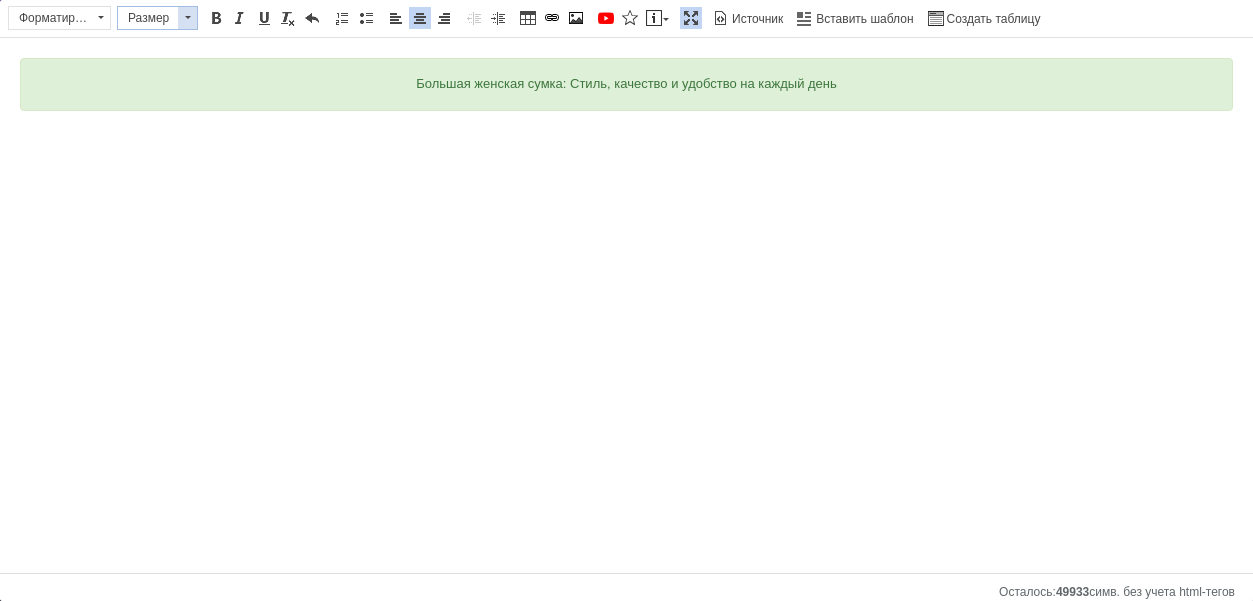 click at bounding box center [187, 18] 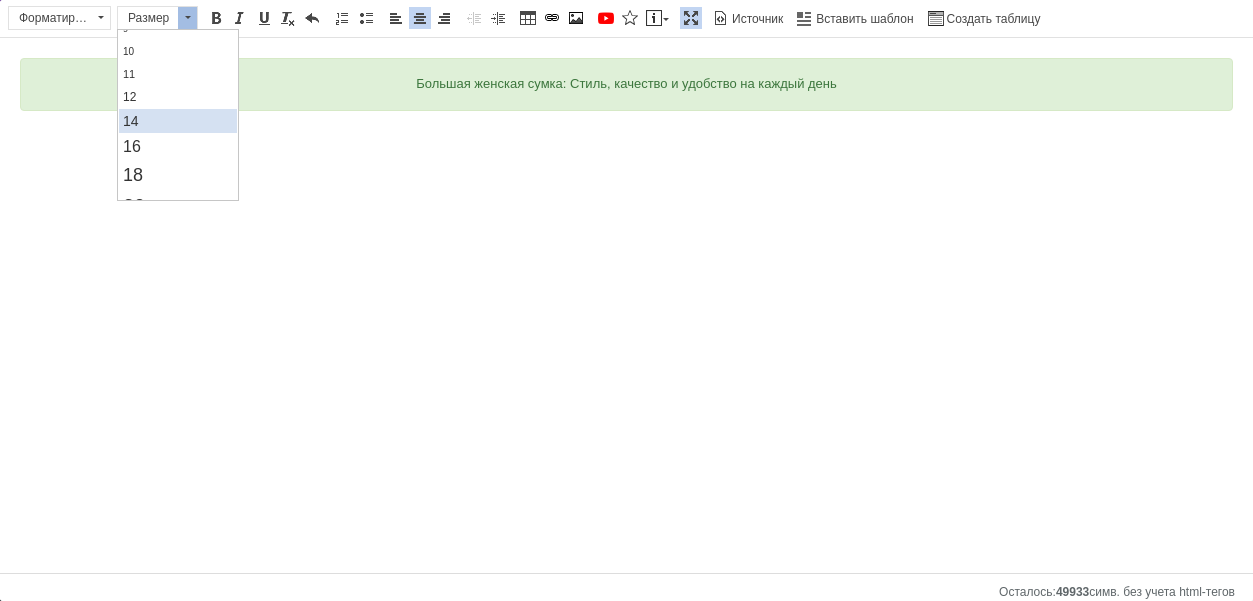 scroll, scrollTop: 92, scrollLeft: 0, axis: vertical 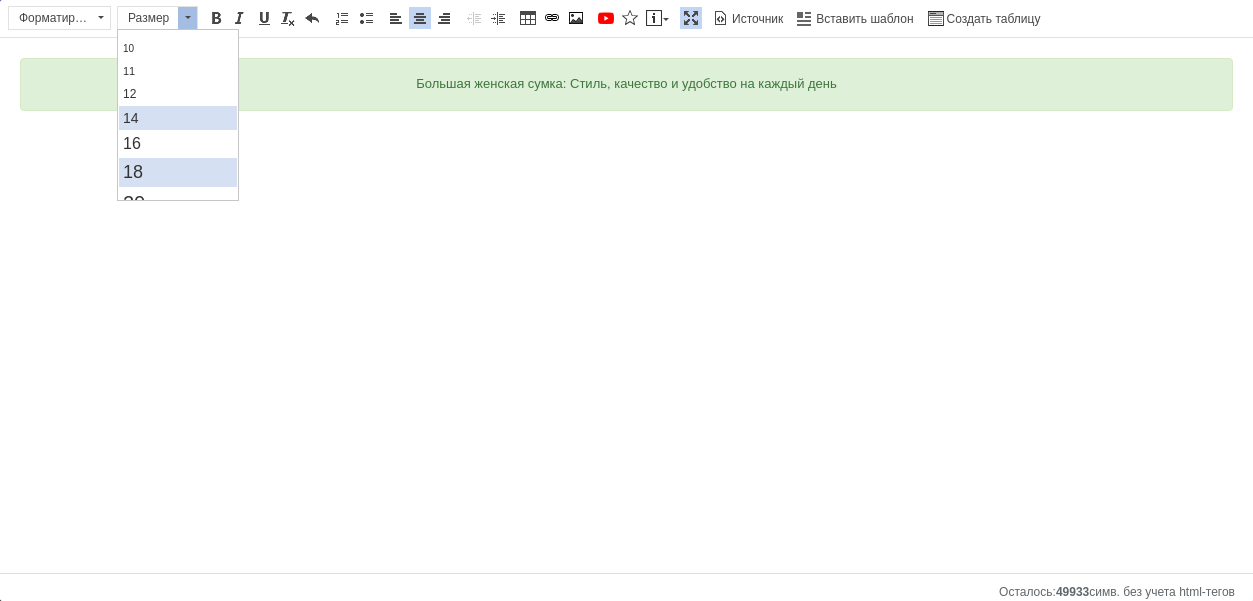 click on "18" at bounding box center [178, 172] 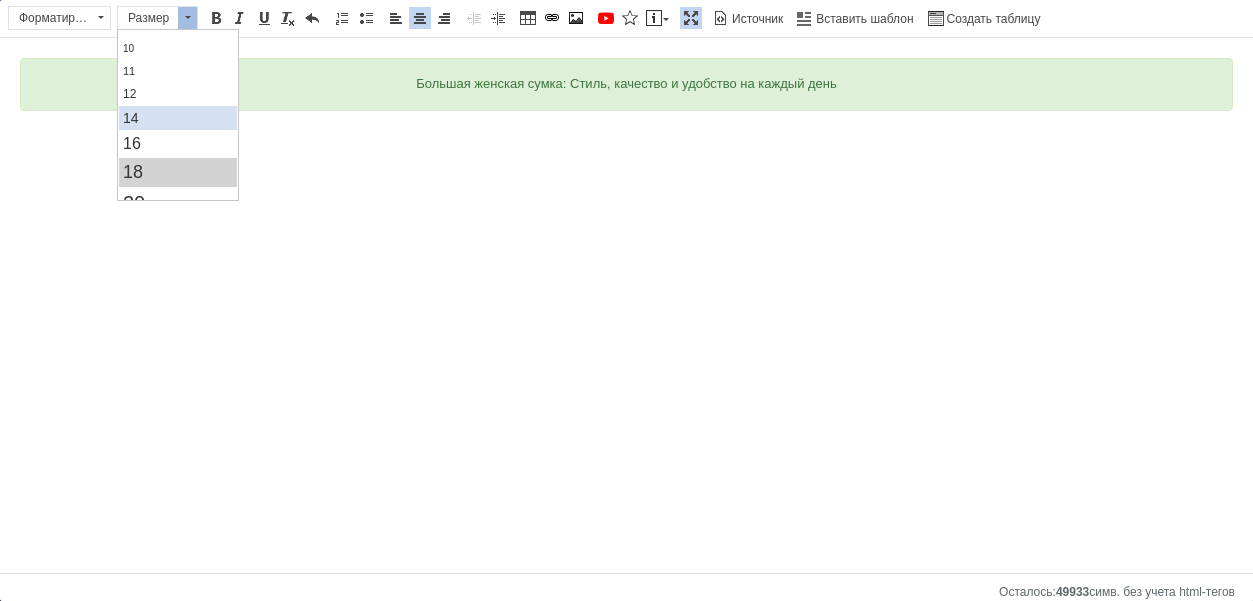 scroll, scrollTop: 0, scrollLeft: 0, axis: both 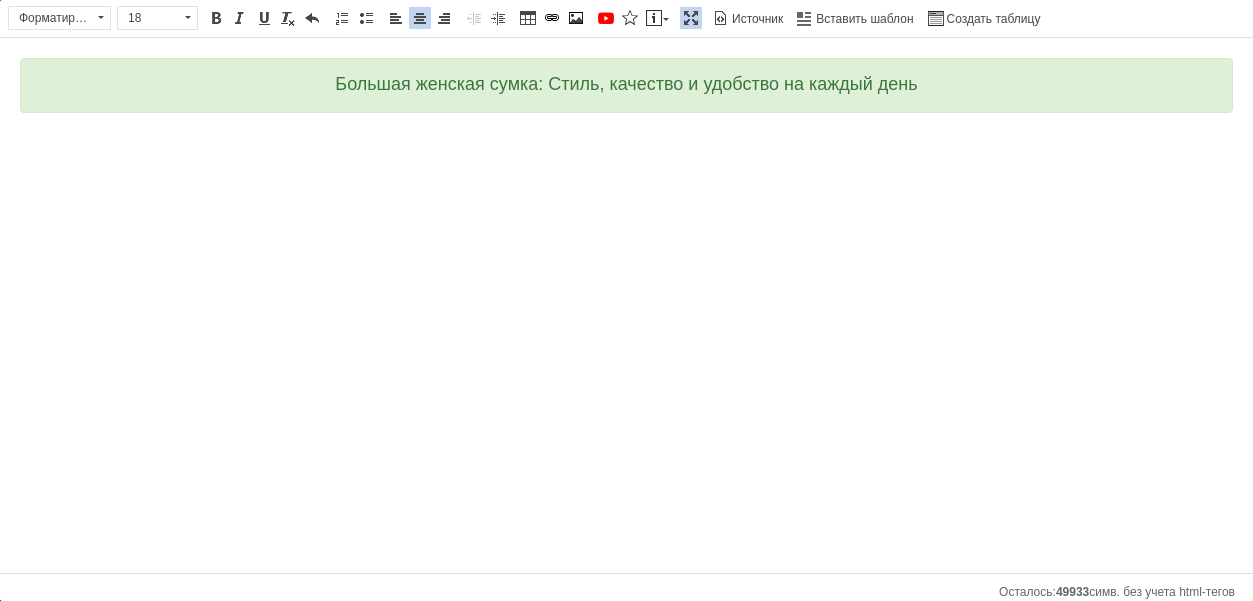 click on "Большая женская сумка: Стиль, качество и удобство на каждый день" at bounding box center (626, 102) 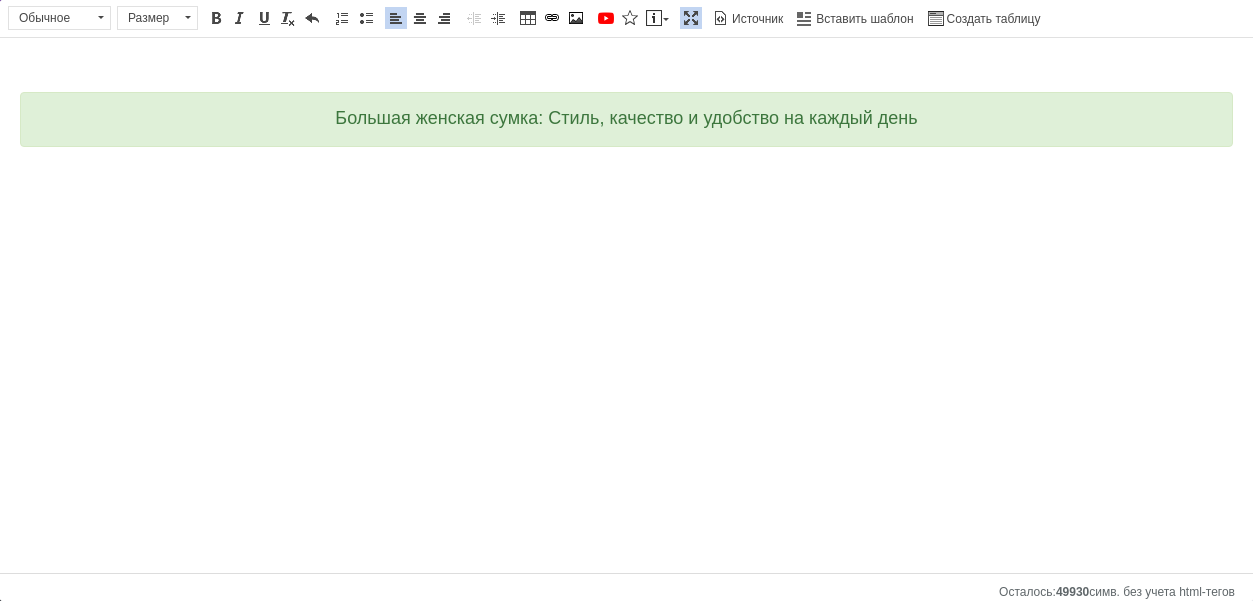 click on "Большая женская сумка: Стиль, качество и удобство на каждый день" at bounding box center (626, 119) 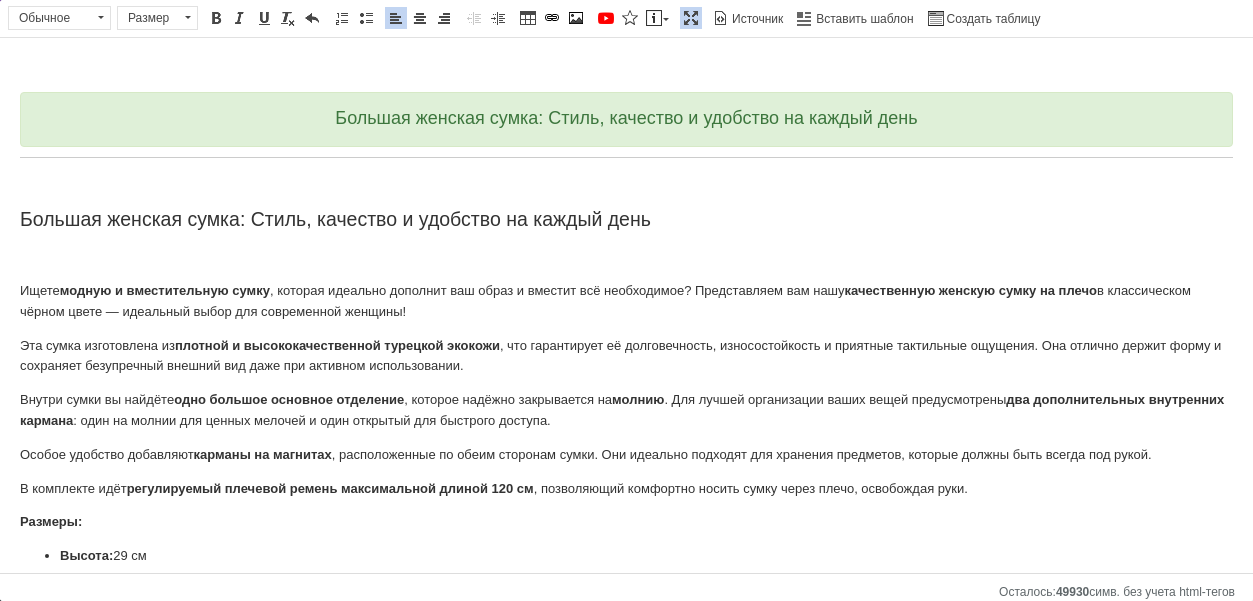 scroll, scrollTop: 91, scrollLeft: 0, axis: vertical 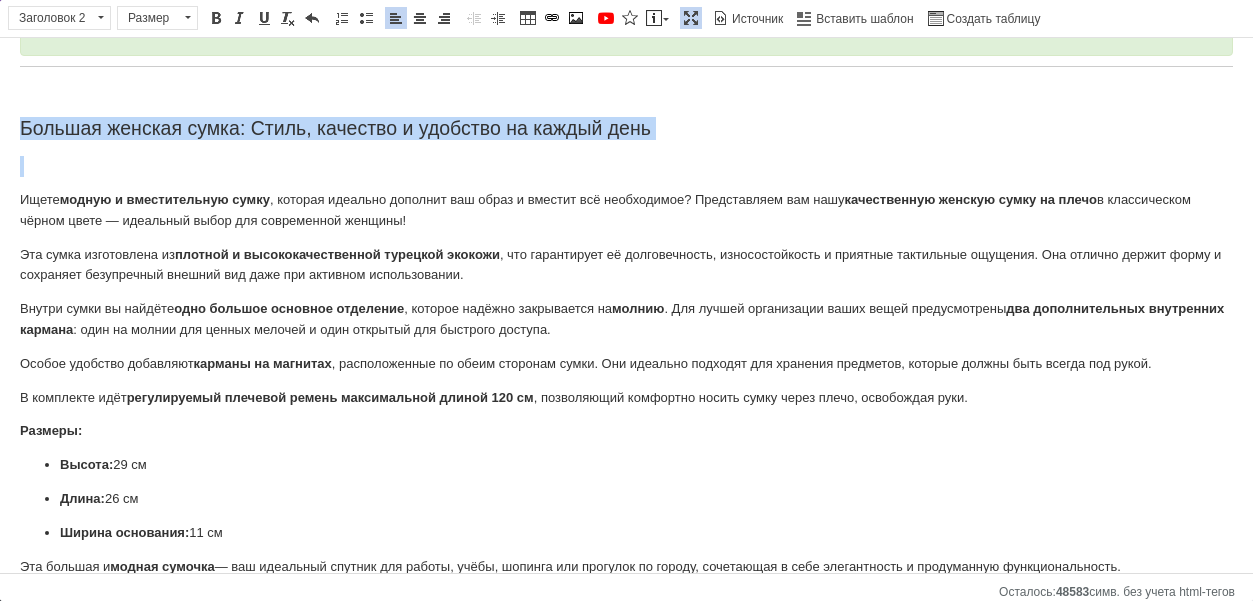 drag, startPoint x: 13, startPoint y: 130, endPoint x: 798, endPoint y: 142, distance: 785.09174 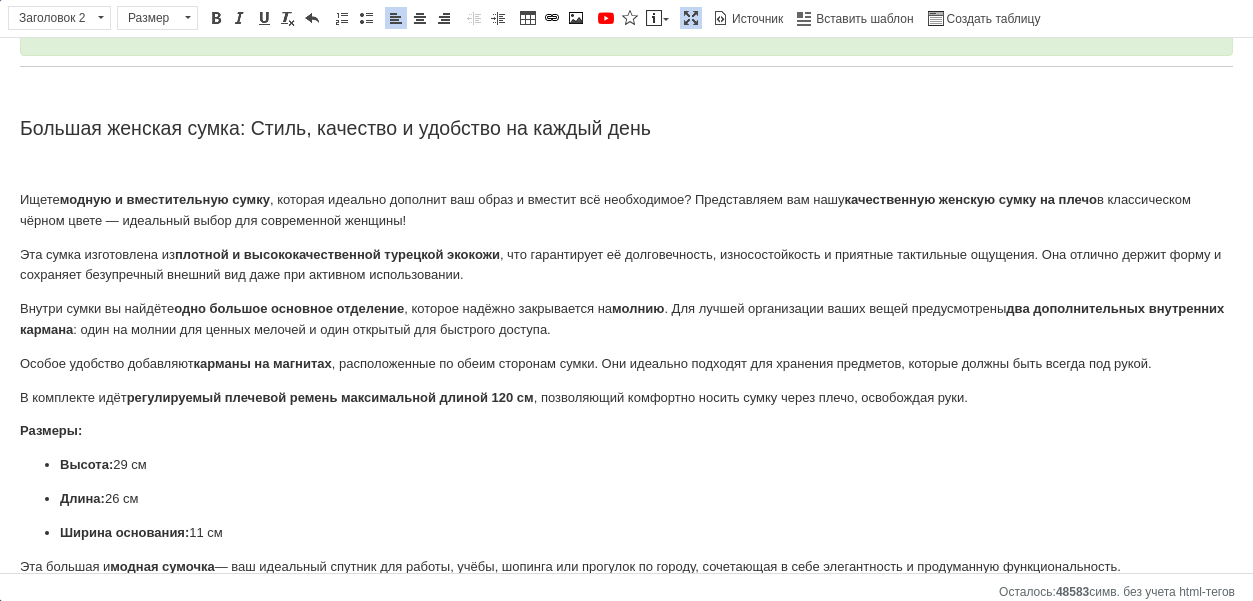 type 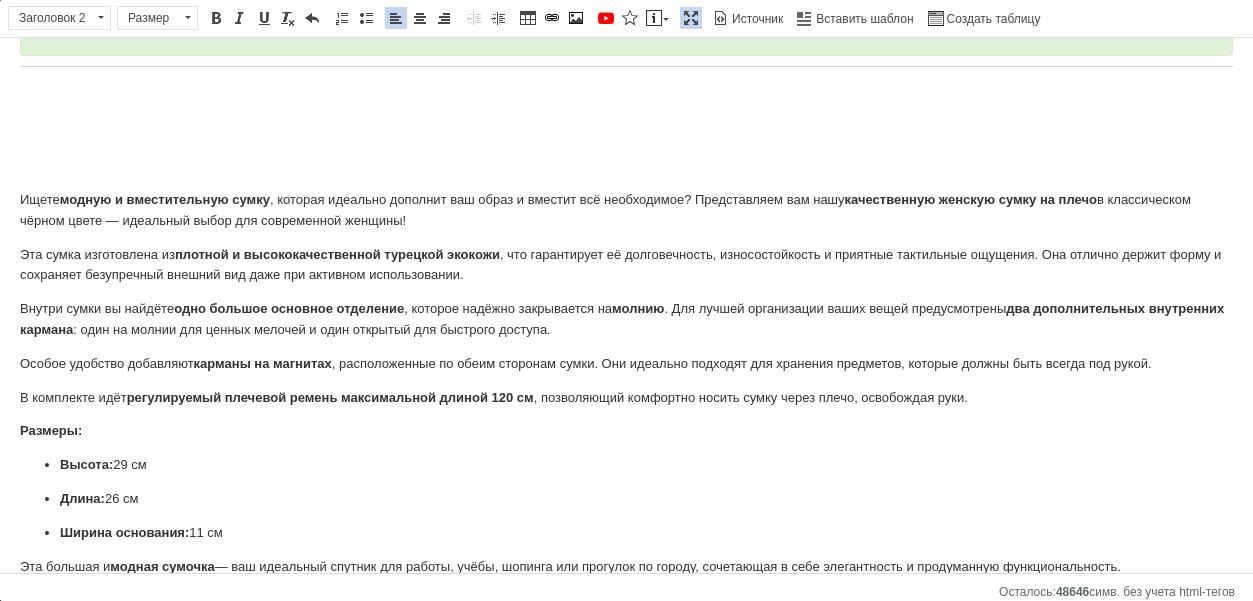 drag, startPoint x: 137, startPoint y: 71, endPoint x: 128, endPoint y: 65, distance: 10.816654 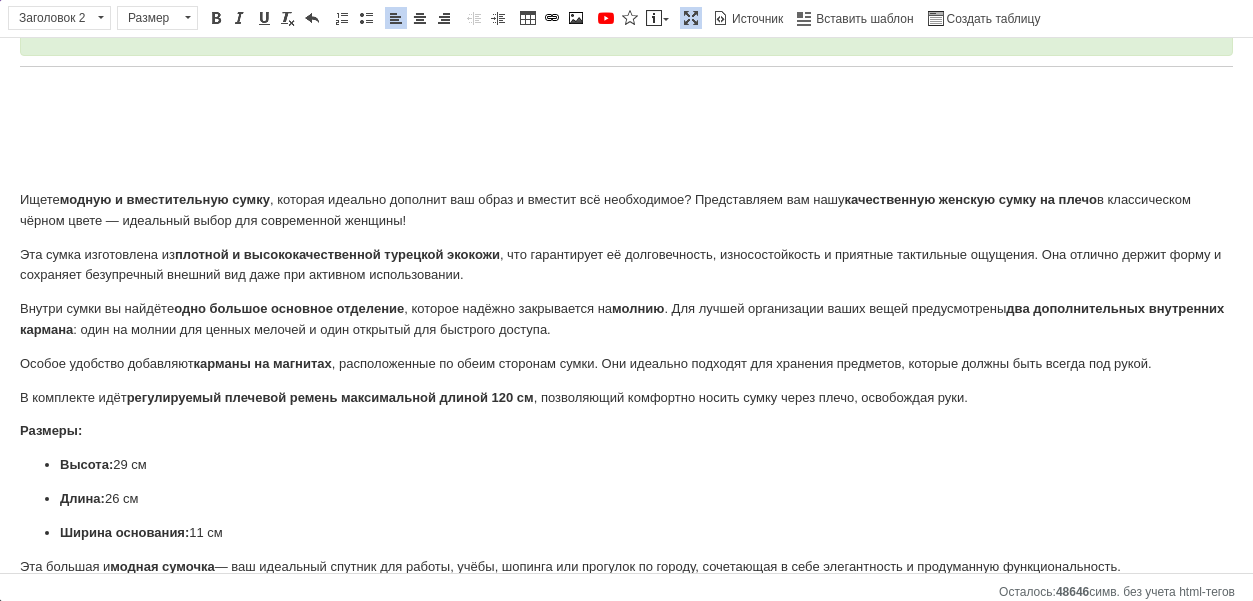 click on "Большая женская сумка: Стиль, качество и удобство на каждый день Ищете  модную и вместительную сумку , которая идеально дополнит ваш образ и вместит всё необходимое? Представляем вам нашу  качественную женскую сумку на плечо  в классическом чёрном цвете — идеальный выбор для современной женщины! Эта сумка изготовлена из  плотной и высококачественной турецкой экокожи , что гарантирует её долговечность, износостойкость и приятные тактильные ощущения. Она отлично держит форму и сохраняет безупречный внешний вид даже при активном использовании. [GEOGRAPHIC_DATA]" at bounding box center (626, 272) 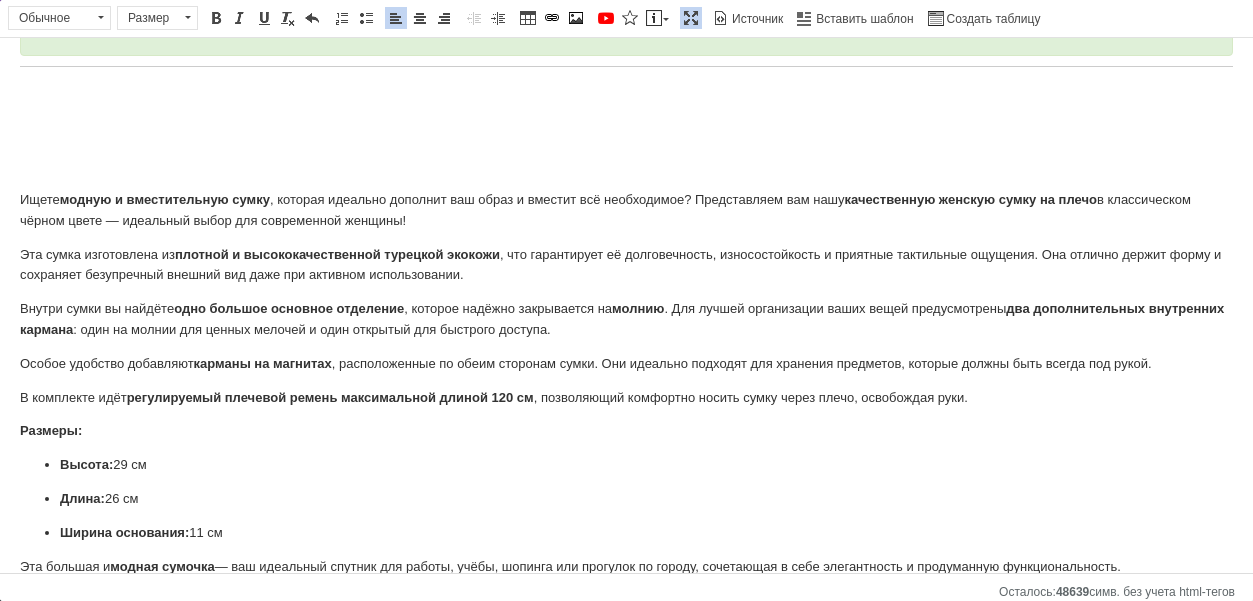 click on "Большая женская сумка: Стиль, качество и удобство на каждый день Ищете  модную и вместительную сумку , которая идеально дополнит ваш образ и вместит всё необходимое? Представляем вам нашу  качественную женскую сумку на плечо  в классическом чёрном цвете — идеальный выбор для современной женщины! Эта сумка изготовлена из  плотной и высококачественной турецкой экокожи , что гарантирует её долговечность, износостойкость и приятные тактильные ощущения. Она отлично держит форму и сохраняет безупречный внешний вид даже при активном использовании. [GEOGRAPHIC_DATA]" at bounding box center (626, 272) 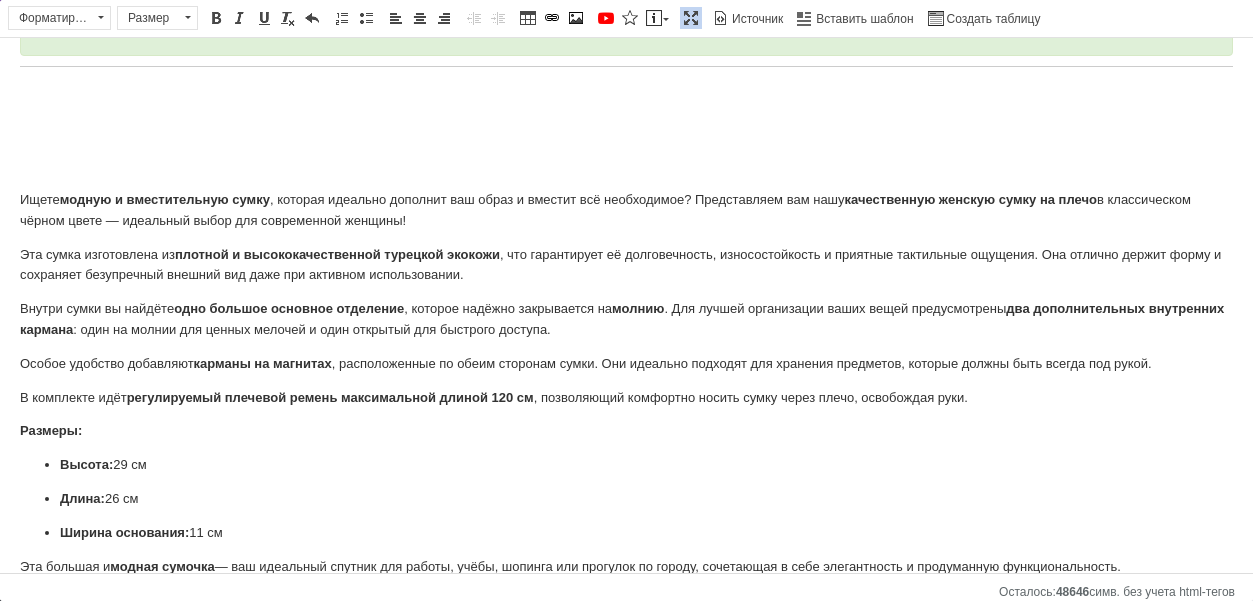 drag, startPoint x: 15, startPoint y: 65, endPoint x: 513, endPoint y: 60, distance: 498.0251 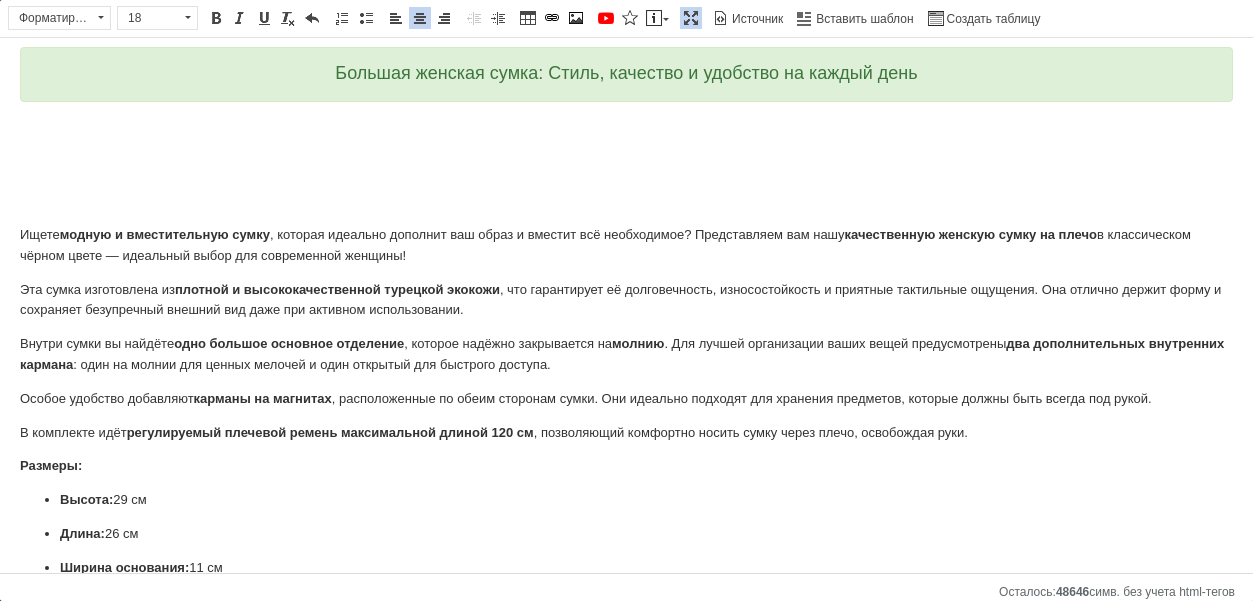 scroll, scrollTop: 19, scrollLeft: 0, axis: vertical 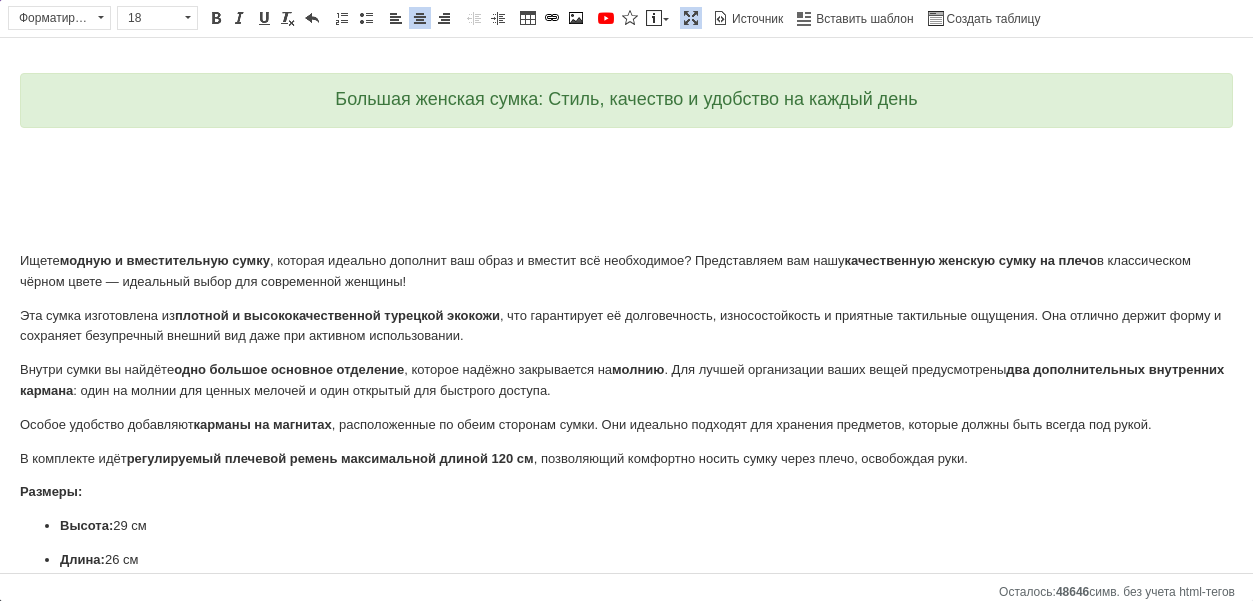 click on "Ищете  модную и вместительную сумку , которая идеально дополнит ваш образ и вместит всё необходимое? Представляем вам нашу  качественную женскую сумку на плечо  в классическом чёрном цвете — идеальный выбор для современной женщины!" at bounding box center (626, 272) 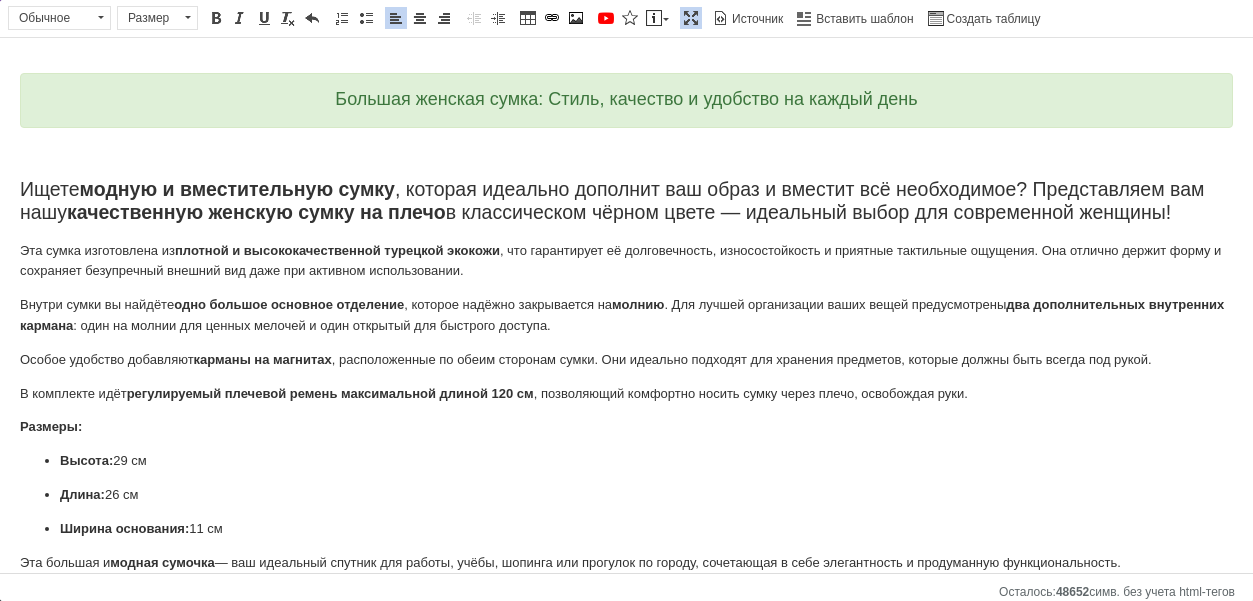 scroll, scrollTop: 0, scrollLeft: 0, axis: both 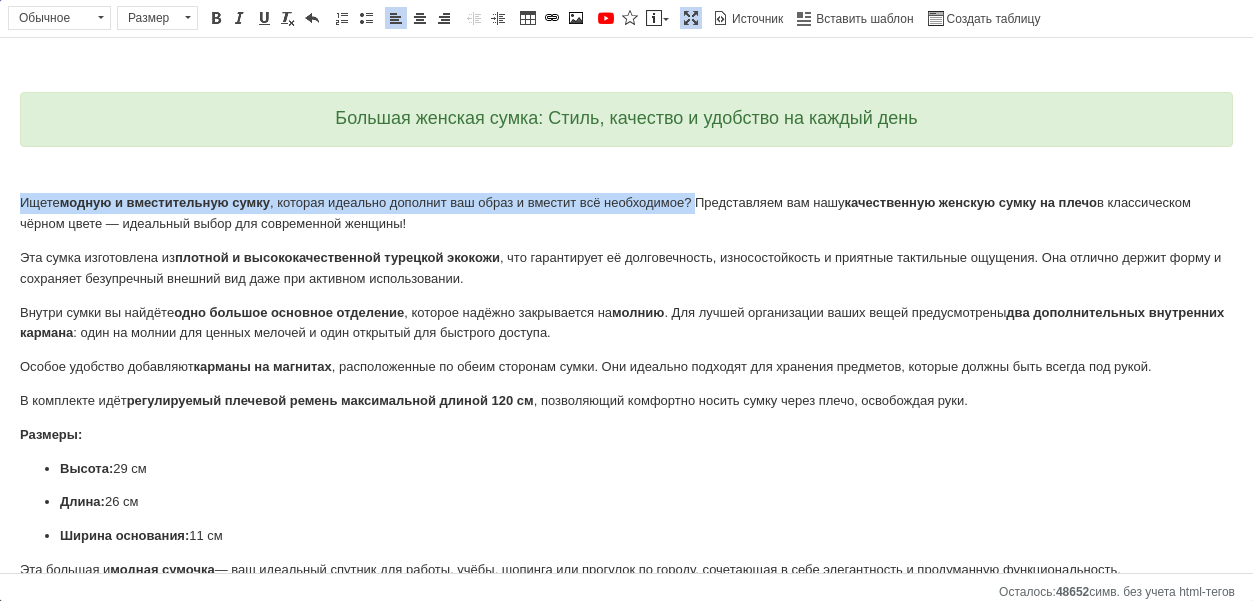 drag, startPoint x: 710, startPoint y: 204, endPoint x: -1, endPoint y: 204, distance: 711 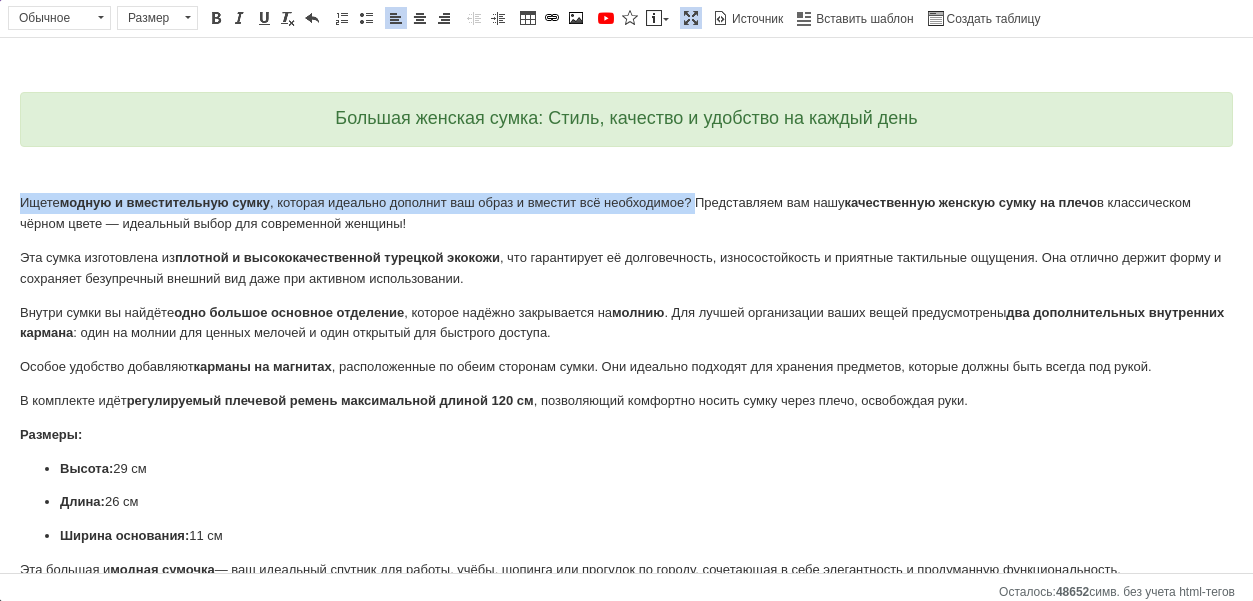 click on "Большая женская сумка: Стиль, качество и удобство на каждый день Ищете  модную и вместительную сумку , которая идеально дополнит ваш образ и вместит всё необходимое? Представляем вам нашу  качественную женскую сумку на плечо  в классическом чёрном цвете — идеальный выбор для современной женщины! Эта сумка изготовлена из  плотной и высококачественной турецкой экокожи , что гарантирует её долговечность, износостойкость и приятные тактильные ощущения. Она отлично держит форму и сохраняет безупречный внешний вид даже при активном использовании. [GEOGRAPHIC_DATA]" at bounding box center [626, 319] 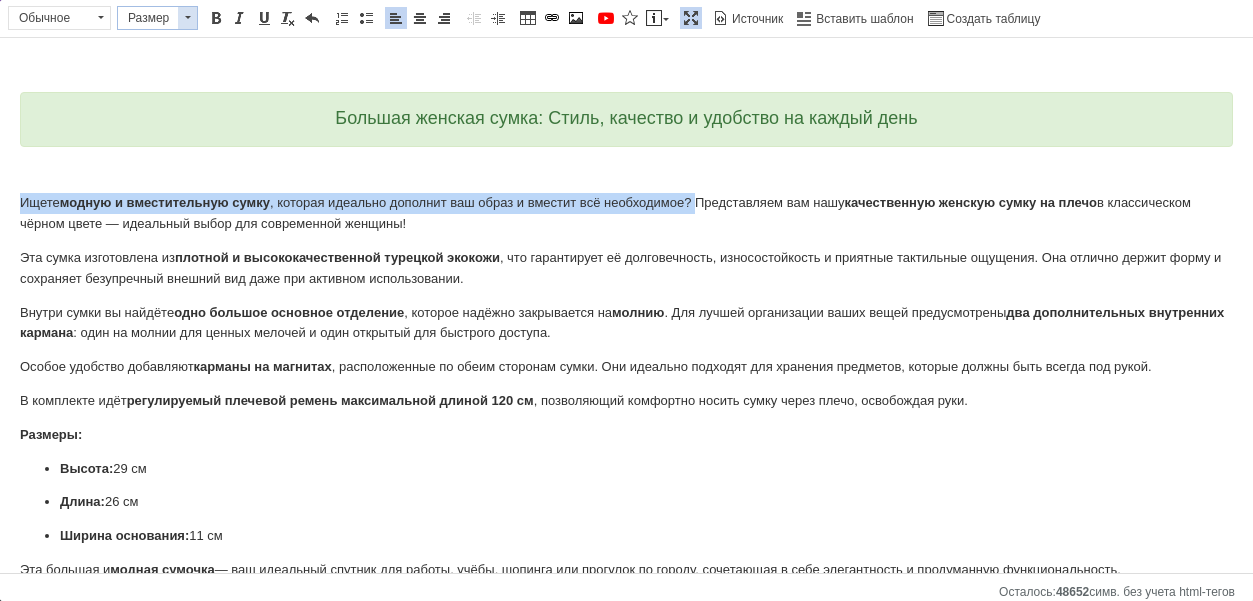 click at bounding box center [187, 18] 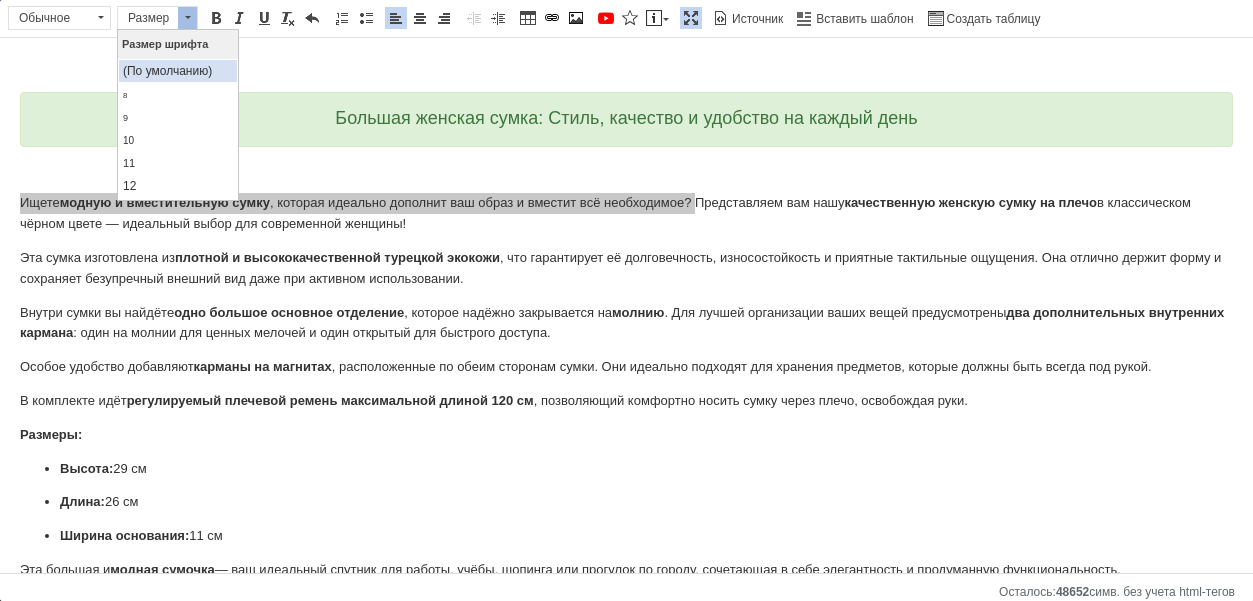 scroll, scrollTop: 59, scrollLeft: 0, axis: vertical 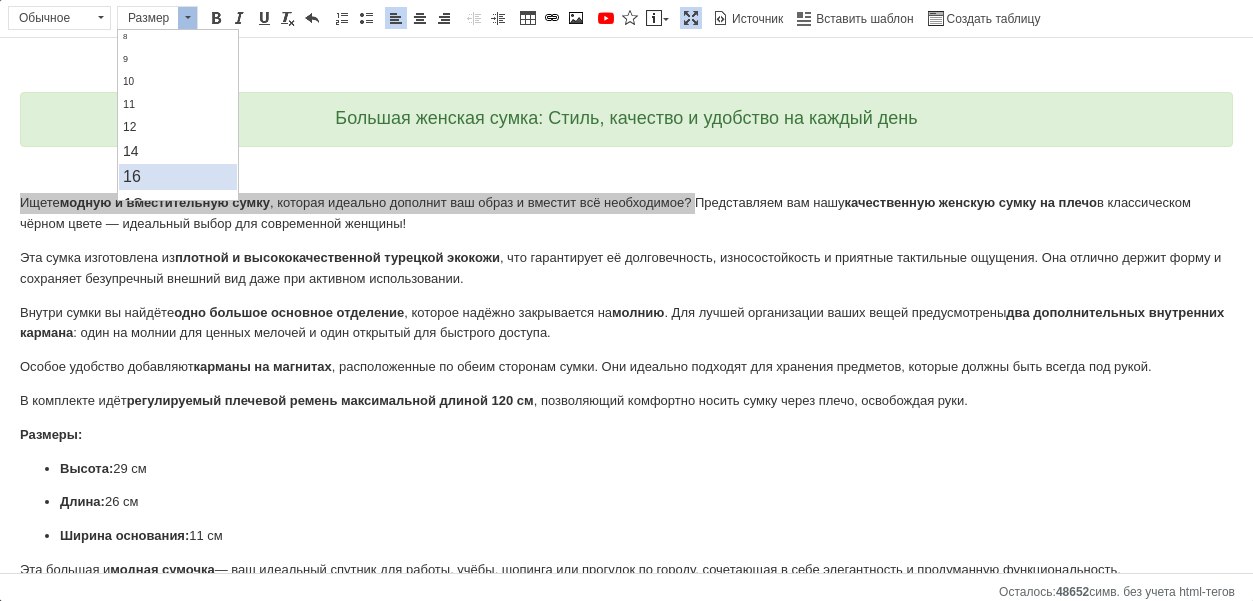 click on "16" at bounding box center [178, 177] 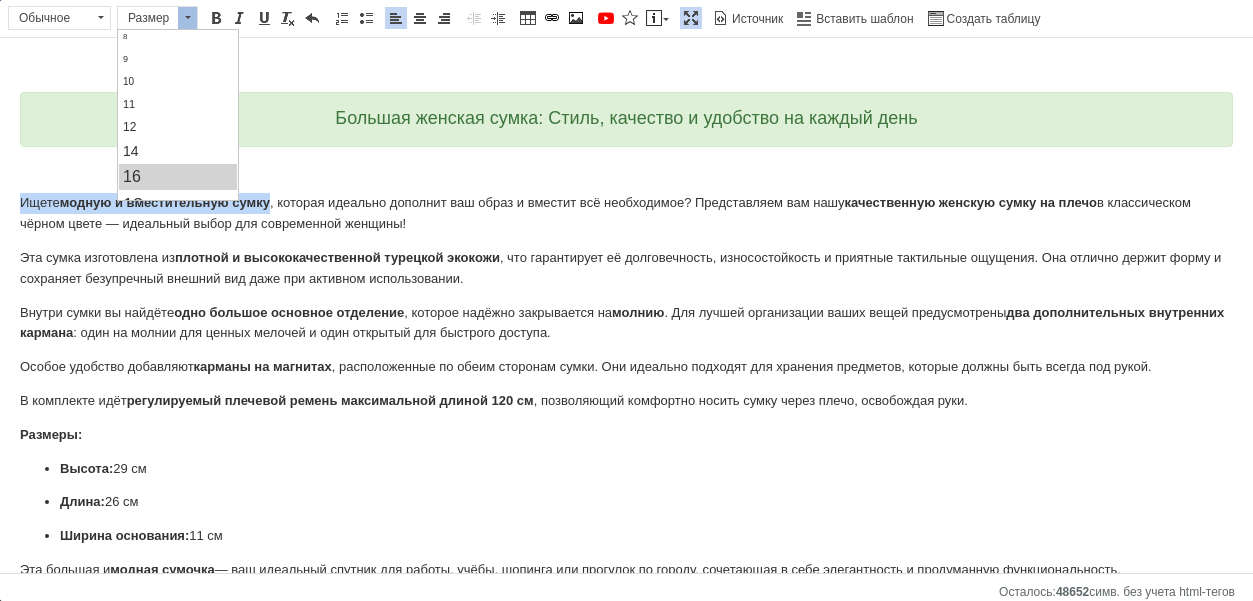 scroll, scrollTop: 0, scrollLeft: 0, axis: both 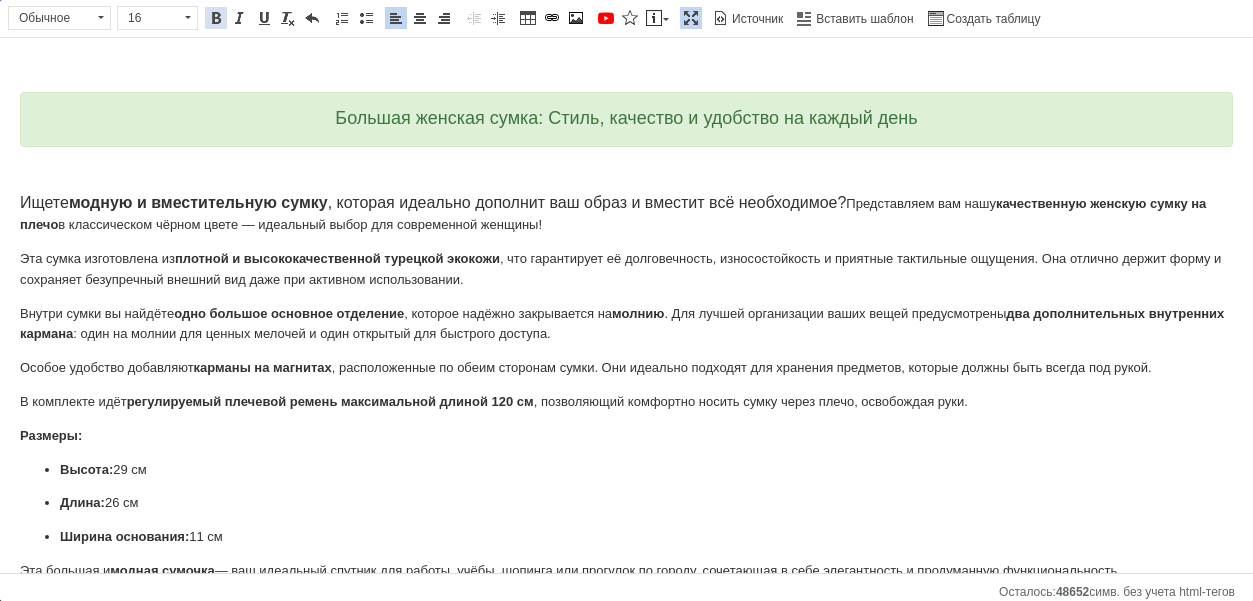 click at bounding box center [216, 18] 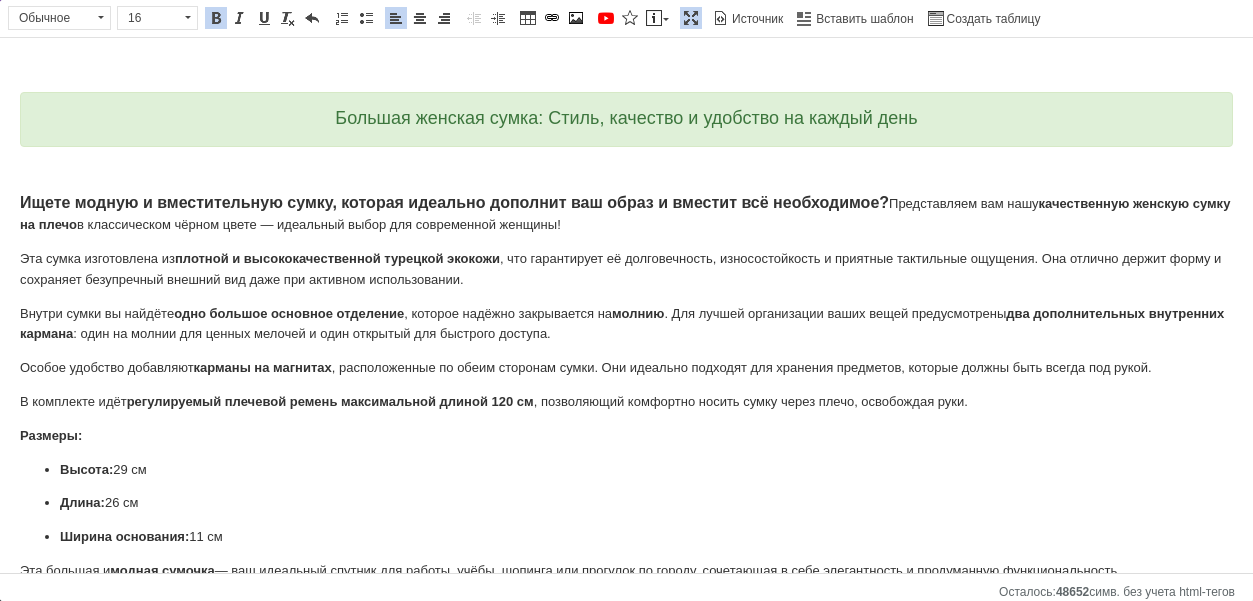 click on "Ищете модную и вместительную сумку, которая идеально дополнит ваш образ и вместит всё необходимое?  Представляем вам нашу  качественную женскую сумку на плечо  в классическом чёрном цвете — идеальный выбор для современной женщины!" at bounding box center [626, 214] 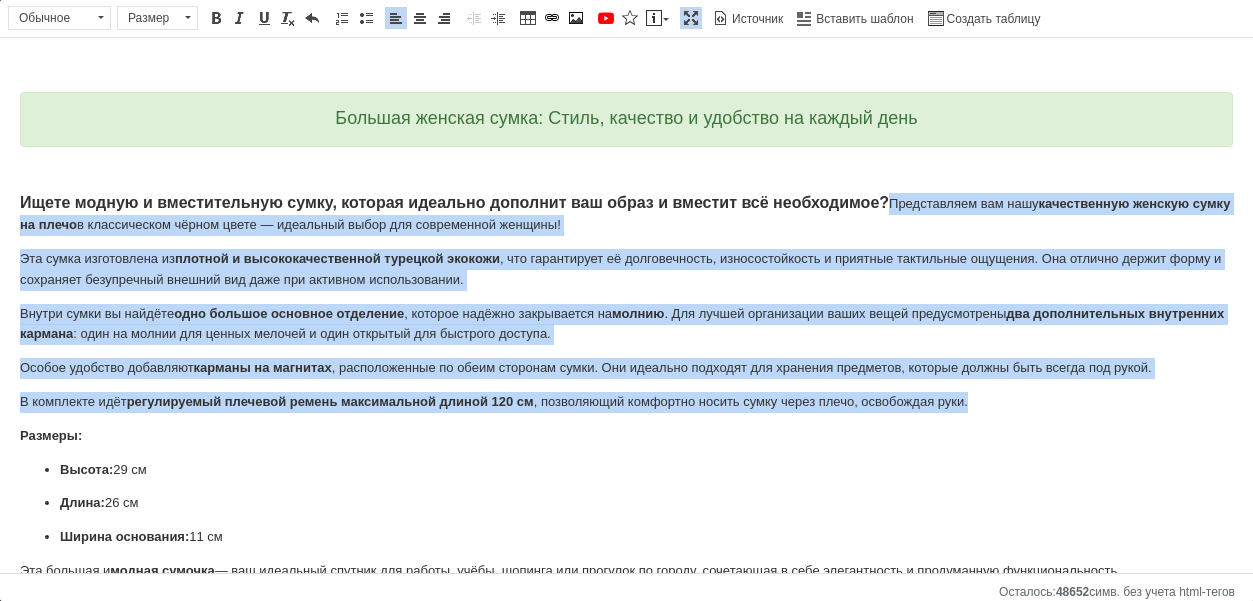 drag, startPoint x: 905, startPoint y: 202, endPoint x: 1001, endPoint y: 411, distance: 229.99348 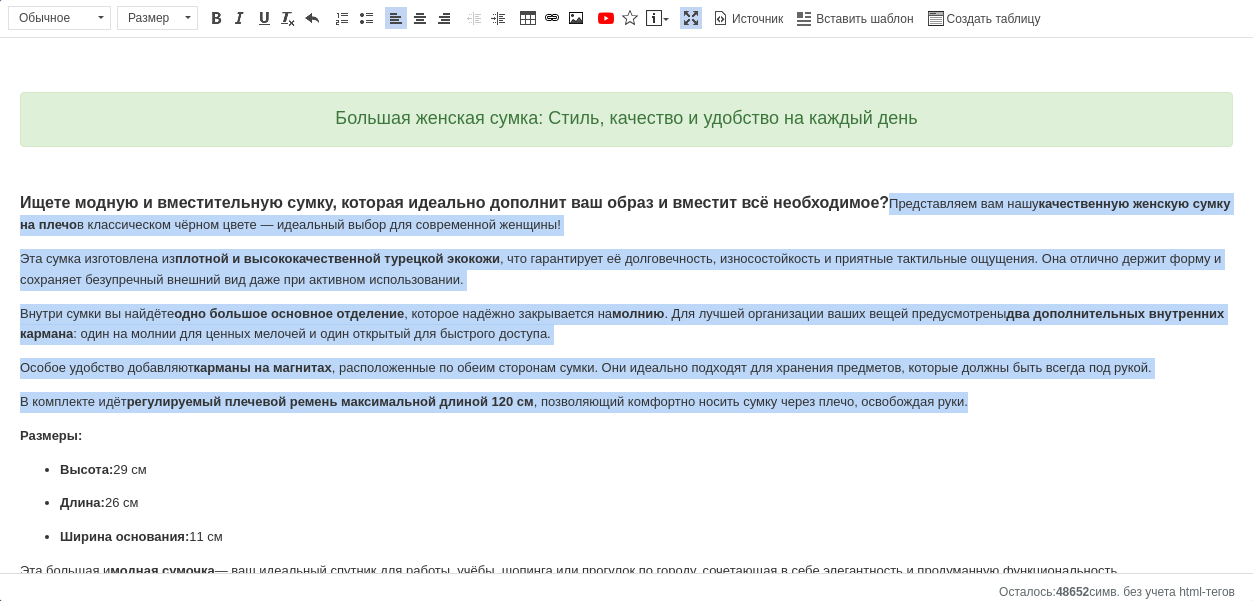 click on "Большая женская сумка: Стиль, качество и удобство на каждый день Ищете модную и вместительную сумку, которая идеально дополнит ваш образ и вместит всё необходимое?  Представляем вам нашу  качественную женскую сумку на плечо  в классическом чёрном цвете — идеальный выбор для современной женщины! Эта сумка изготовлена из  плотной и высококачественной турецкой экокожи , что гарантирует её долговечность, износостойкость и приятные тактильные ощущения. Она отлично держит форму и сохраняет безупречный внешний вид даже при активном использовании. [GEOGRAPHIC_DATA]" at bounding box center [626, 320] 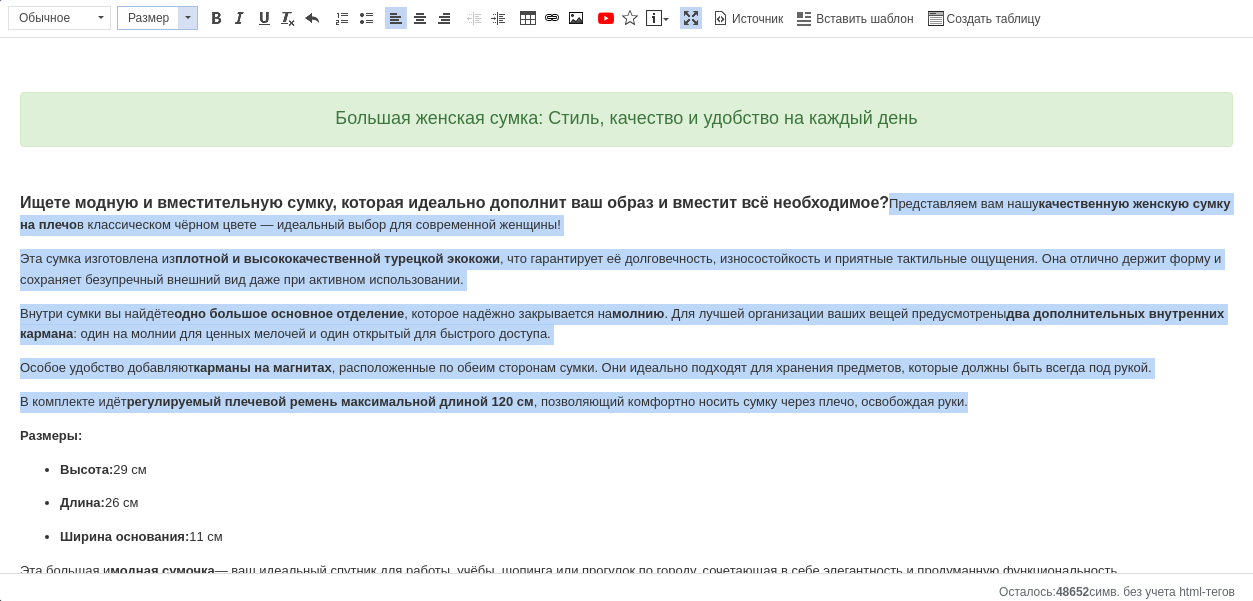 click at bounding box center (187, 18) 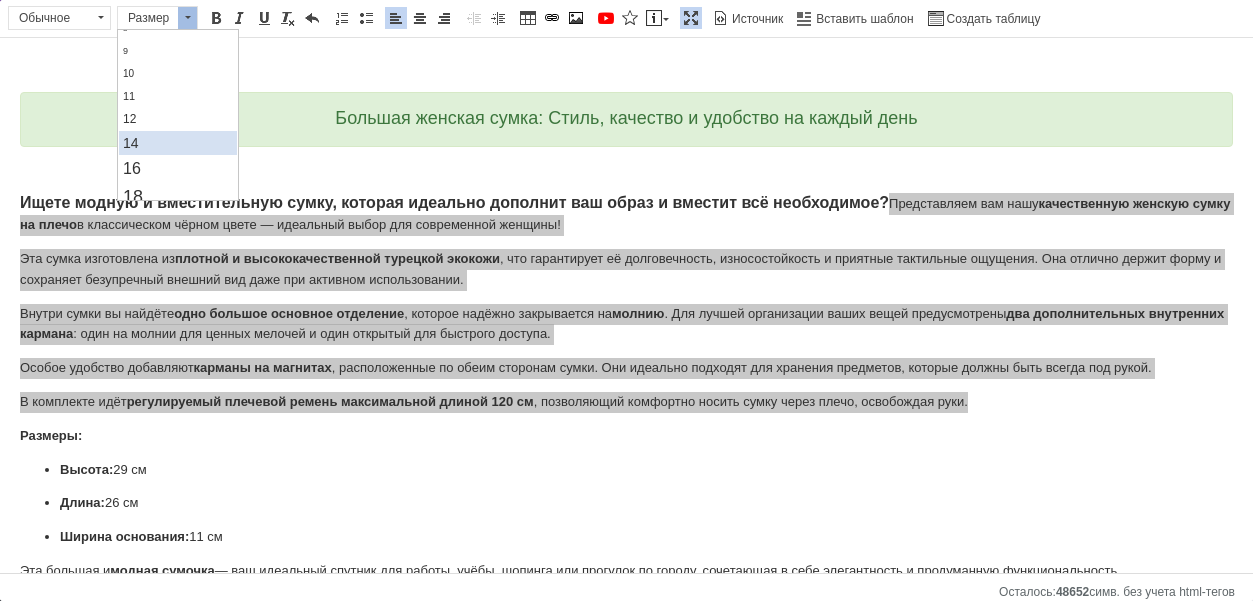 scroll, scrollTop: 107, scrollLeft: 0, axis: vertical 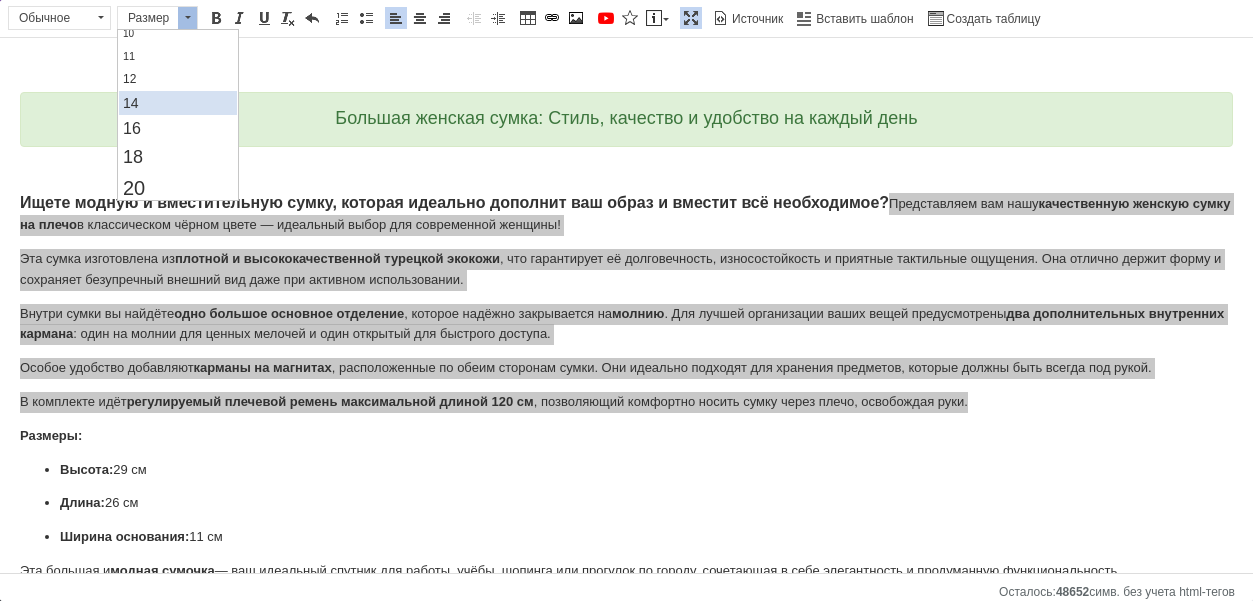click on "14" at bounding box center [178, 103] 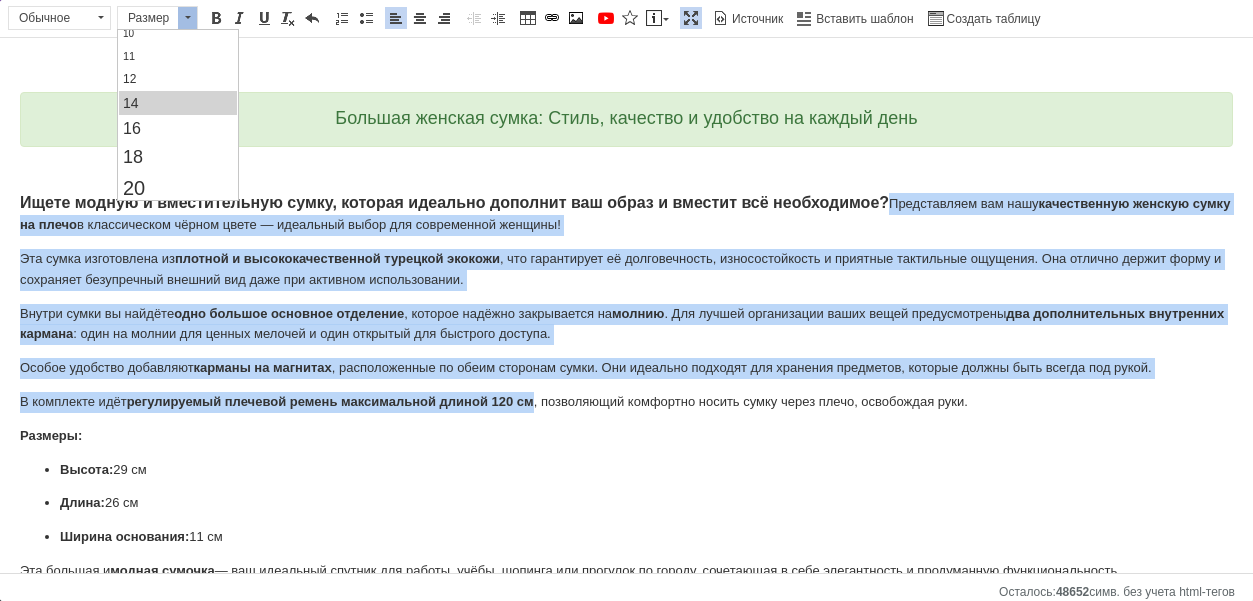 scroll, scrollTop: 0, scrollLeft: 0, axis: both 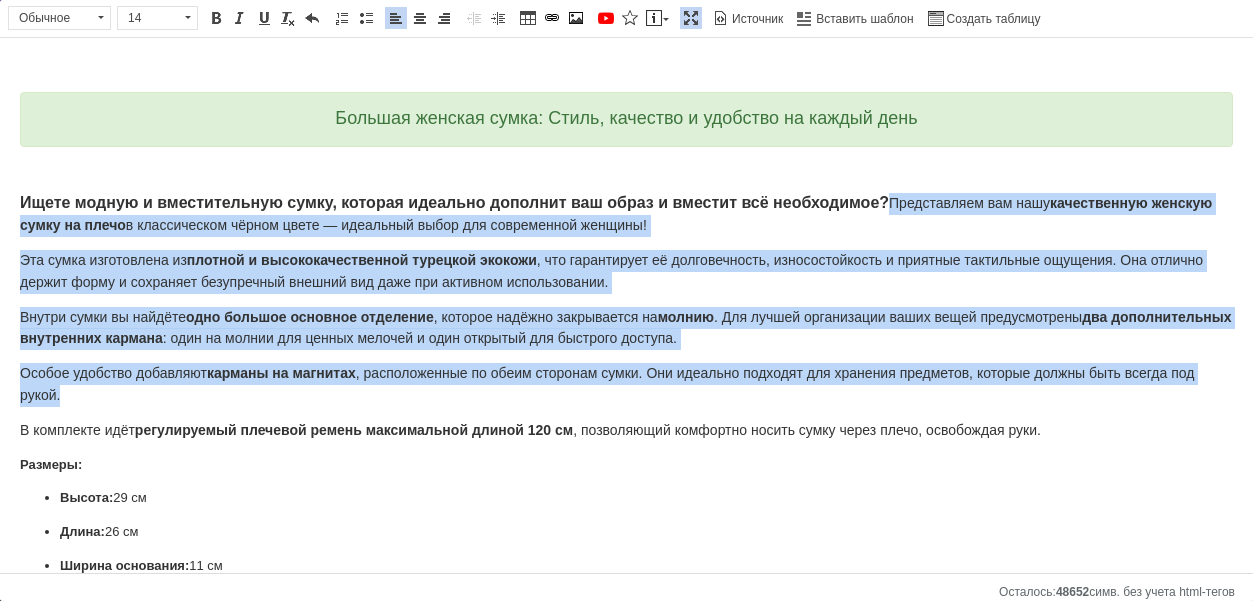 click on "Эта сумка изготовлена из  плотной и высококачественной турецкой экокожи , что гарантирует её долговечность, износостойкость и приятные тактильные ощущения. Она отлично держит форму и сохраняет безупречный внешний вид даже при активном использовании." at bounding box center (611, 271) 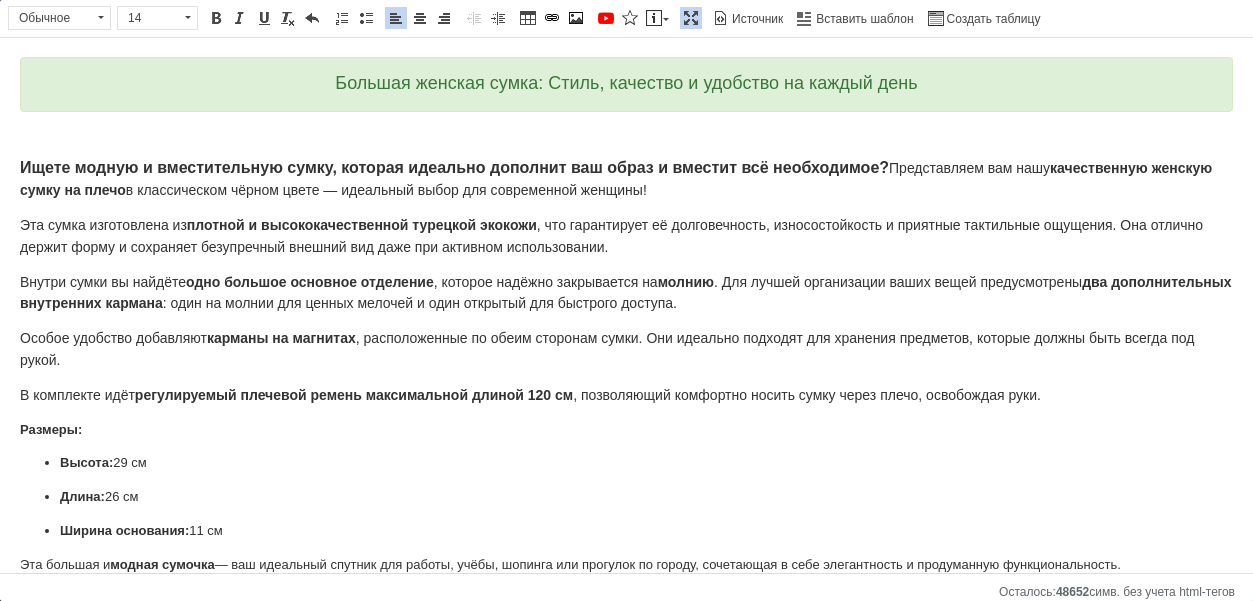 scroll, scrollTop: 58, scrollLeft: 0, axis: vertical 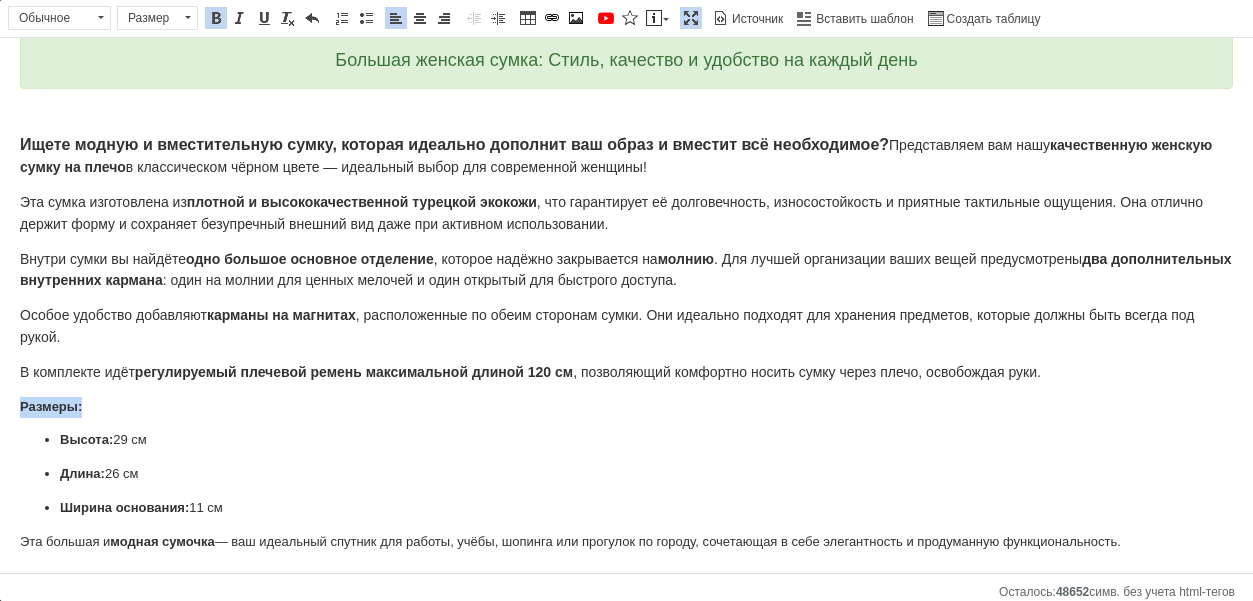 drag, startPoint x: 17, startPoint y: 406, endPoint x: 169, endPoint y: 406, distance: 152 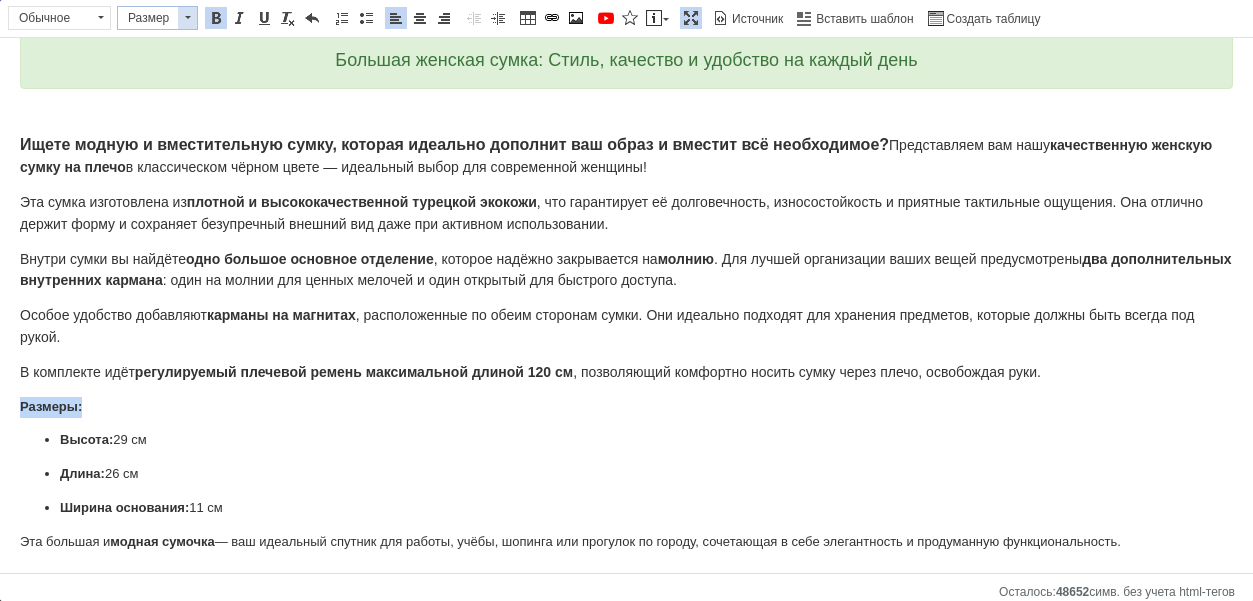 click at bounding box center (187, 18) 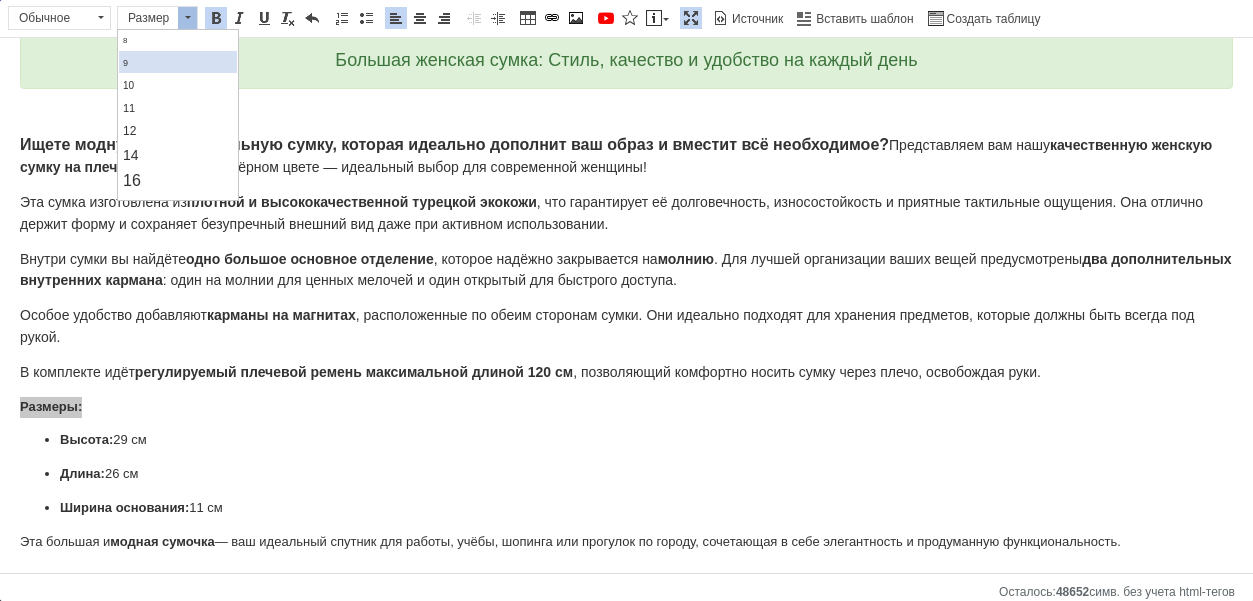 scroll, scrollTop: 61, scrollLeft: 0, axis: vertical 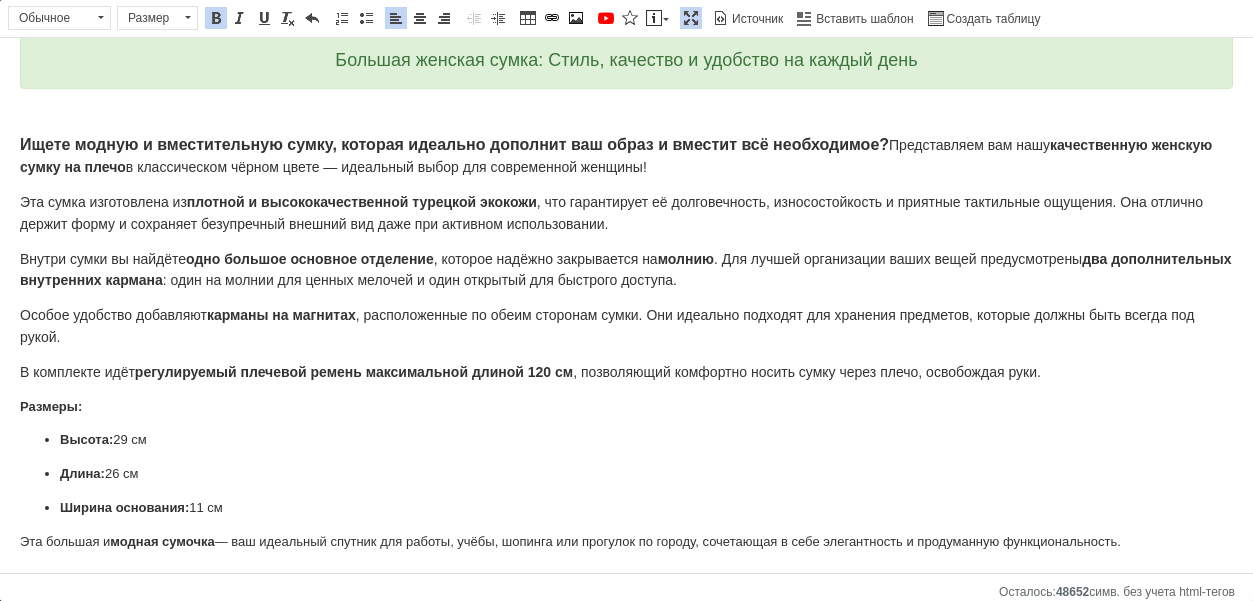 click at bounding box center [626, 112] 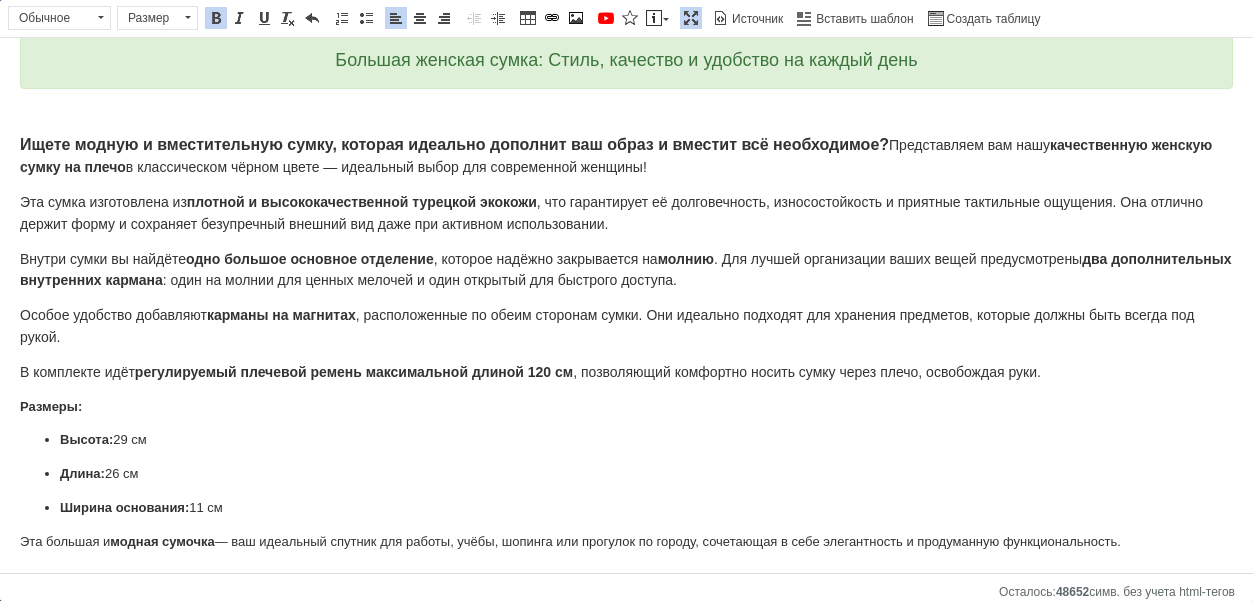scroll, scrollTop: 0, scrollLeft: 0, axis: both 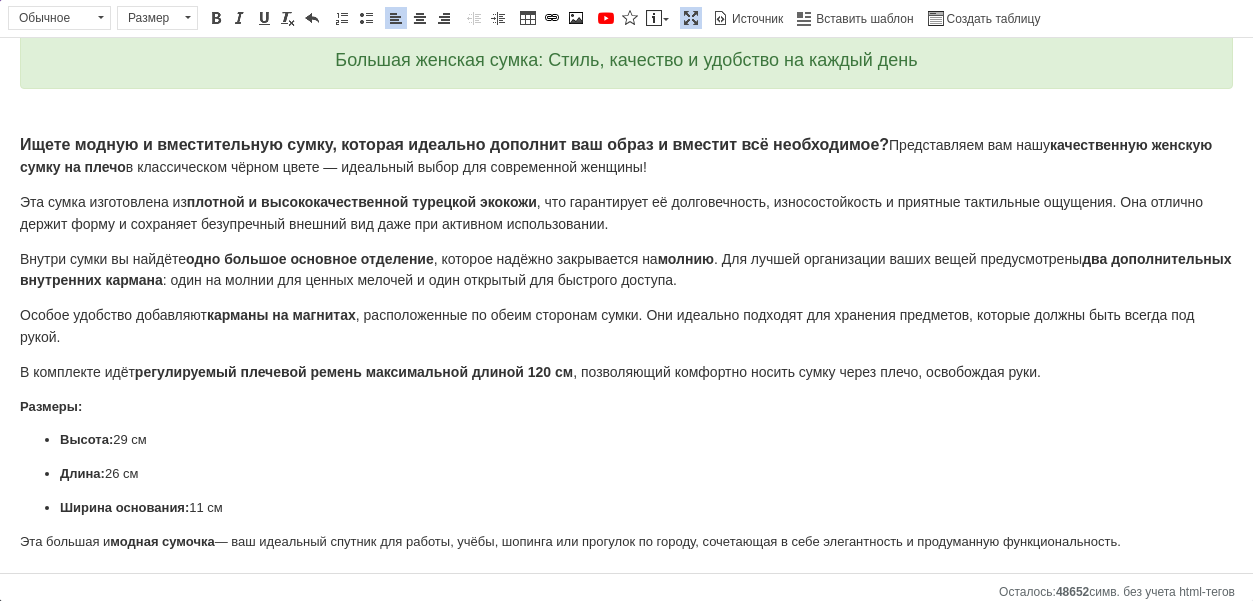 drag, startPoint x: 22, startPoint y: 540, endPoint x: 1206, endPoint y: 553, distance: 1184.0714 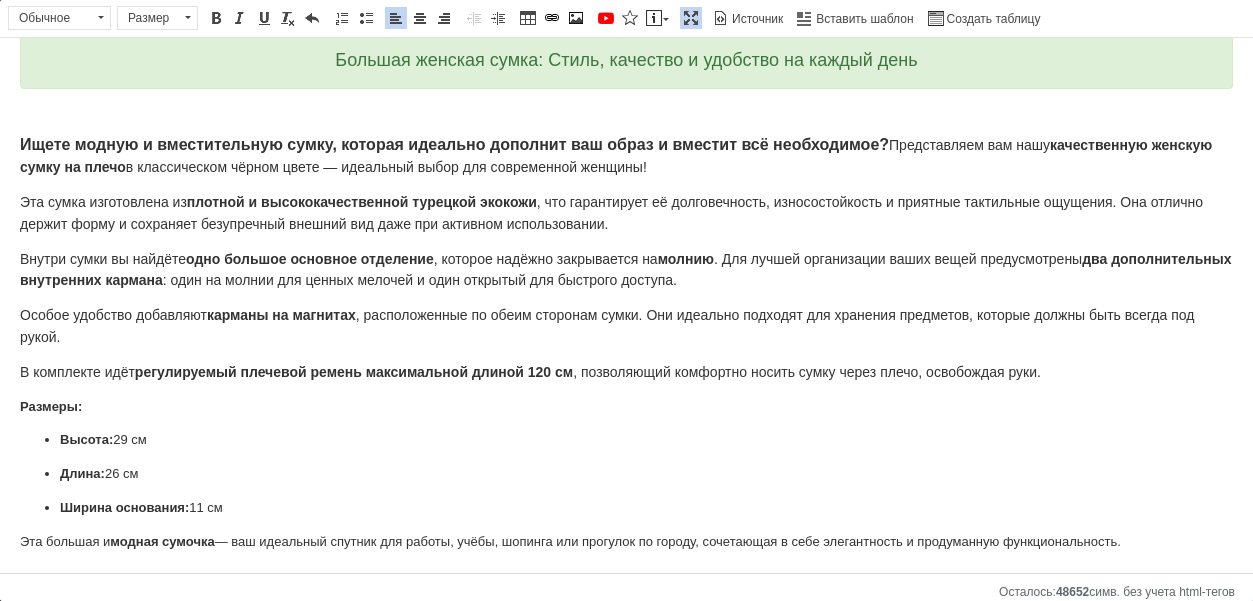 click on "Большая женская сумка: Стиль, качество и удобство на каждый день Ищете модную и вместительную сумку, которая идеально дополнит ваш образ и вместит всё необходимое?  Представляем вам нашу  качественную женскую сумку на плечо  в классическом чёрном цвете — идеальный выбор для современной женщины! Эта сумка изготовлена из  плотной и высококачественной турецкой экокожи , что гарантирует её долговечность, износостойкость и приятные тактильные ощущения. Она отлично держит форму и сохраняет безупречный внешний вид даже при активном использовании. [GEOGRAPHIC_DATA]" at bounding box center [626, 276] 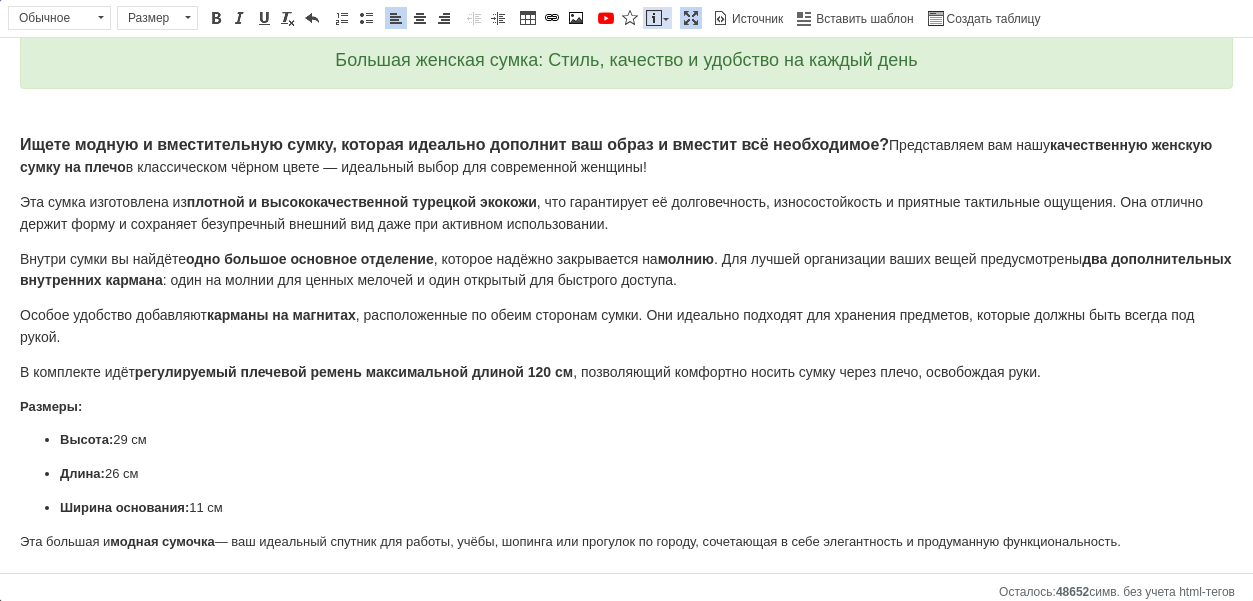 click at bounding box center (666, 19) 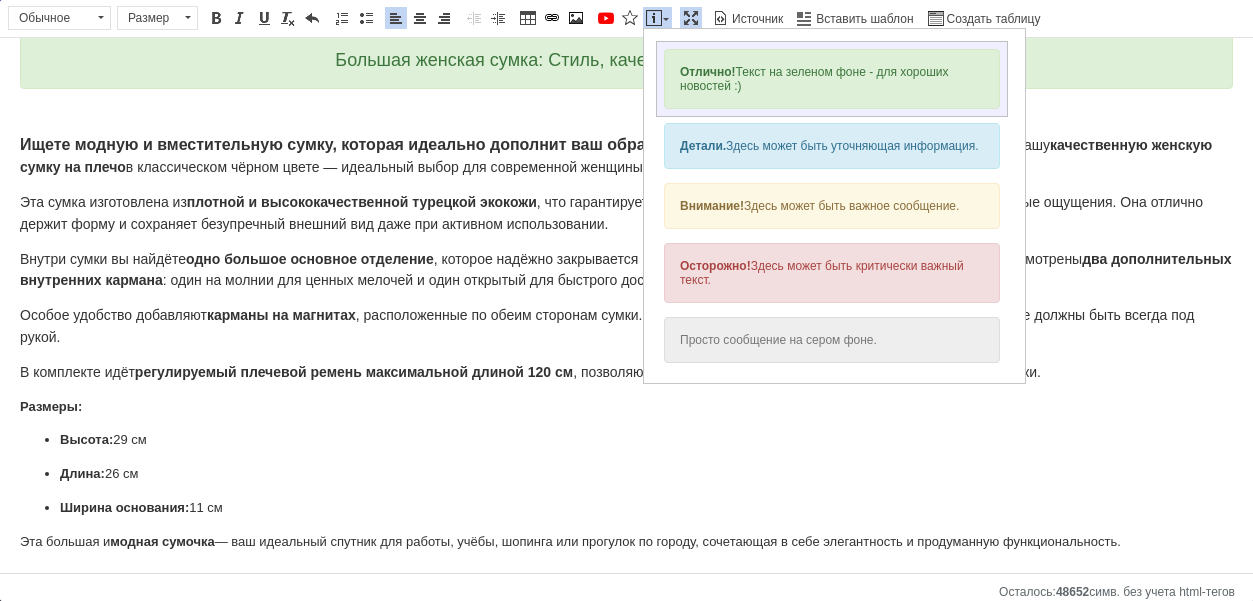 drag, startPoint x: 748, startPoint y: 84, endPoint x: 1389, endPoint y: 73, distance: 641.09436 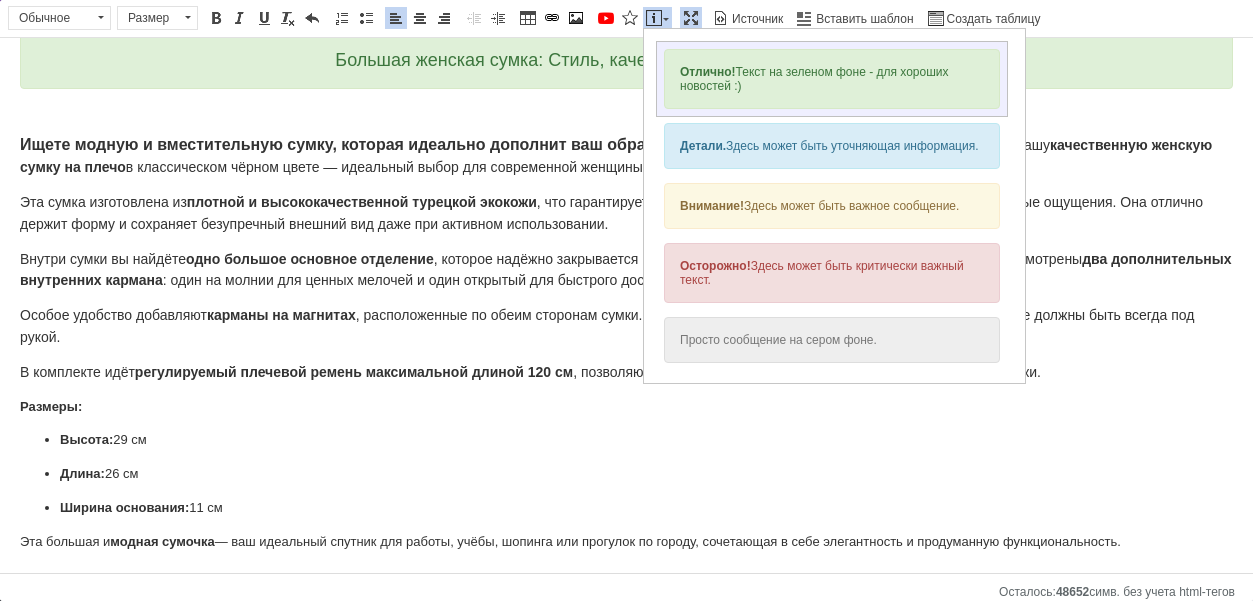 click on "Отлично!  Текст на зеленом фоне - для хороших новостей :)" at bounding box center [832, 79] 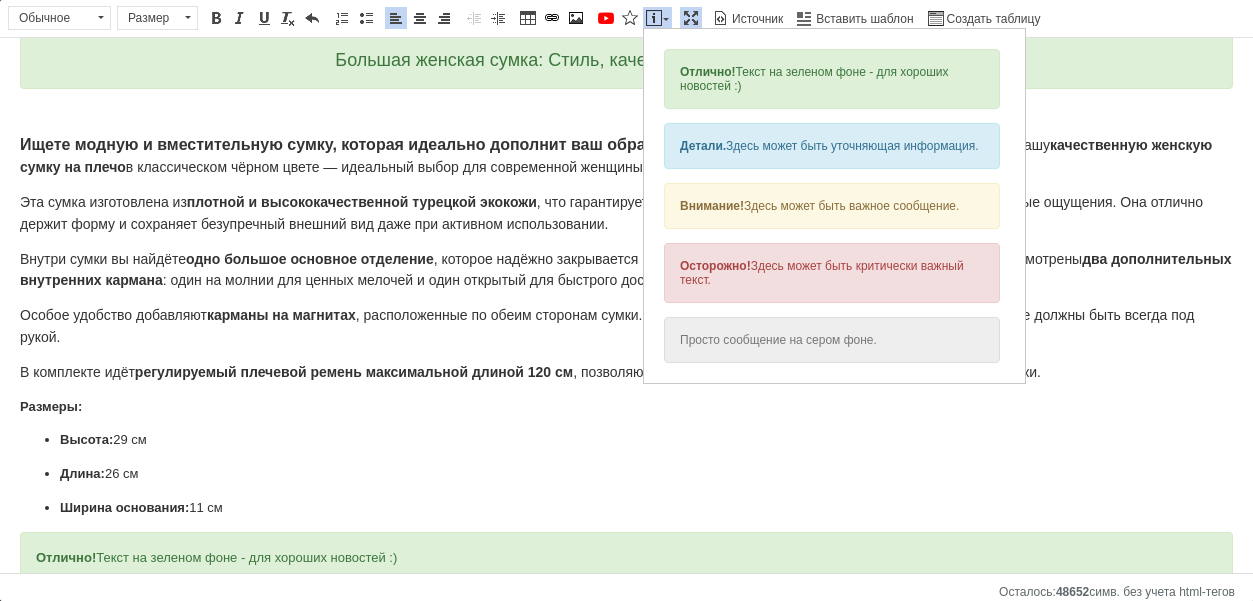 scroll, scrollTop: 99, scrollLeft: 0, axis: vertical 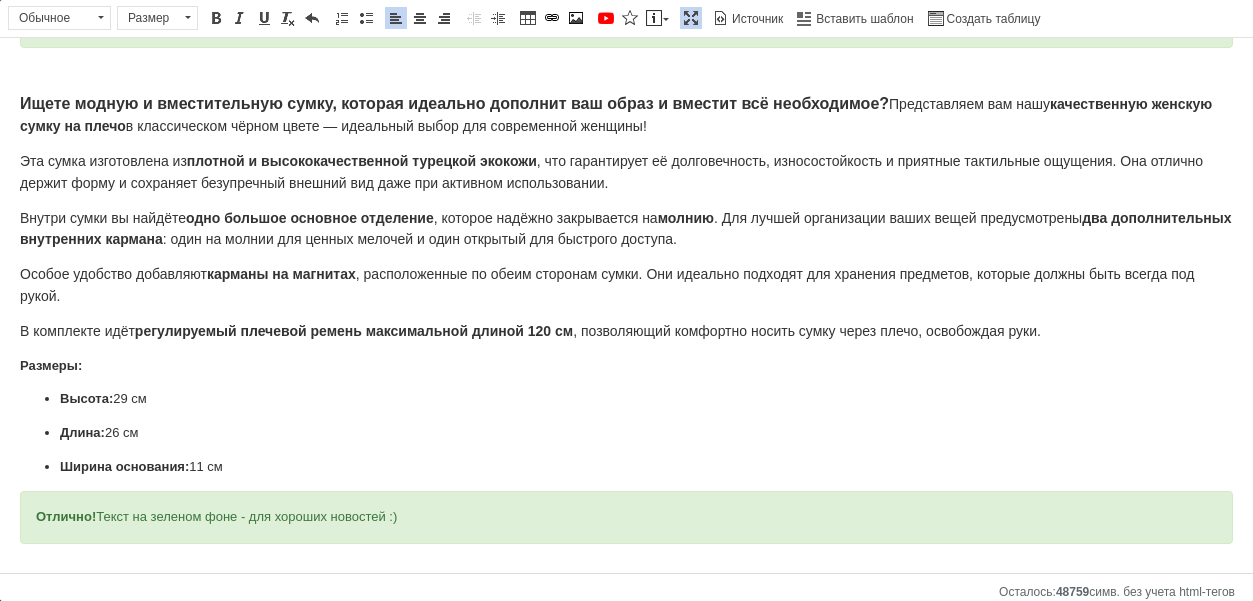 drag, startPoint x: 411, startPoint y: 510, endPoint x: -3, endPoint y: 514, distance: 414.01932 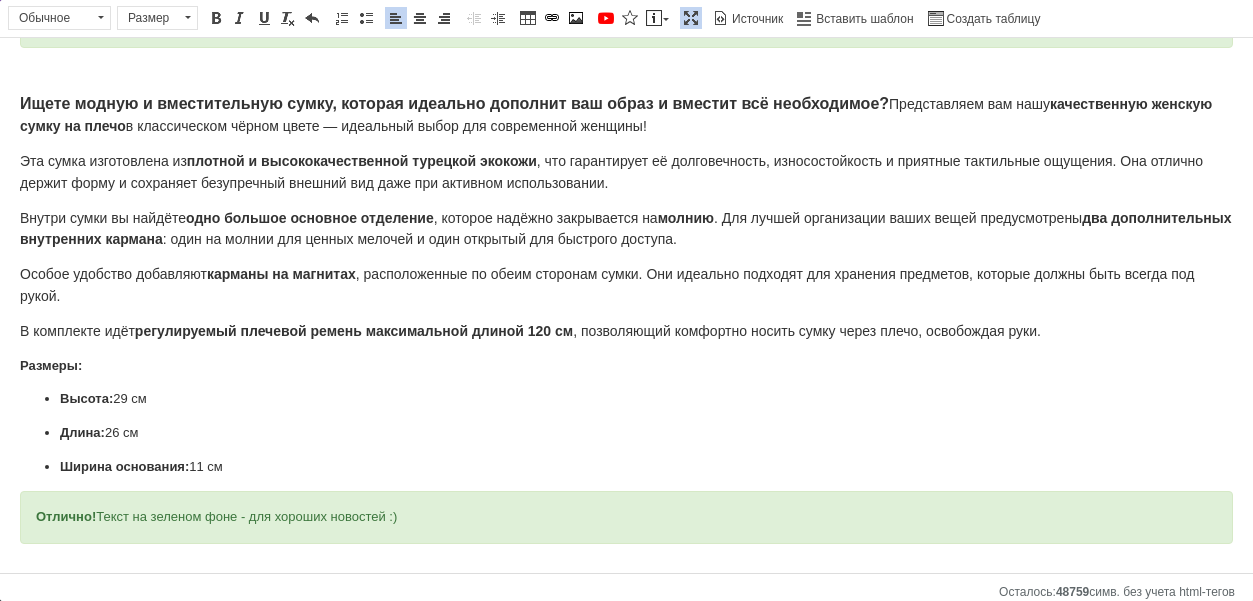 click on "Большая женская сумка: Стиль, качество и удобство на каждый день Ищете модную и вместительную сумку, которая идеально дополнит ваш образ и вместит всё необходимое?  Представляем вам нашу  качественную женскую сумку на плечо  в классическом чёрном цвете — идеальный выбор для современной женщины! Эта сумка изготовлена из  плотной и высококачественной турецкой экокожи , что гарантирует её долговечность, износостойкость и приятные тактильные ощущения. Она отлично держит форму и сохраняет безупречный внешний вид даже при активном использовании. [GEOGRAPHIC_DATA]" at bounding box center [626, 268] 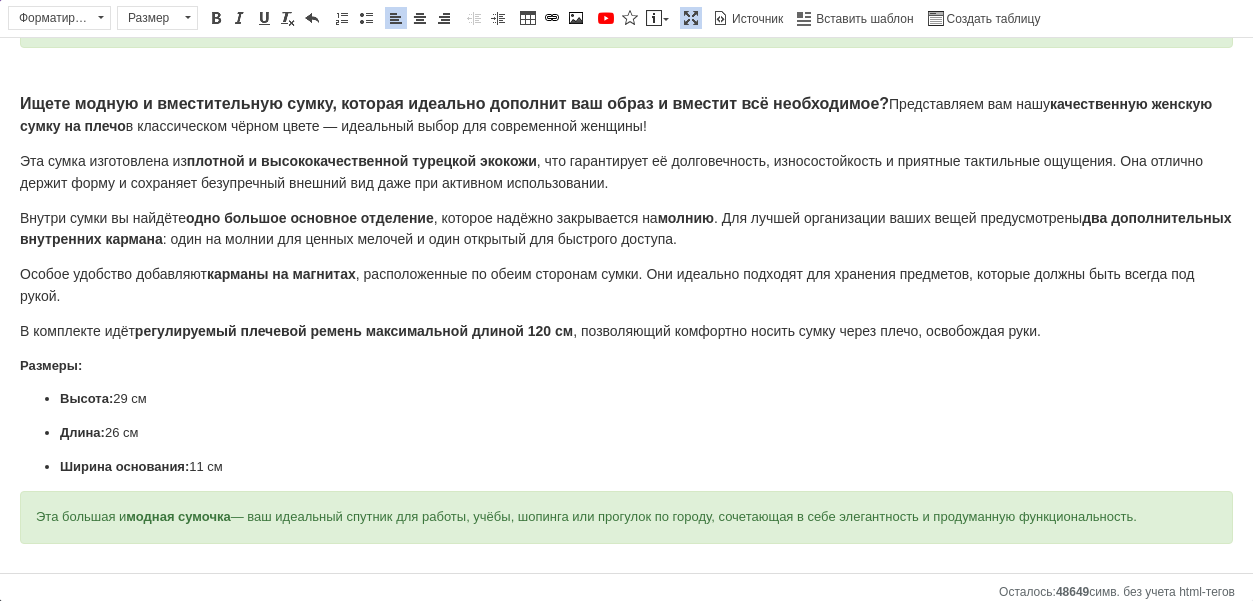 drag, startPoint x: 30, startPoint y: 514, endPoint x: 1199, endPoint y: 521, distance: 1169.021 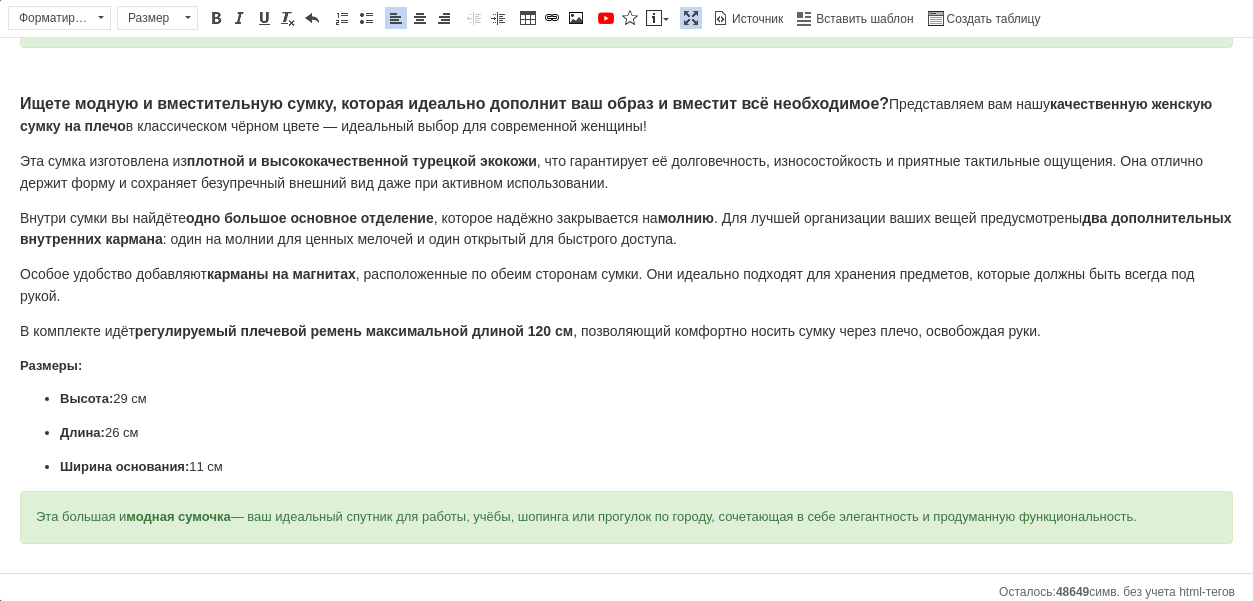 click on "Эта большая и  модная сумочка  — ваш идеальный спутник для работы, учёбы, шопинга или прогулок по городу, сочетающая в себе элегантность и продуманную функциональность." at bounding box center (626, 517) 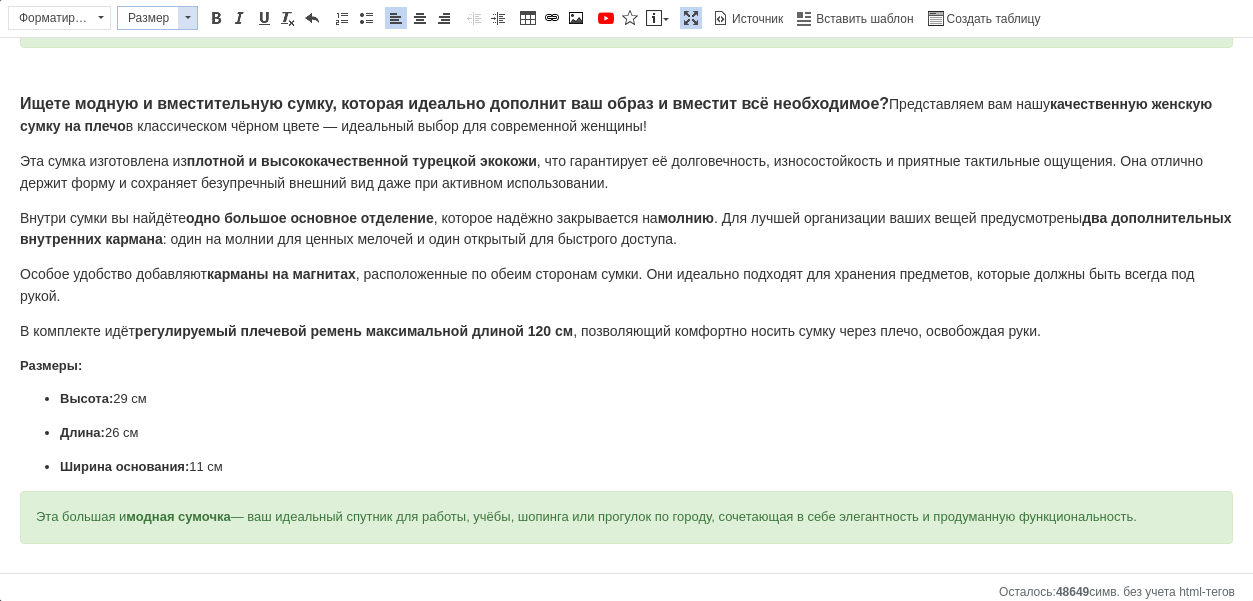 click at bounding box center (187, 18) 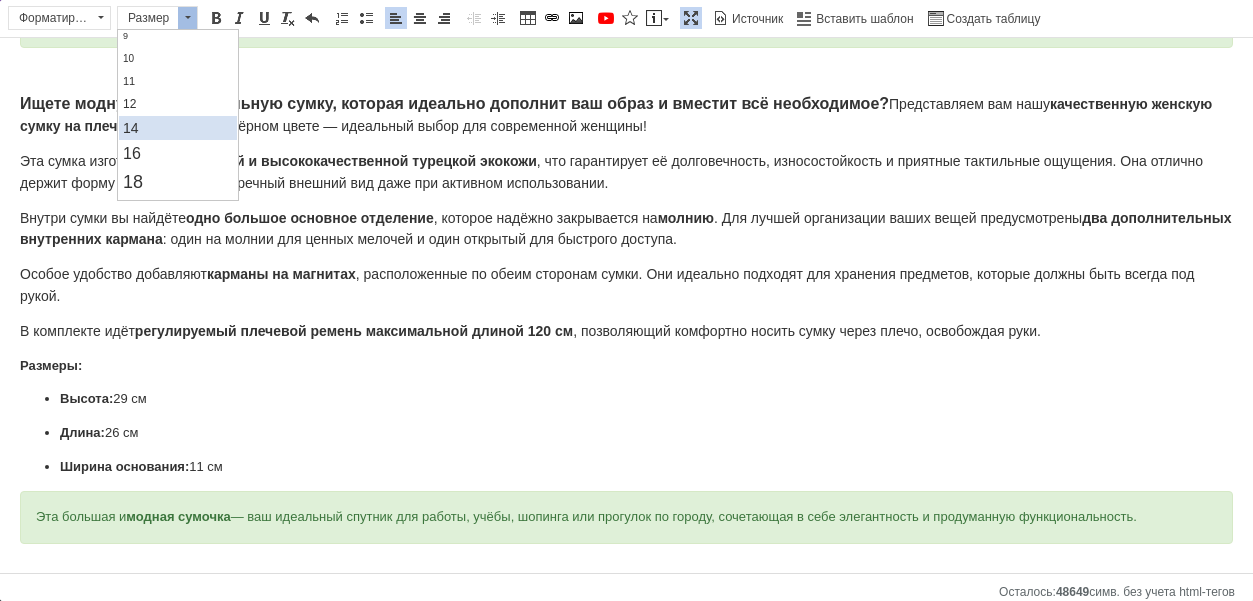 scroll, scrollTop: 83, scrollLeft: 0, axis: vertical 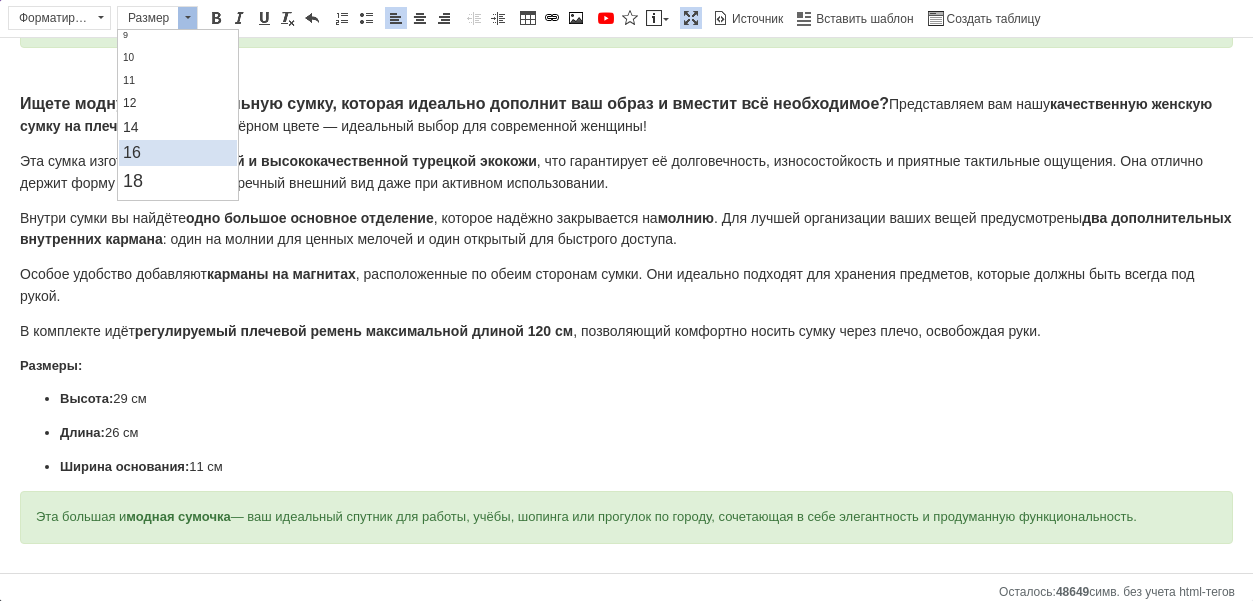 click on "16" at bounding box center [178, 153] 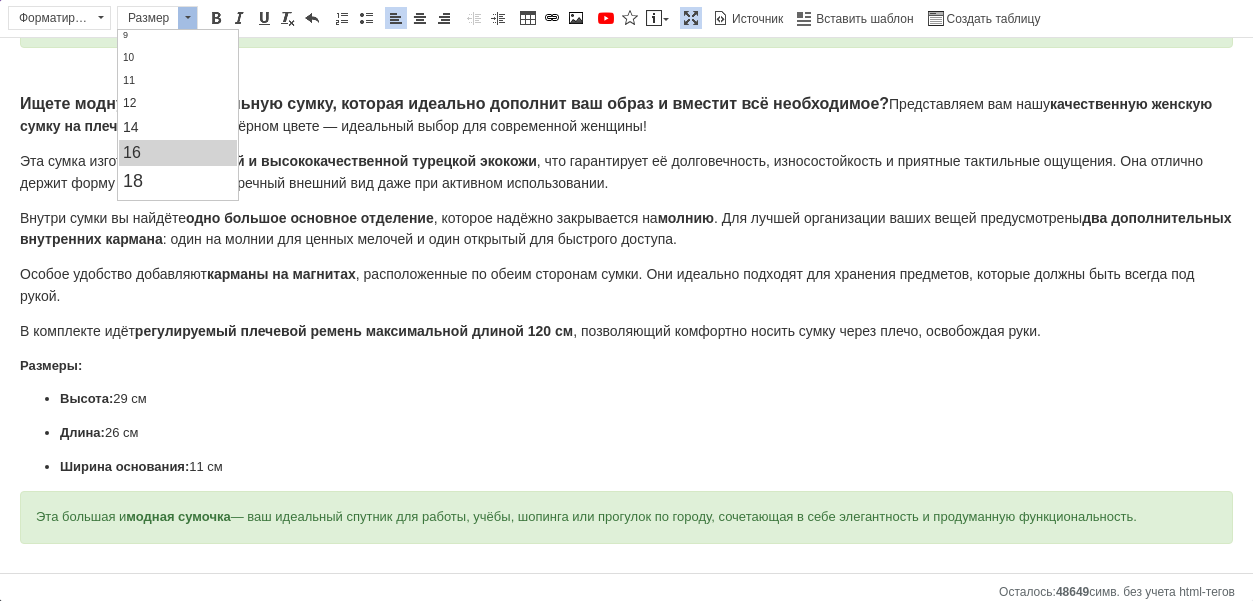 scroll, scrollTop: 0, scrollLeft: 0, axis: both 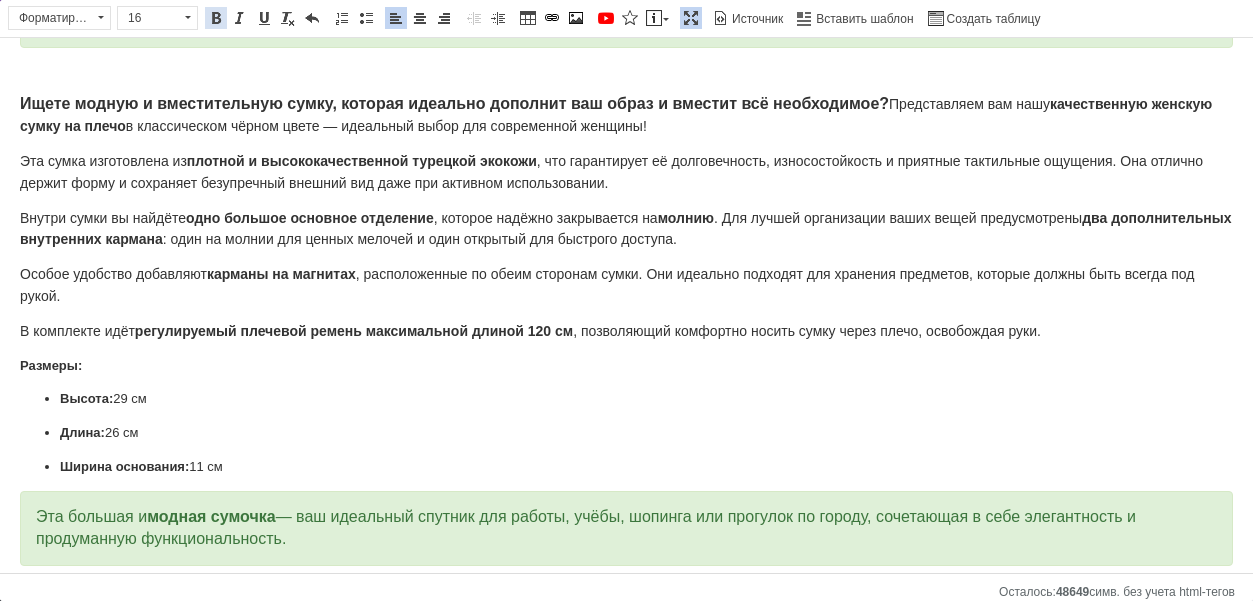 drag, startPoint x: 219, startPoint y: 21, endPoint x: 212, endPoint y: 3, distance: 19.313208 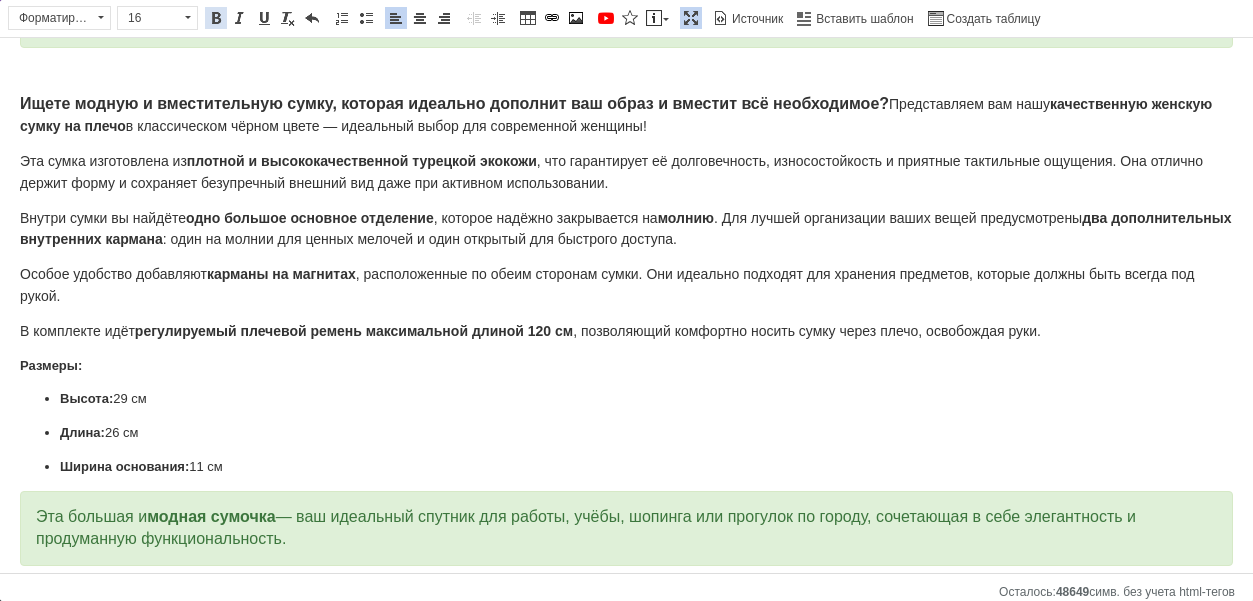 click at bounding box center (216, 18) 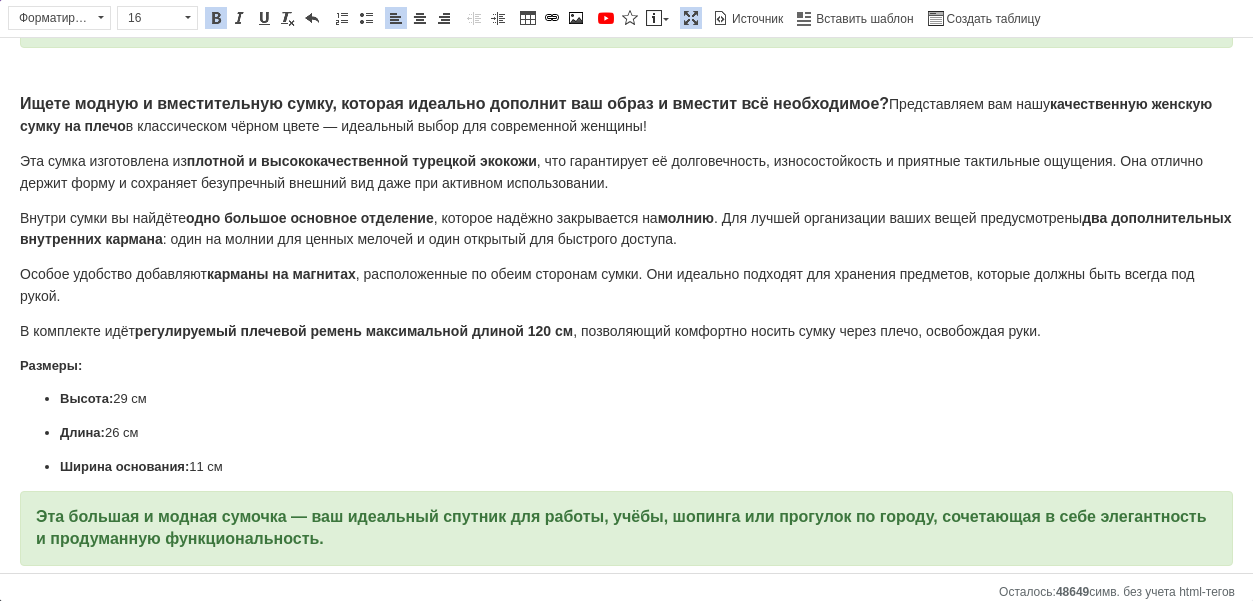 click on "Большая женская сумка: Стиль, качество и удобство на каждый день Ищете модную и вместительную сумку, которая идеально дополнит ваш образ и вместит всё необходимое?  Представляем вам нашу  качественную женскую сумку на плечо  в классическом чёрном цвете — идеальный выбор для современной женщины! Эта сумка изготовлена из  плотной и высококачественной турецкой экокожи , что гарантирует её долговечность, износостойкость и приятные тактильные ощущения. Она отлично держит форму и сохраняет безупречный внешний вид даже при активном использовании. [GEOGRAPHIC_DATA]" at bounding box center (626, 279) 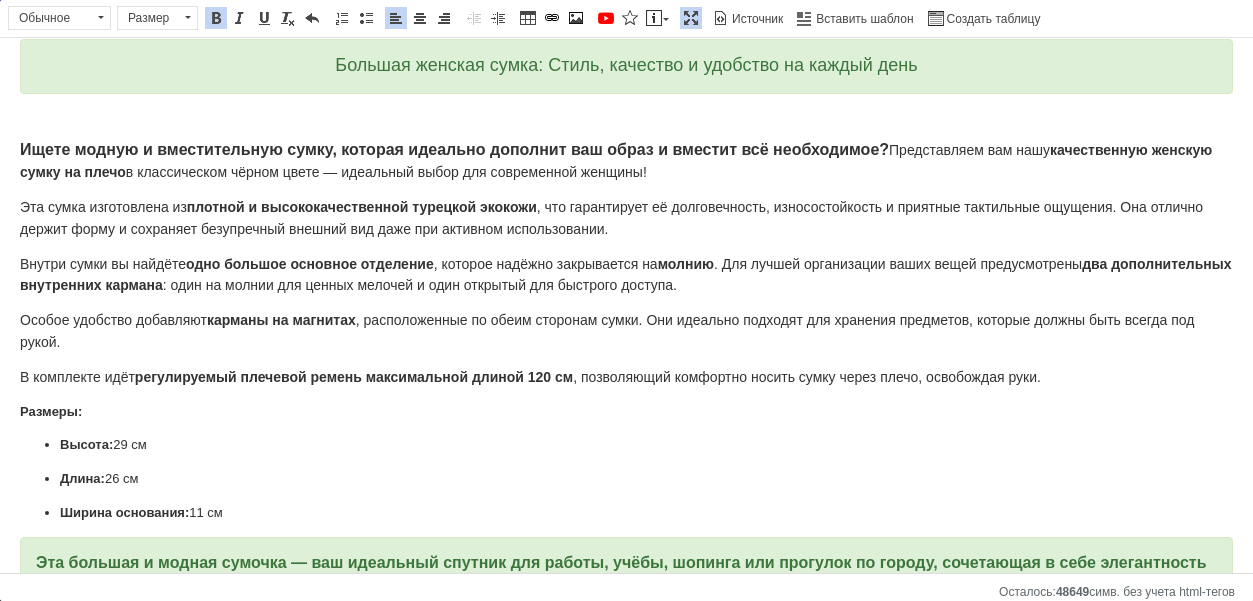scroll, scrollTop: 0, scrollLeft: 0, axis: both 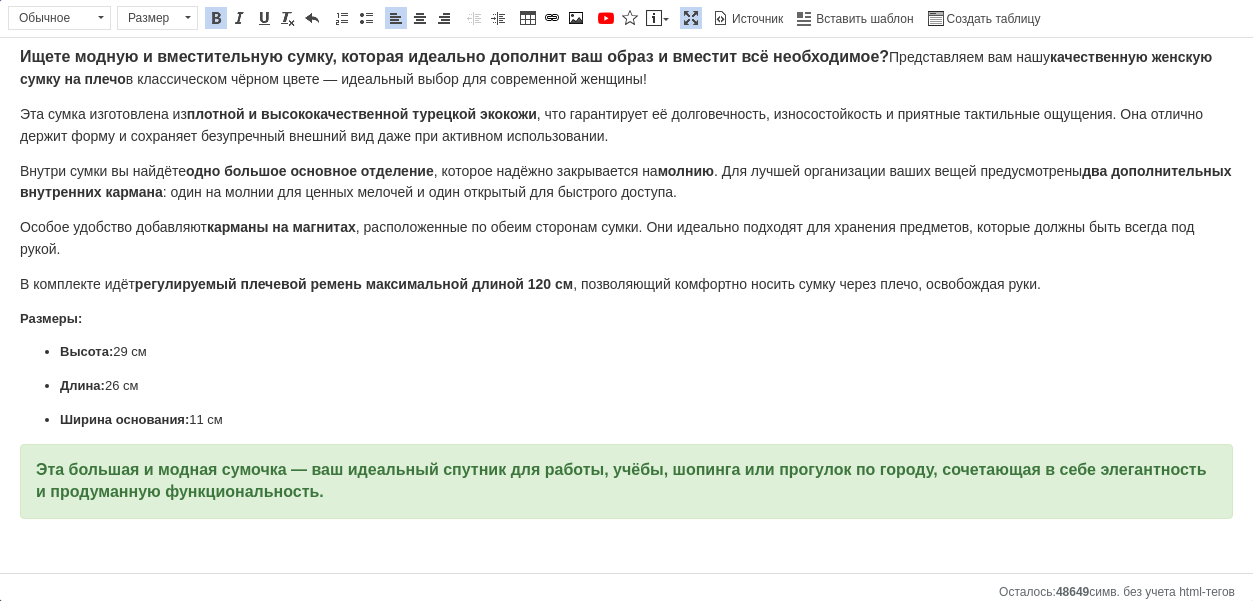 drag, startPoint x: 21, startPoint y: 319, endPoint x: 269, endPoint y: 421, distance: 268.15668 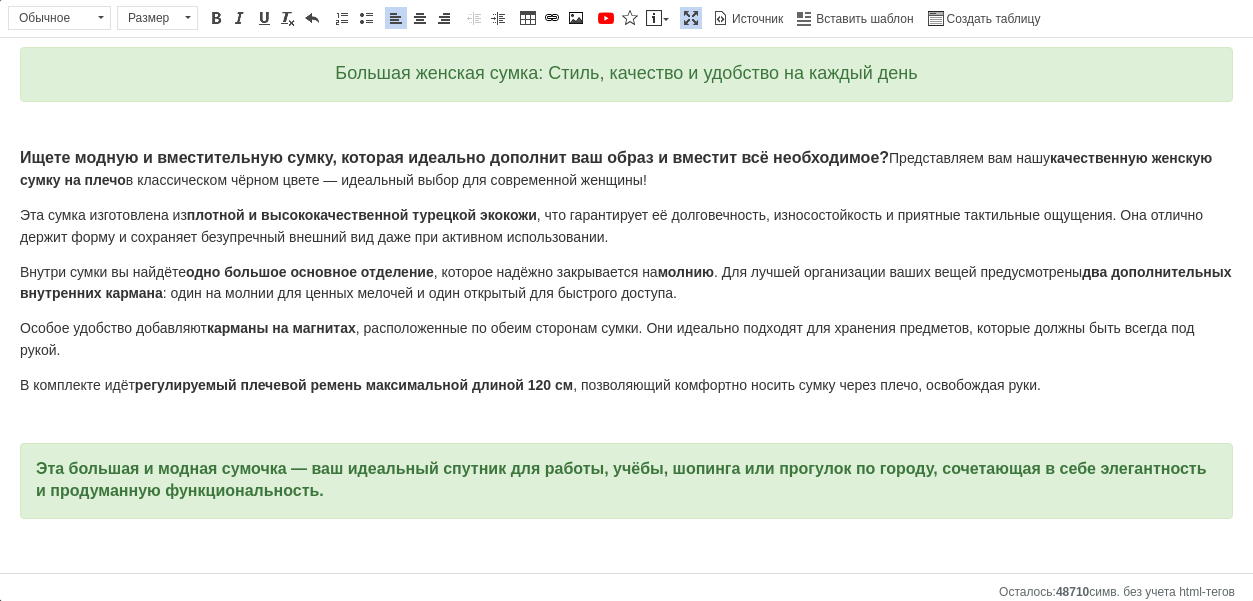 scroll, scrollTop: 272, scrollLeft: 0, axis: vertical 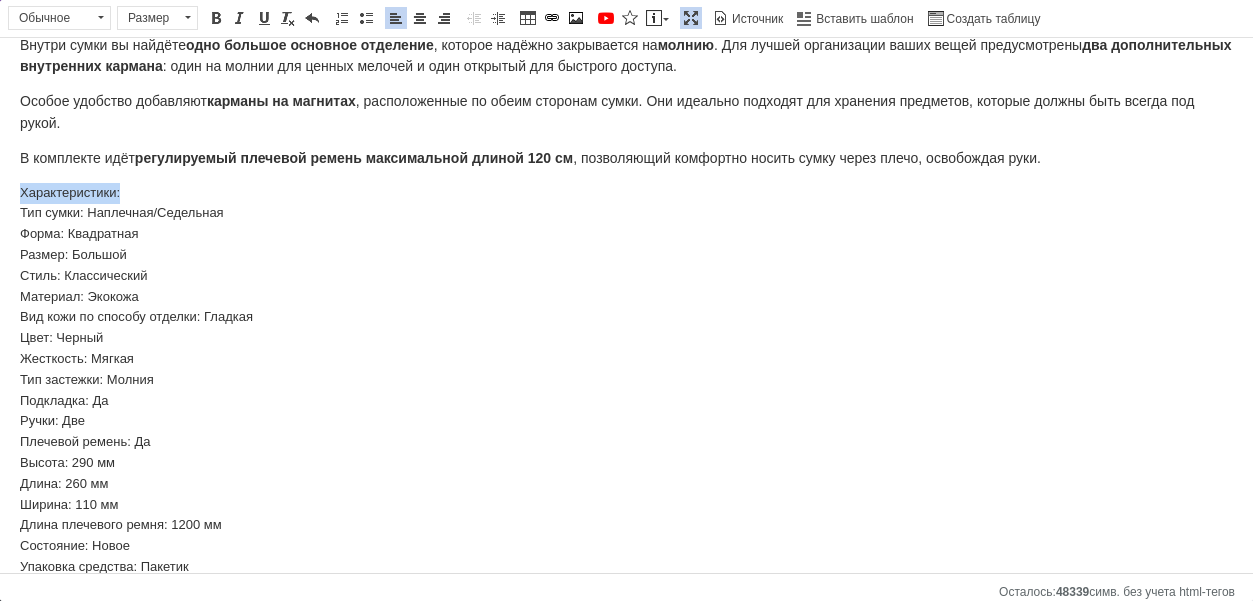 drag, startPoint x: 21, startPoint y: 192, endPoint x: 135, endPoint y: 188, distance: 114.07015 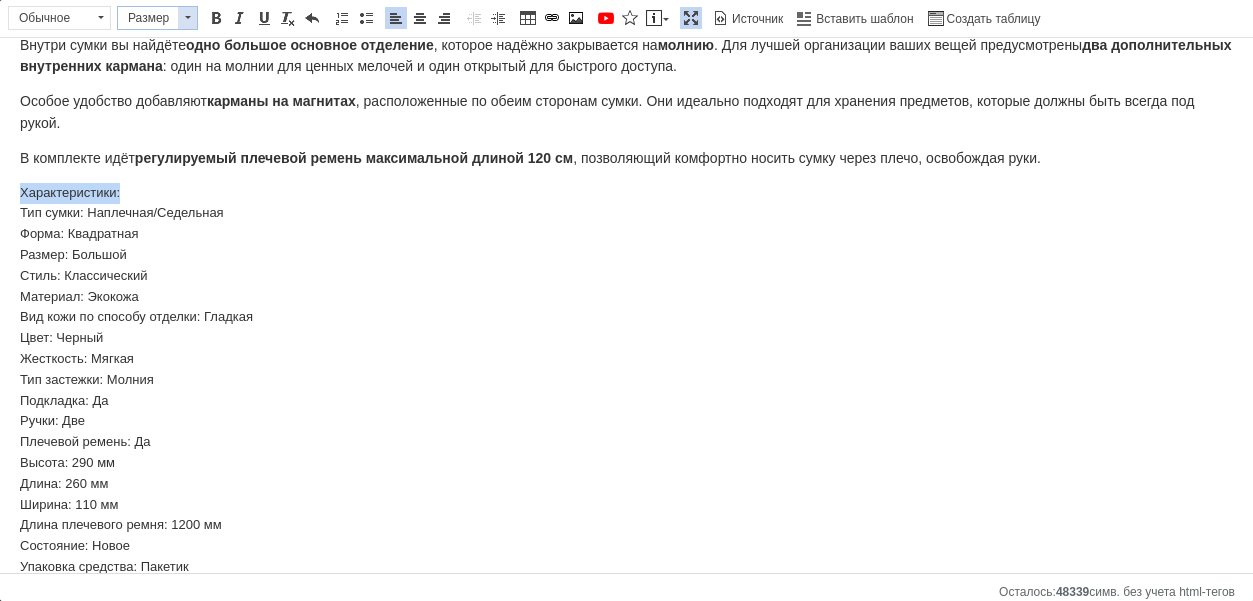 click at bounding box center (187, 18) 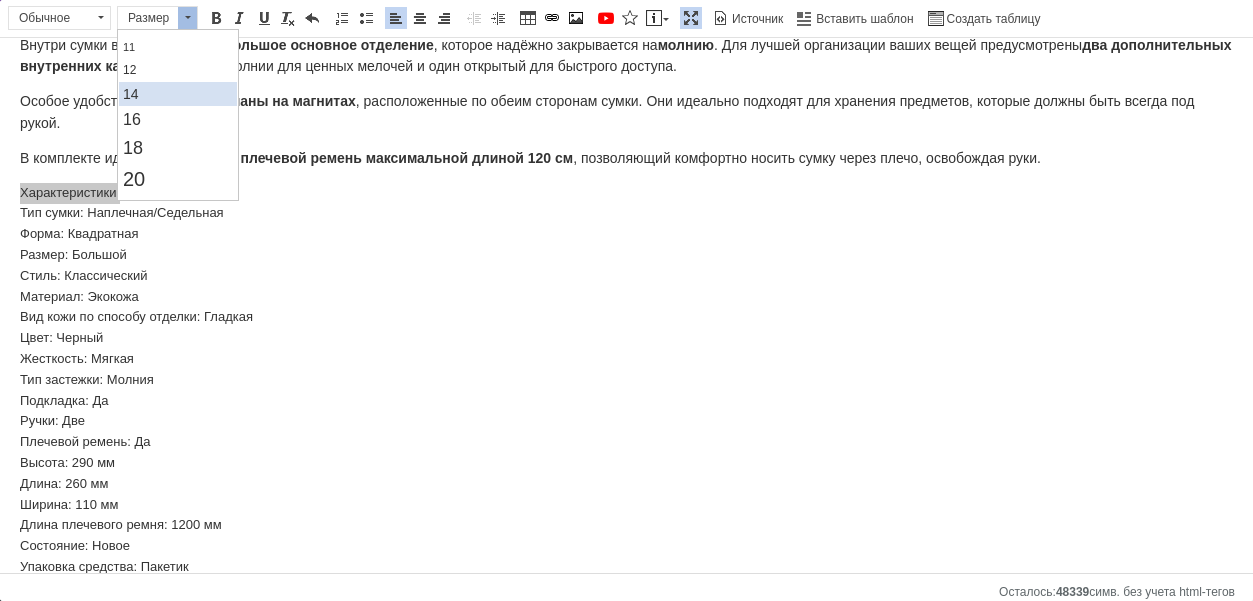 scroll, scrollTop: 118, scrollLeft: 0, axis: vertical 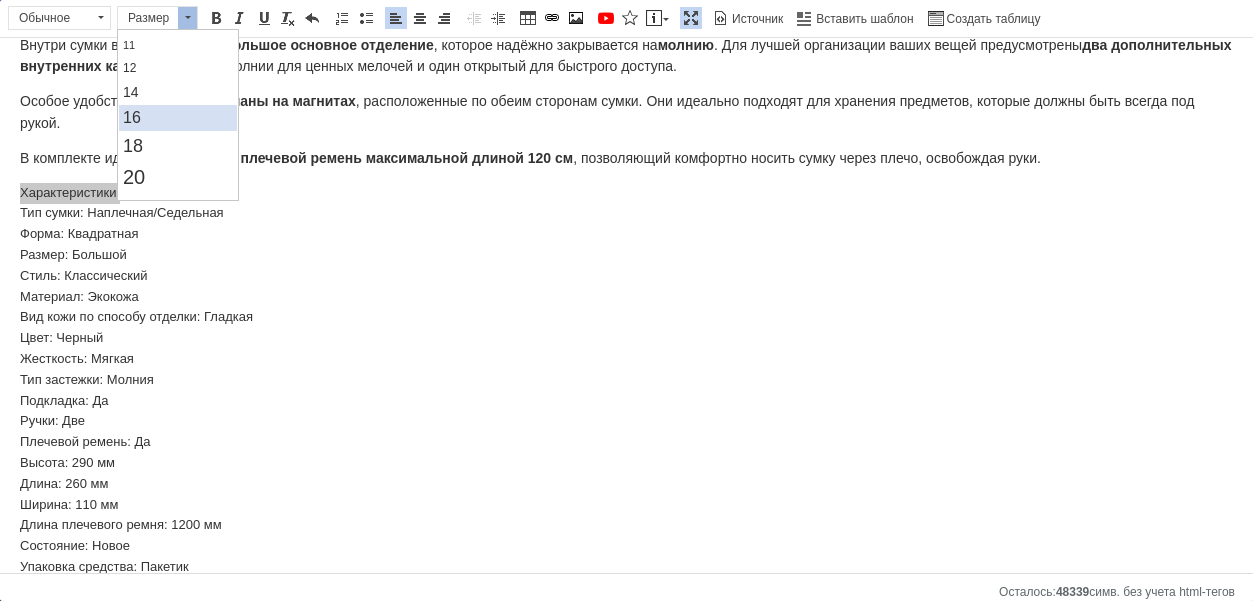 click on "16" at bounding box center (178, 118) 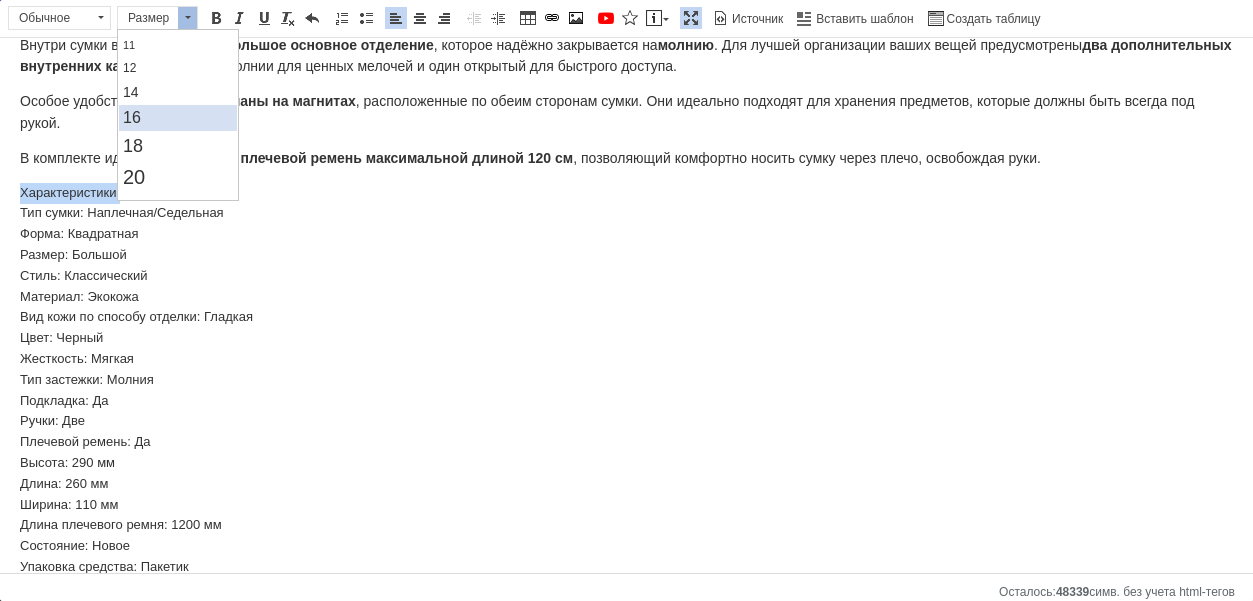 scroll, scrollTop: 0, scrollLeft: 0, axis: both 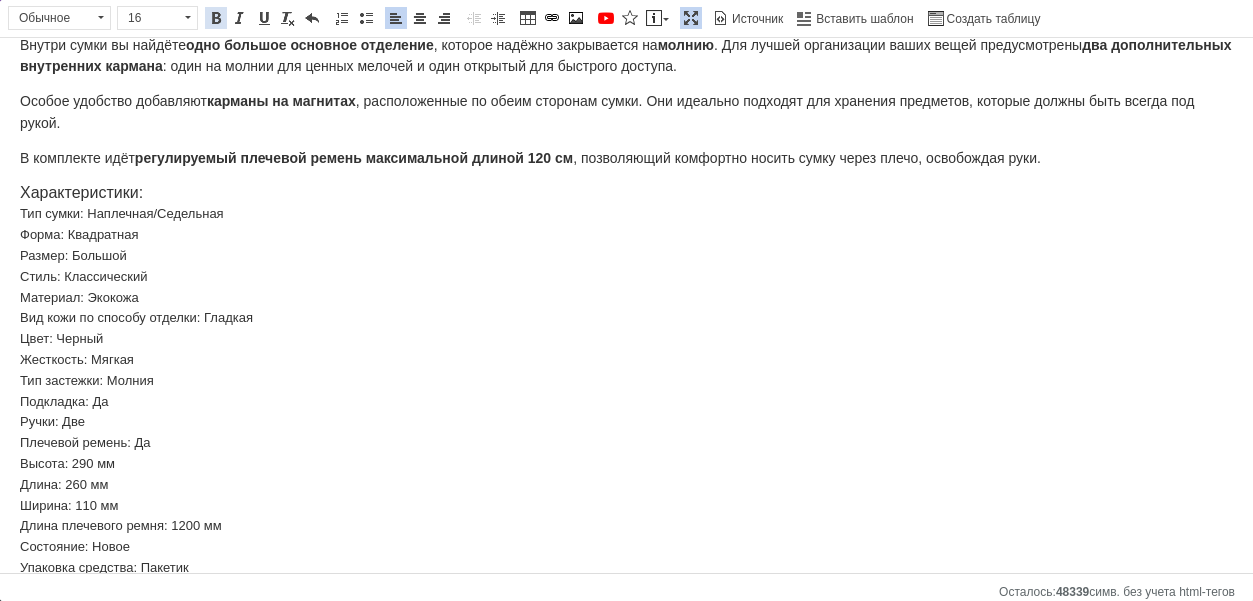click at bounding box center [216, 18] 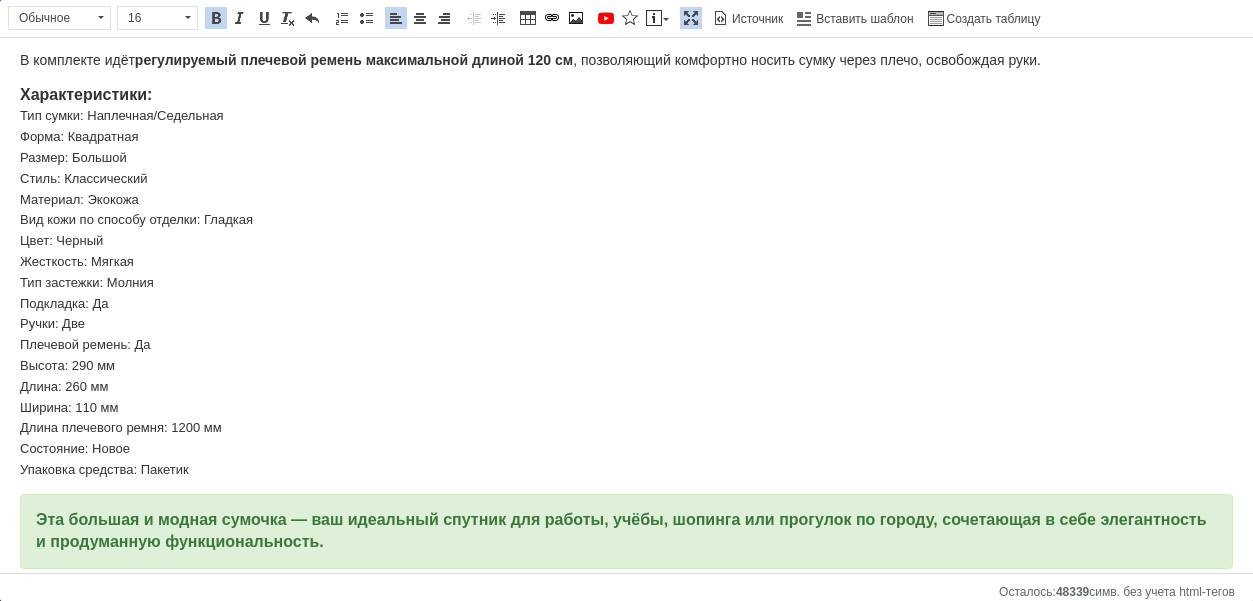 scroll, scrollTop: 412, scrollLeft: 0, axis: vertical 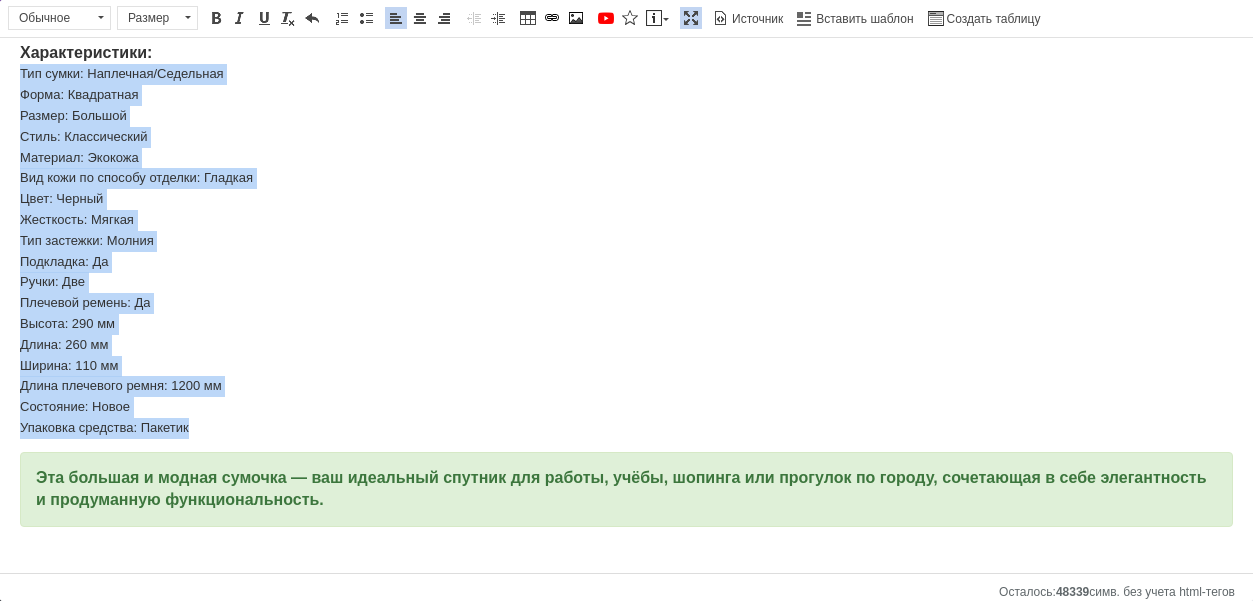 drag, startPoint x: 17, startPoint y: 75, endPoint x: 211, endPoint y: 425, distance: 400.16995 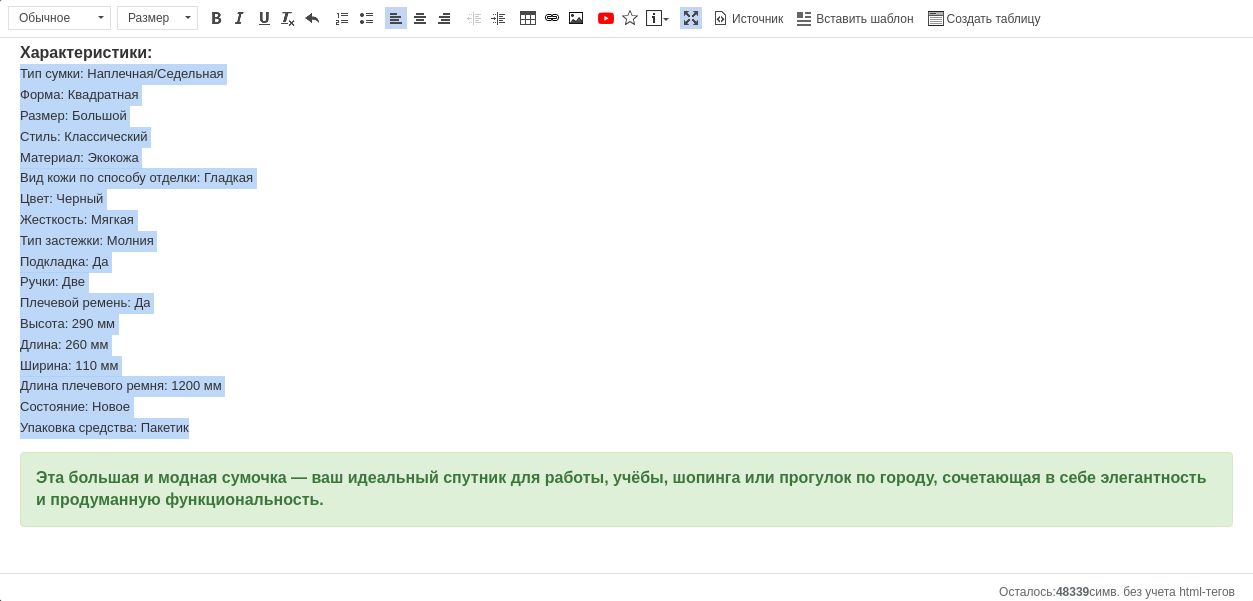 click on "Большая женская сумка: Стиль, качество и удобство на каждый день Ищете модную и вместительную сумку, которая идеально дополнит ваш образ и вместит всё необходимое?  Представляем вам нашу  качественную женскую сумку на плечо  в классическом чёрном цвете — идеальный выбор для современной женщины! Эта сумка изготовлена из  плотной и высококачественной турецкой экокожи , что гарантирует её долговечность, износостойкость и приятные тактильные ощущения. Она отлично держит форму и сохраняет безупречный внешний вид даже при активном использовании. [GEOGRAPHIC_DATA]" at bounding box center (626, 103) 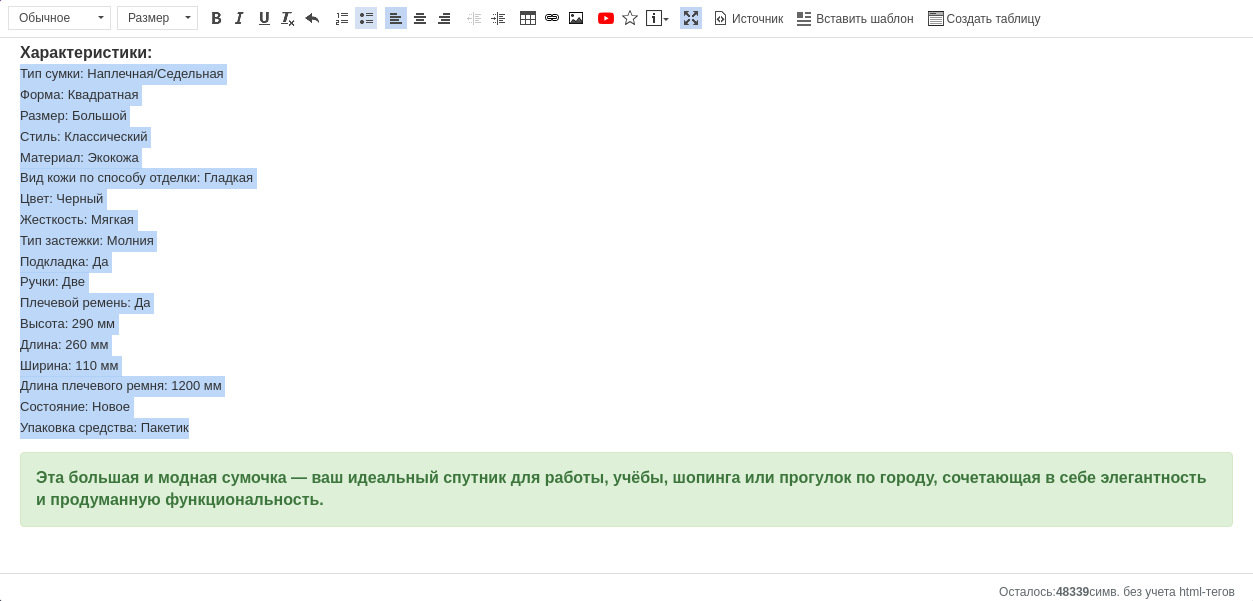 click at bounding box center [366, 18] 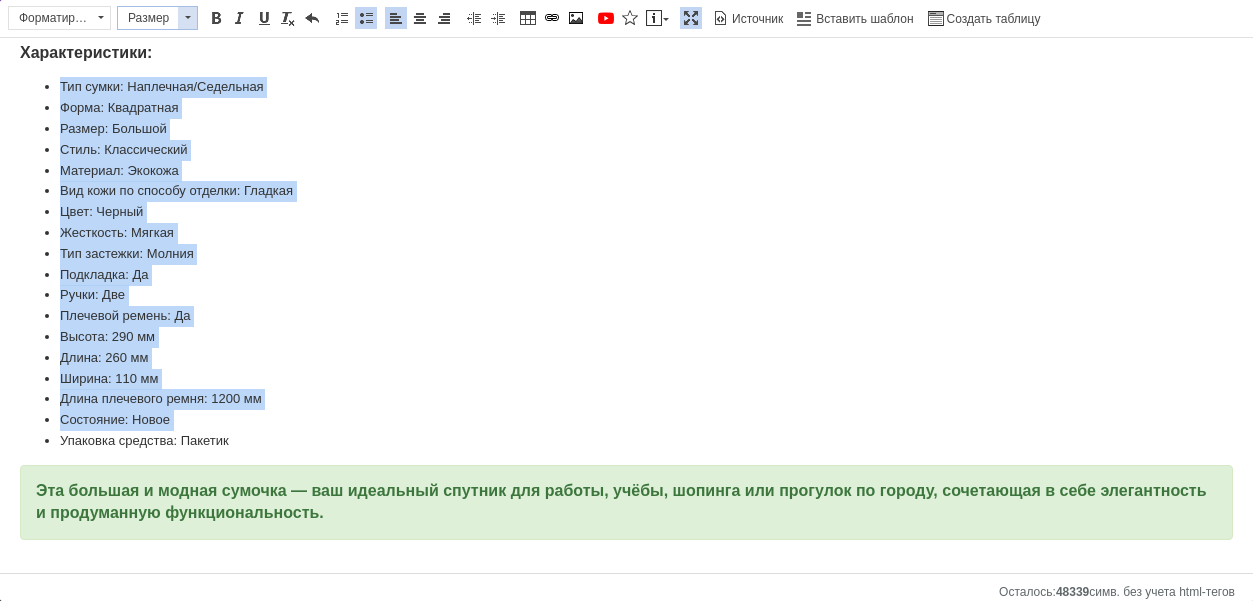 click at bounding box center [187, 18] 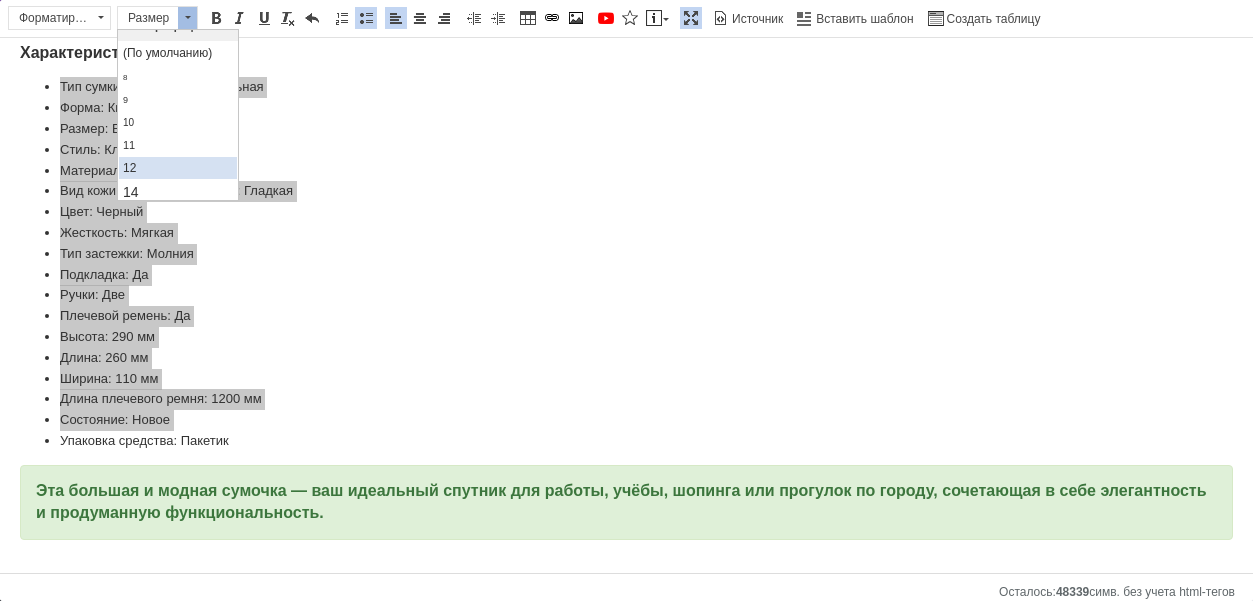 scroll, scrollTop: 19, scrollLeft: 0, axis: vertical 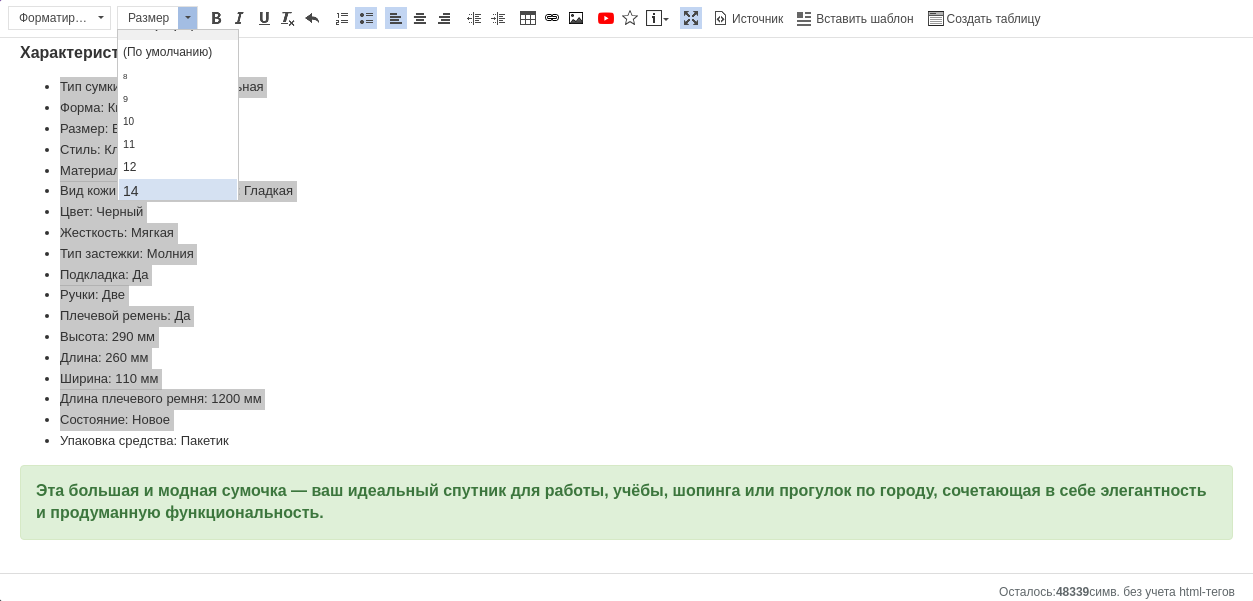 click on "14" at bounding box center (178, 191) 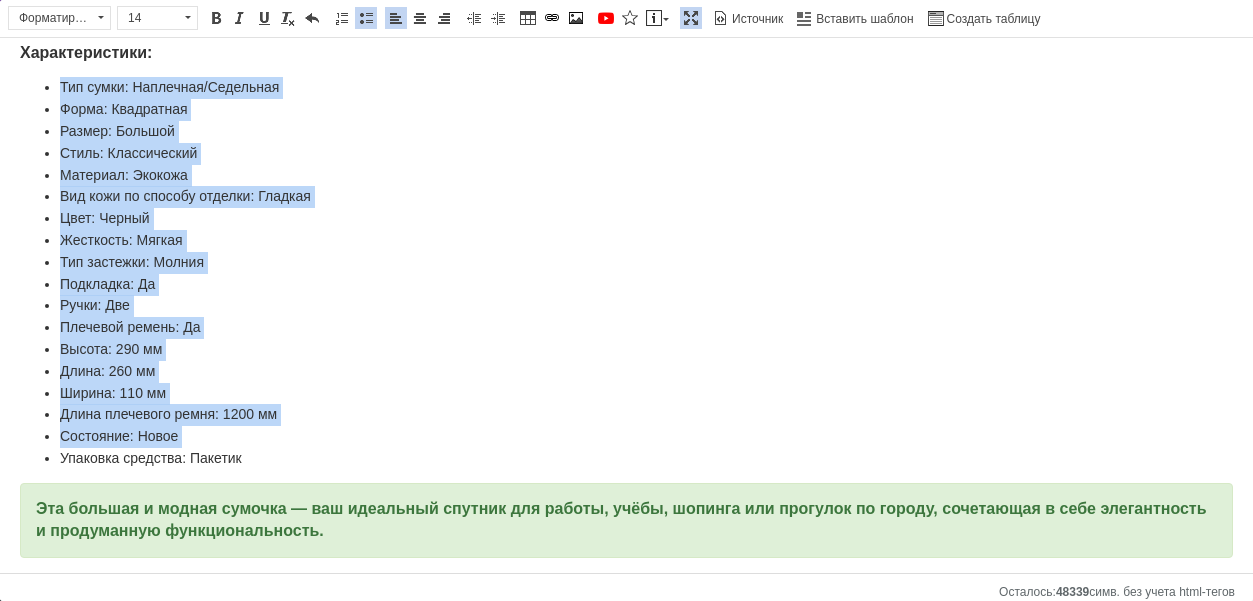 scroll, scrollTop: 0, scrollLeft: 0, axis: both 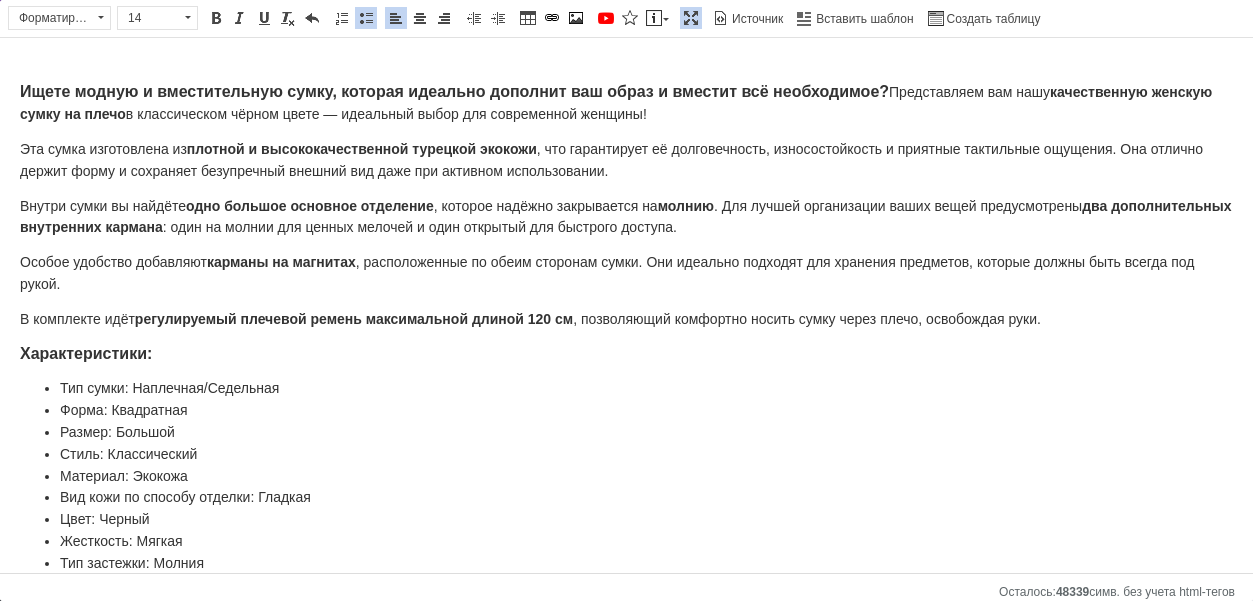 click on "Большая женская сумка: Стиль, качество и удобство на каждый день Ищете модную и вместительную сумку, которая идеально дополнит ваш образ и вместит всё необходимое?  Представляем вам нашу  качественную женскую сумку на плечо  в классическом чёрном цвете — идеальный выбор для современной женщины! Эта сумка изготовлена из  плотной и высококачественной турецкой экокожи , что гарантирует её долговечность, износостойкость и приятные тактильные ощущения. Она отлично держит форму и сохраняет безупречный внешний вид даже при активном использовании. [GEOGRAPHIC_DATA]" at bounding box center (626, 420) 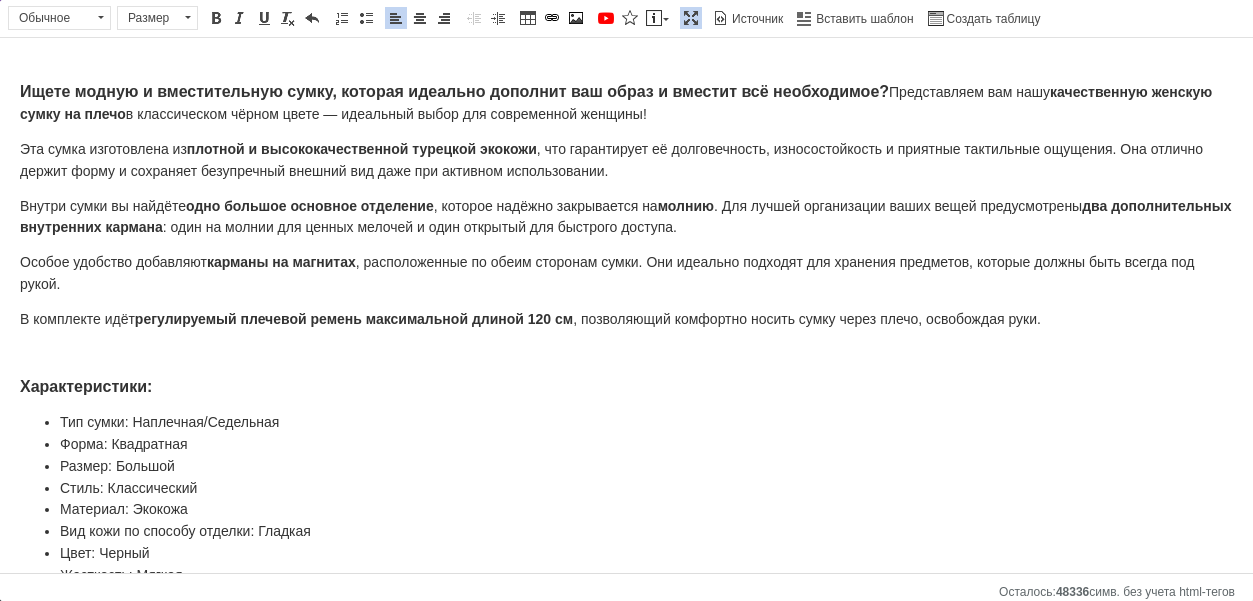 click on "Большая женская сумка: Стиль, качество и удобство на каждый день Ищете модную и вместительную сумку, которая идеально дополнит ваш образ и вместит всё необходимое?  Представляем вам нашу  качественную женскую сумку на плечо  в классическом чёрном цвете — идеальный выбор для современной женщины! Эта сумка изготовлена из  плотной и высококачественной турецкой экокожи , что гарантирует её долговечность, износостойкость и приятные тактильные ощущения. Она отлично держит форму и сохраняет безупречный внешний вид даже при активном использовании. [GEOGRAPHIC_DATA]" at bounding box center (626, 437) 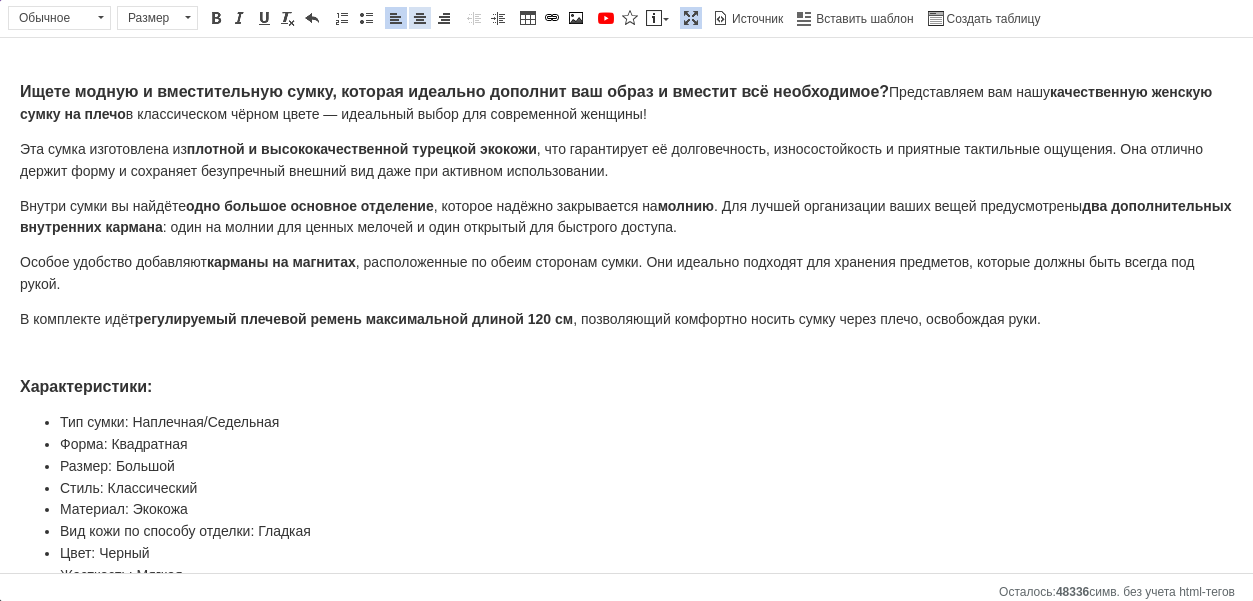 click at bounding box center (420, 18) 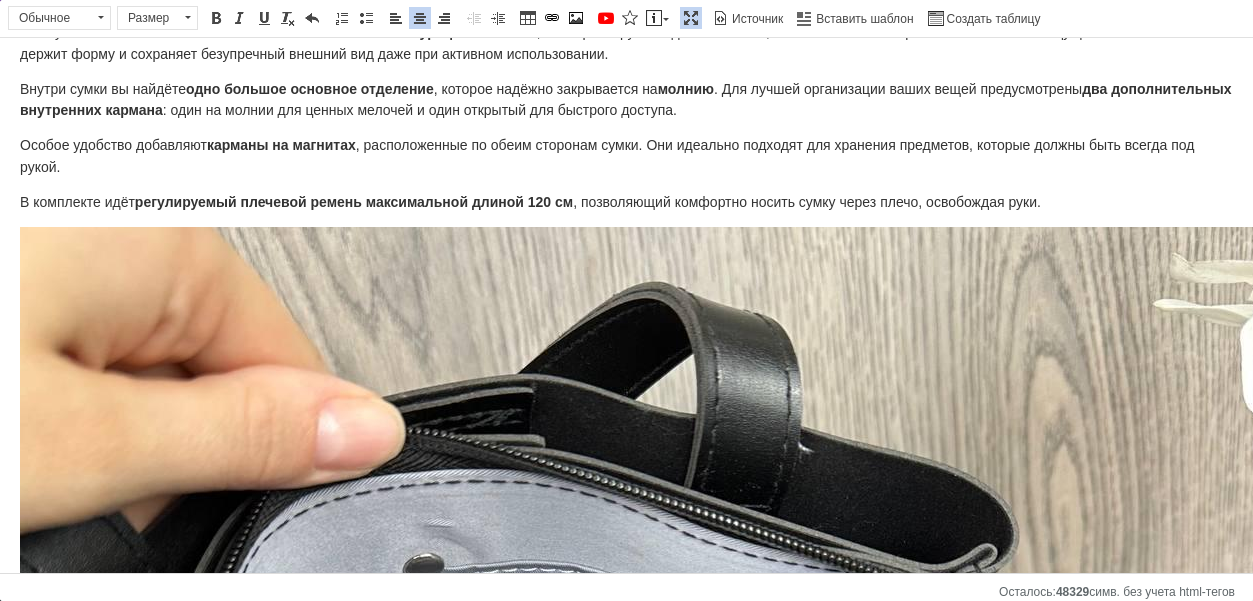 scroll, scrollTop: 246, scrollLeft: 0, axis: vertical 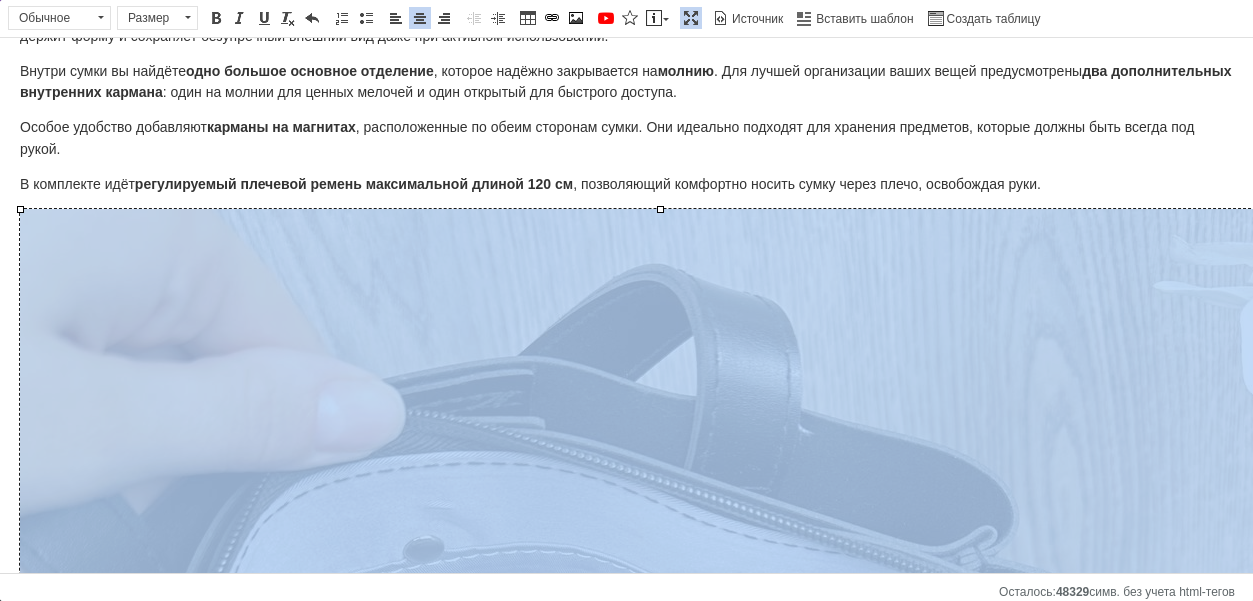 click at bounding box center (660, 849) 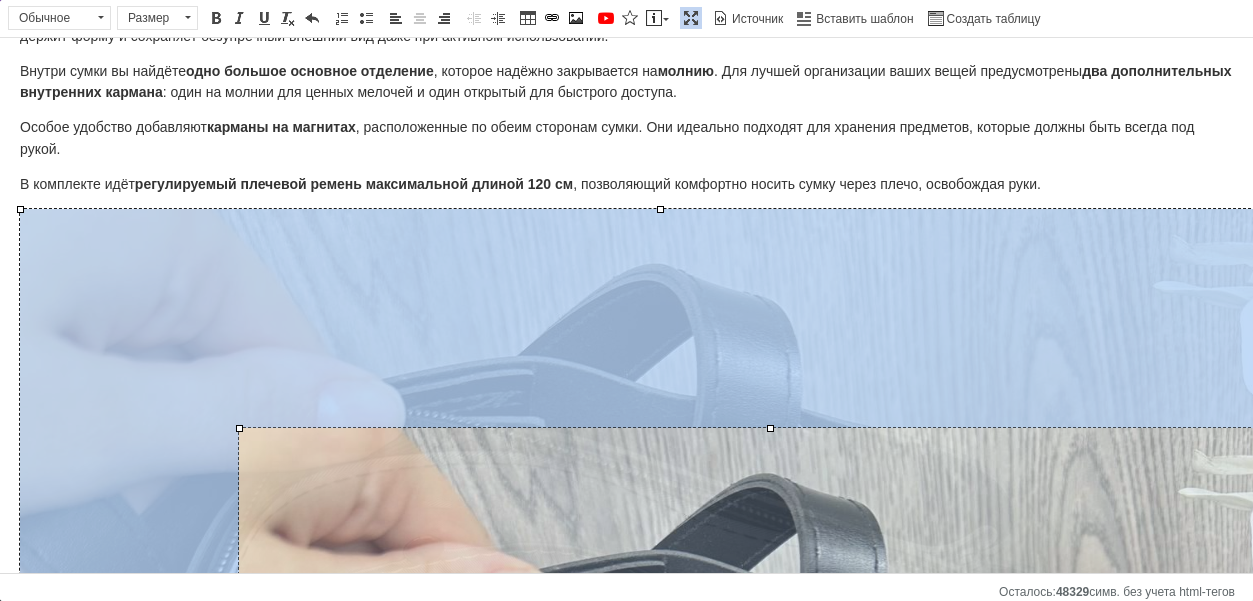 drag, startPoint x: 20, startPoint y: 209, endPoint x: 324, endPoint y: 426, distance: 373.5037 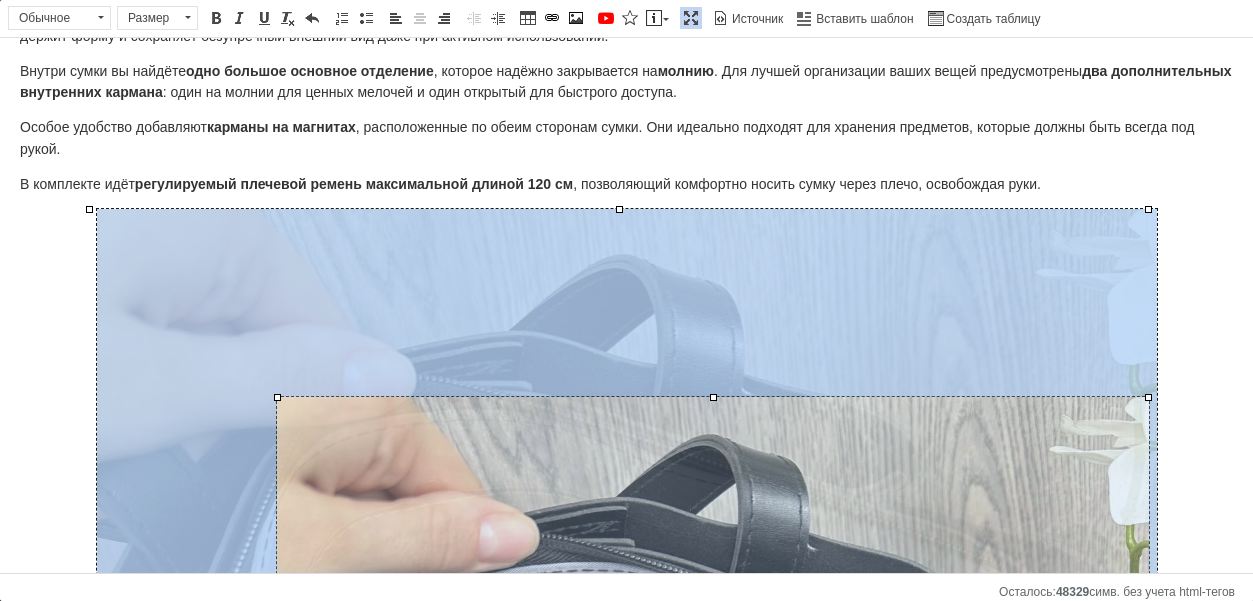 drag, startPoint x: 87, startPoint y: 206, endPoint x: 314, endPoint y: 394, distance: 294.74225 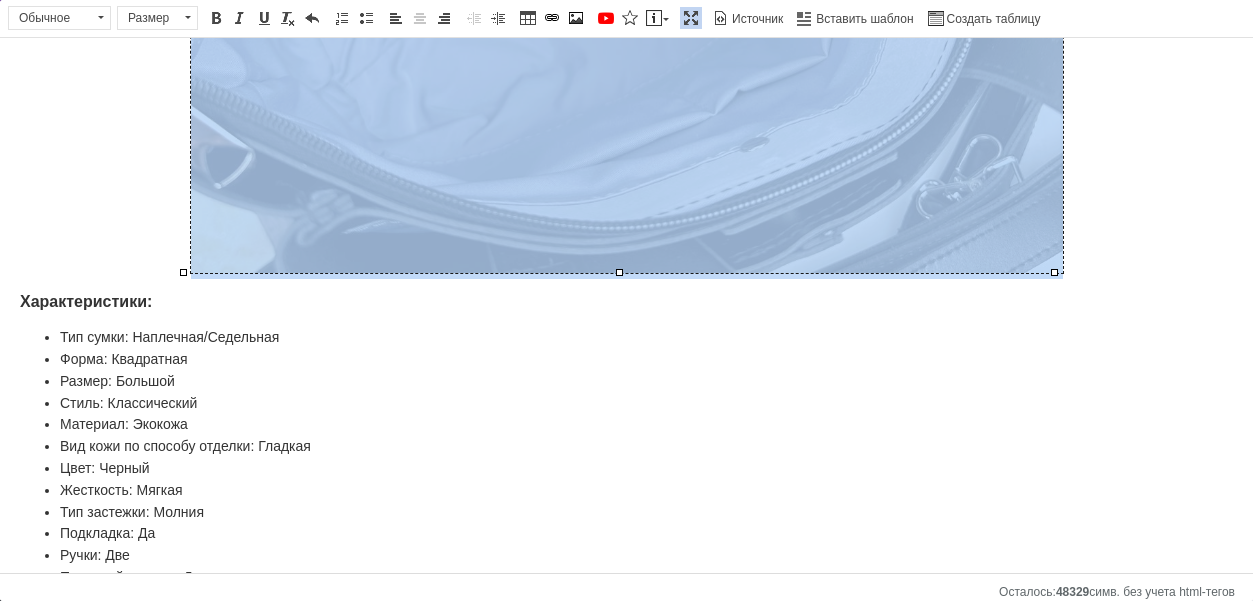 scroll, scrollTop: 1192, scrollLeft: 0, axis: vertical 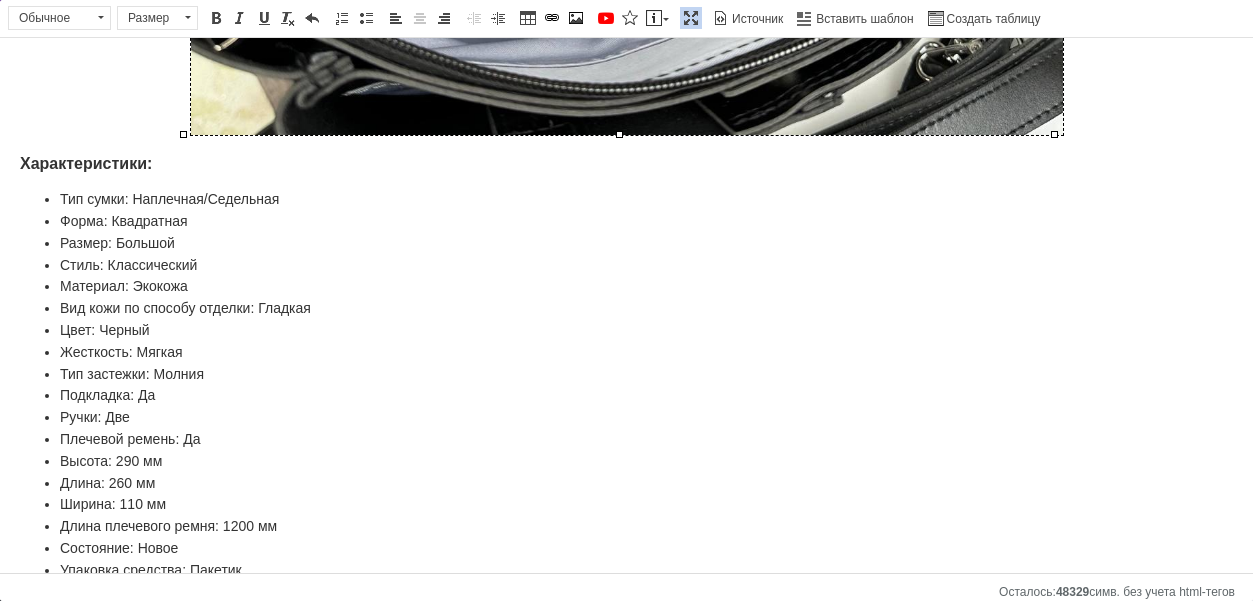 click on "​​​​​​​" at bounding box center (626, -298) 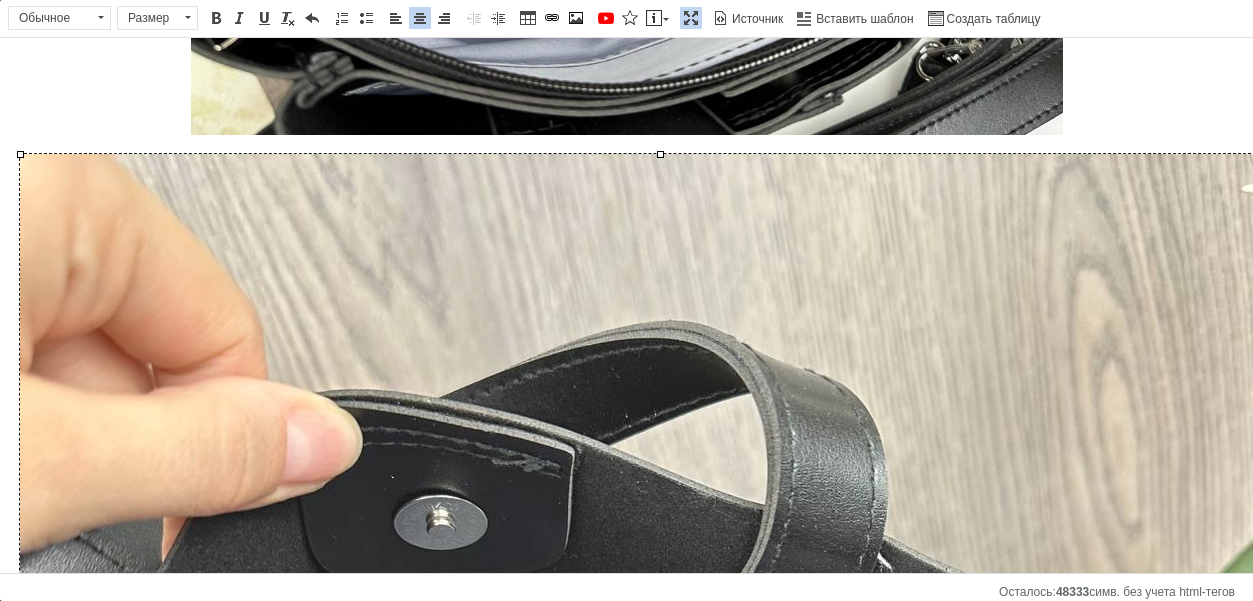 click at bounding box center [660, 794] 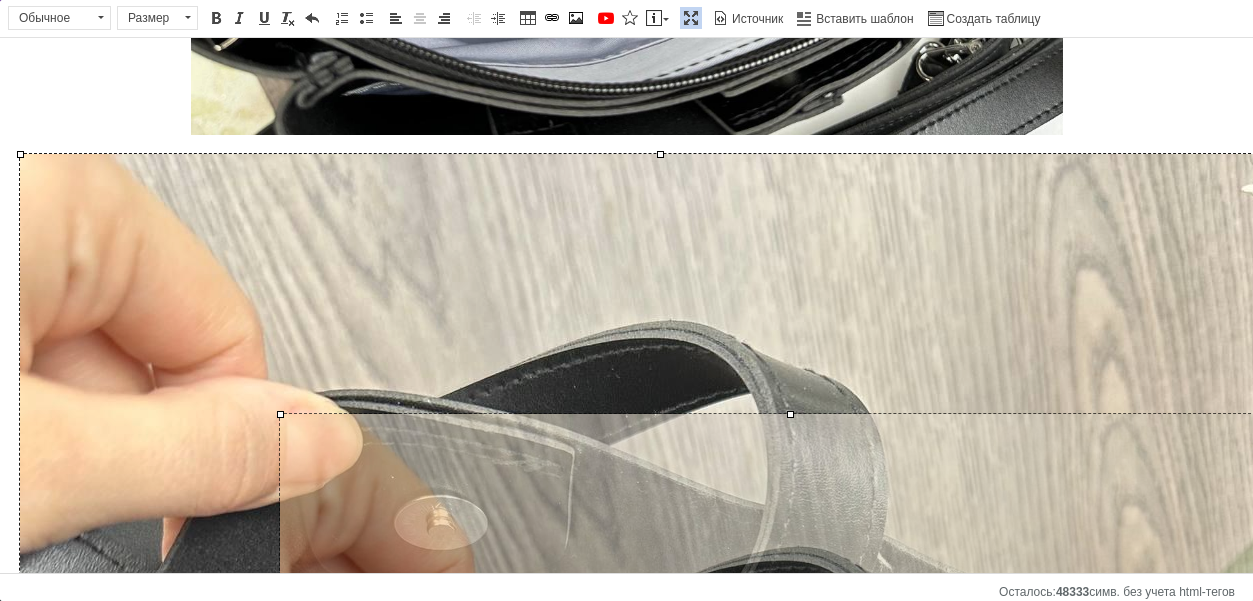 drag, startPoint x: 17, startPoint y: 151, endPoint x: 353, endPoint y: 419, distance: 429.79065 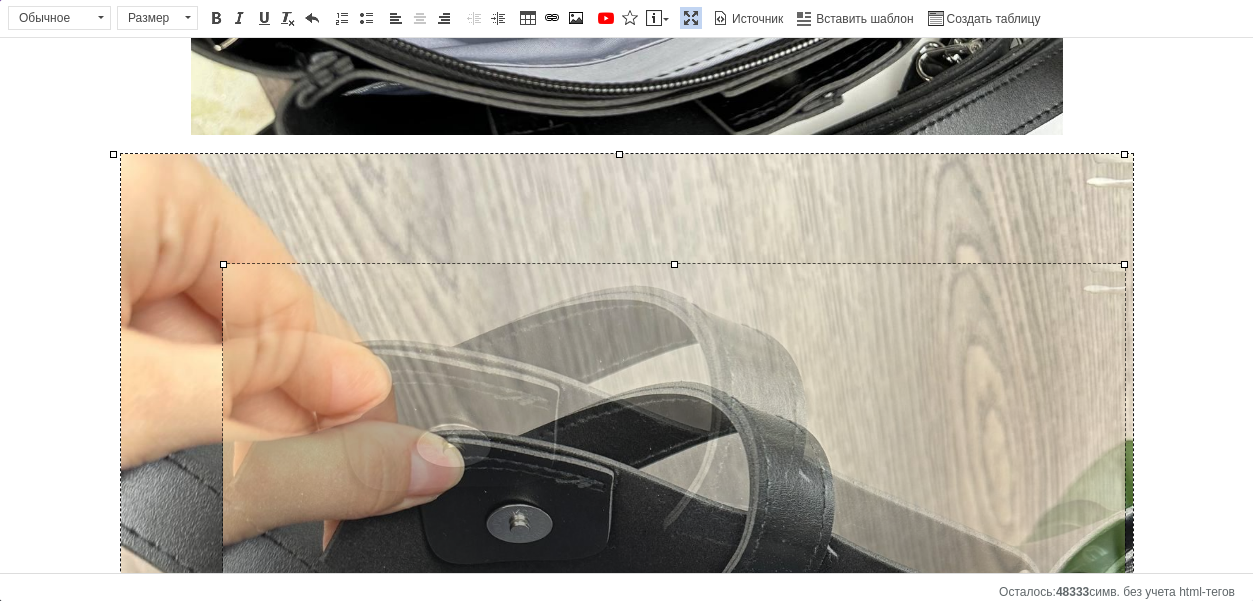 drag, startPoint x: 112, startPoint y: 154, endPoint x: 226, endPoint y: 264, distance: 158.41718 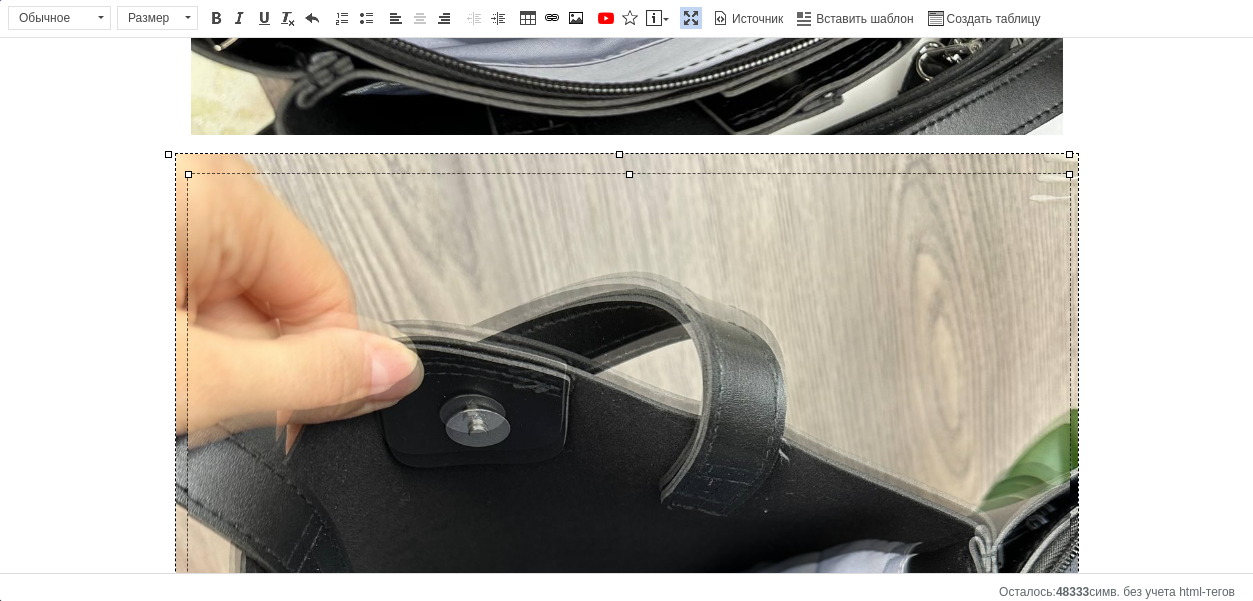 drag, startPoint x: 167, startPoint y: 155, endPoint x: 192, endPoint y: 175, distance: 32.01562 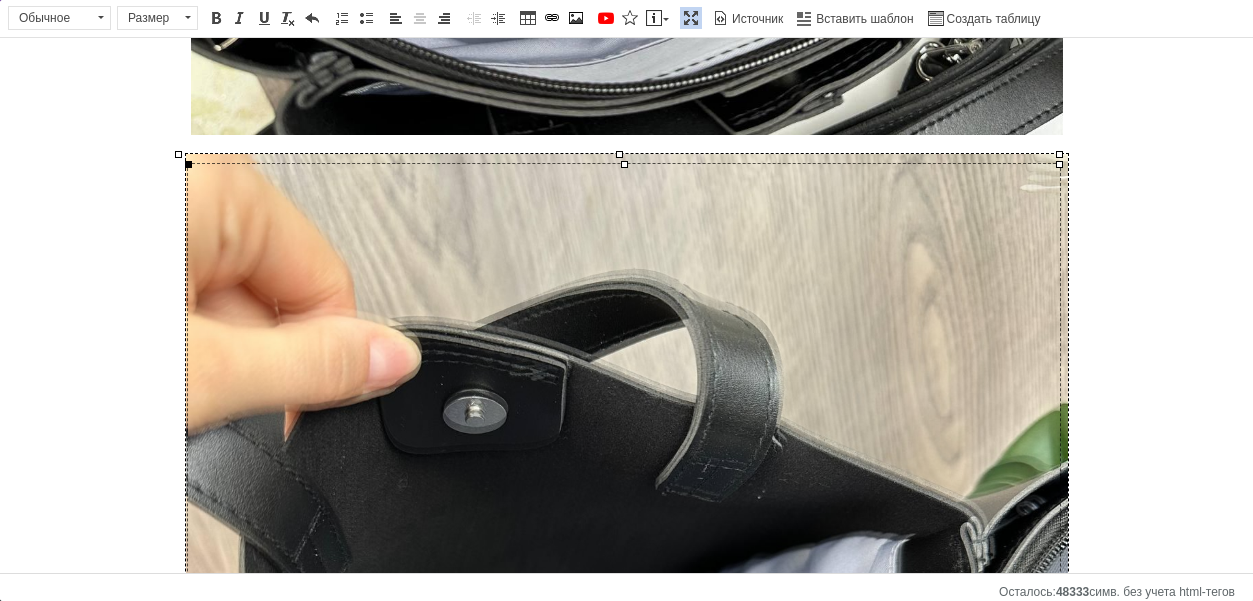 drag, startPoint x: 177, startPoint y: 156, endPoint x: 187, endPoint y: 164, distance: 12.806249 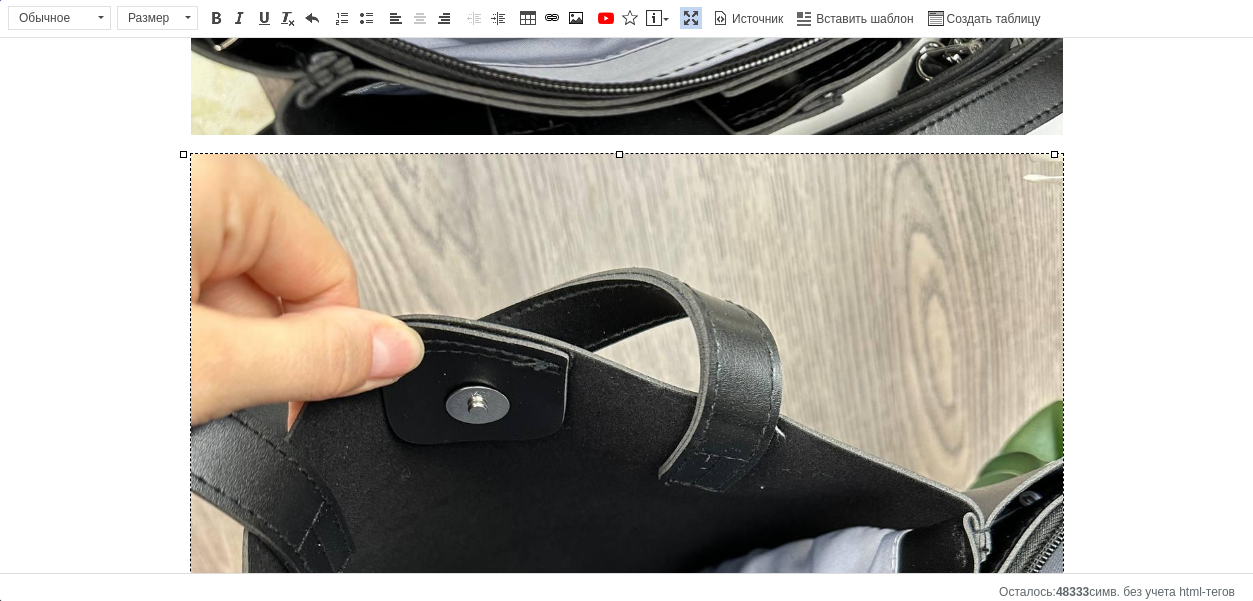 click at bounding box center (626, 593) 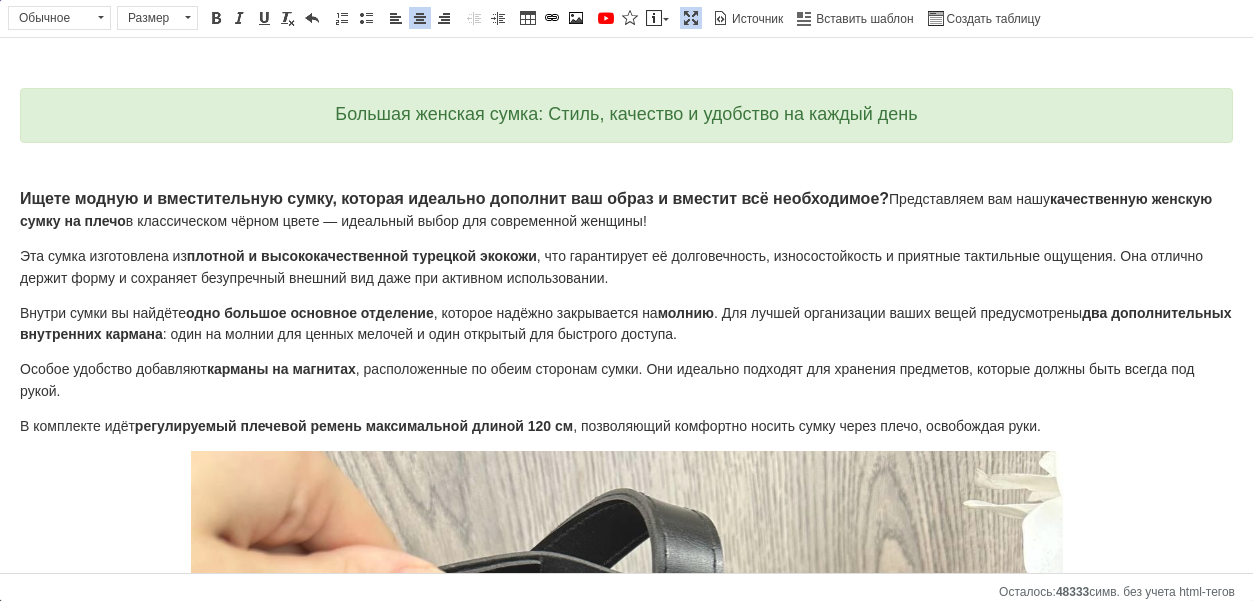 scroll, scrollTop: 0, scrollLeft: 0, axis: both 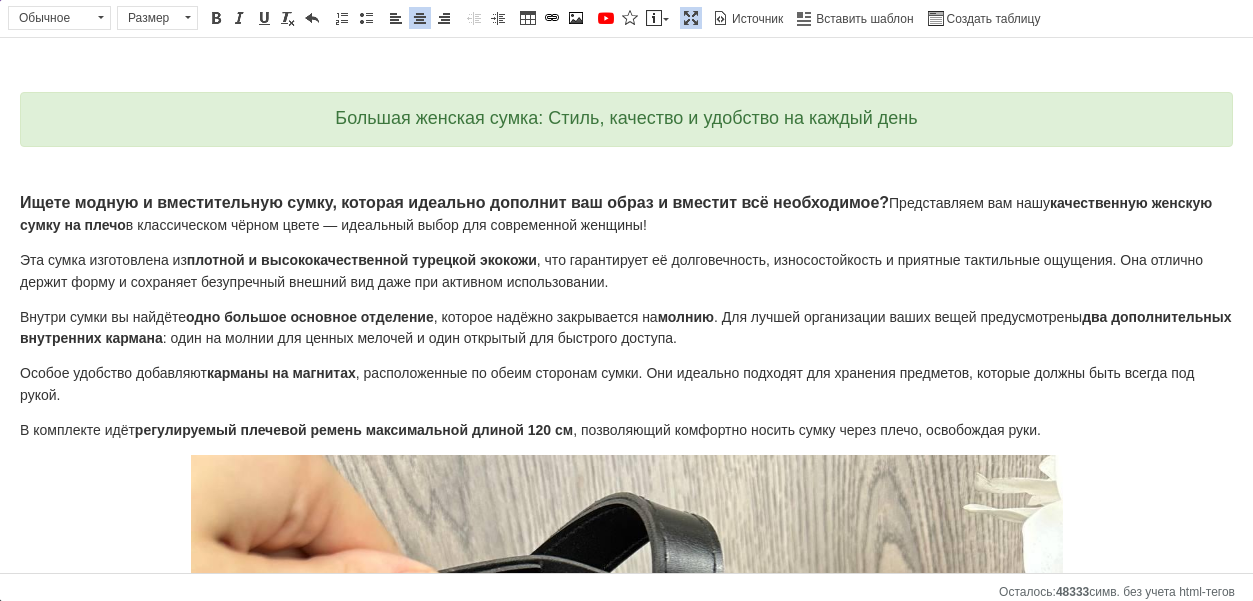 click at bounding box center [626, 68] 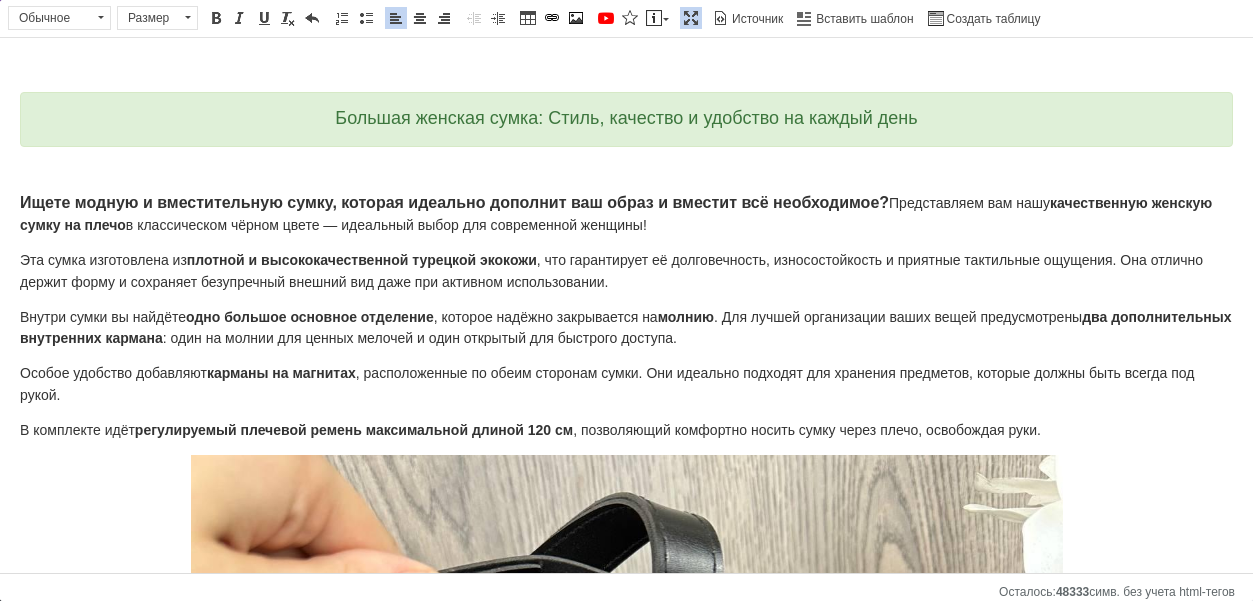 click at bounding box center [626, 68] 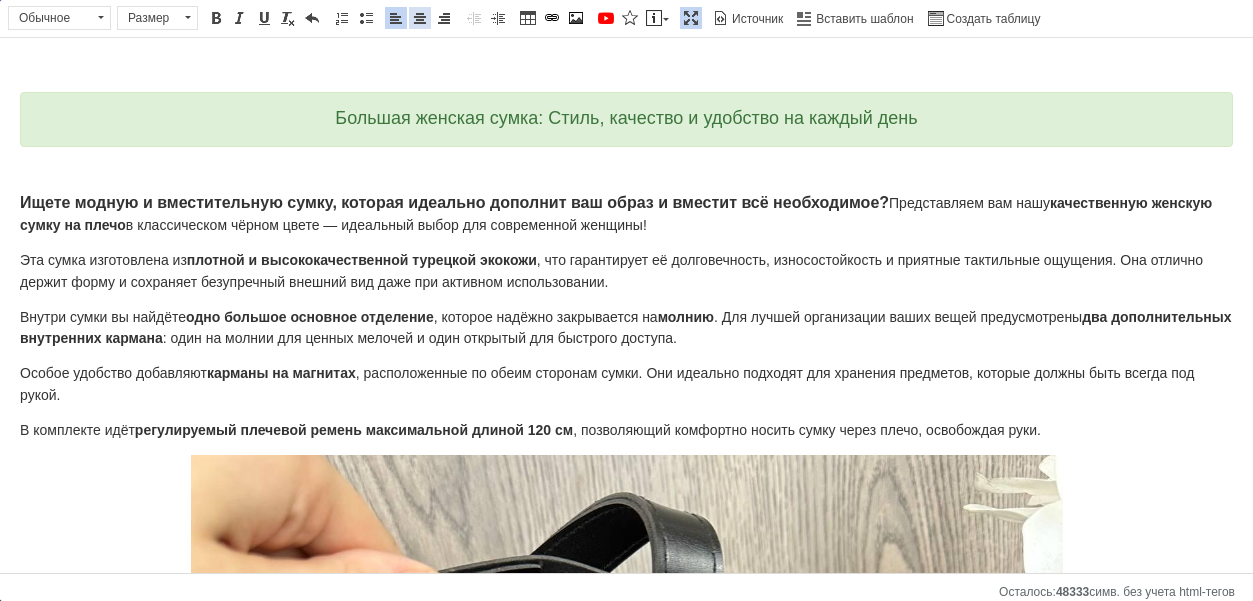 click at bounding box center (420, 18) 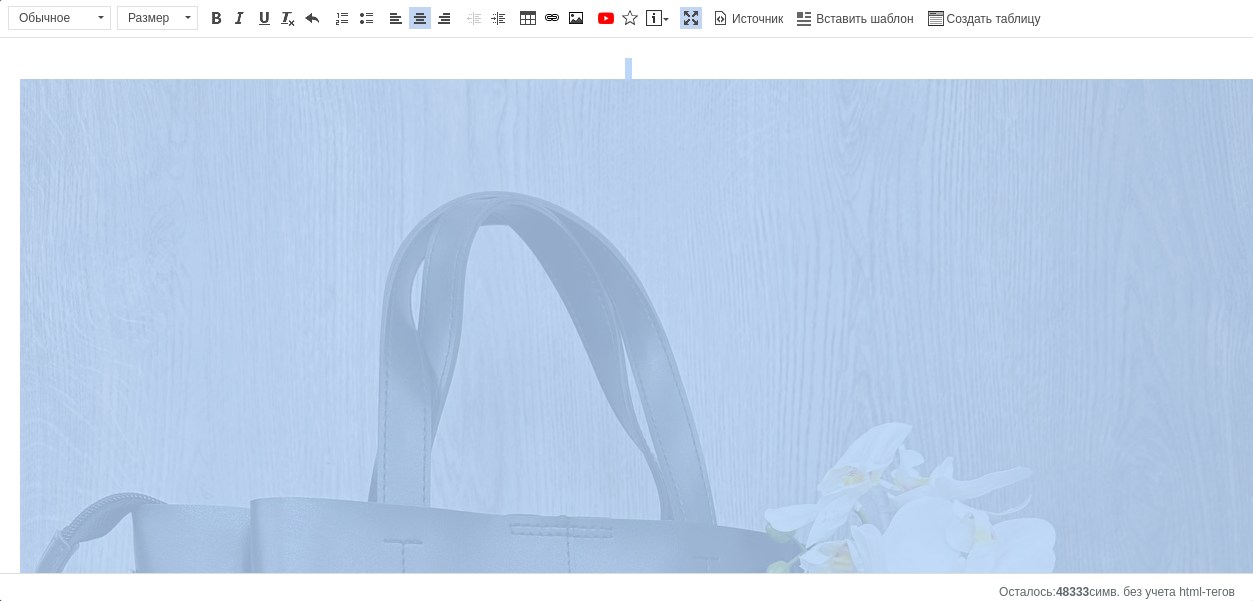 click at bounding box center (660, 719) 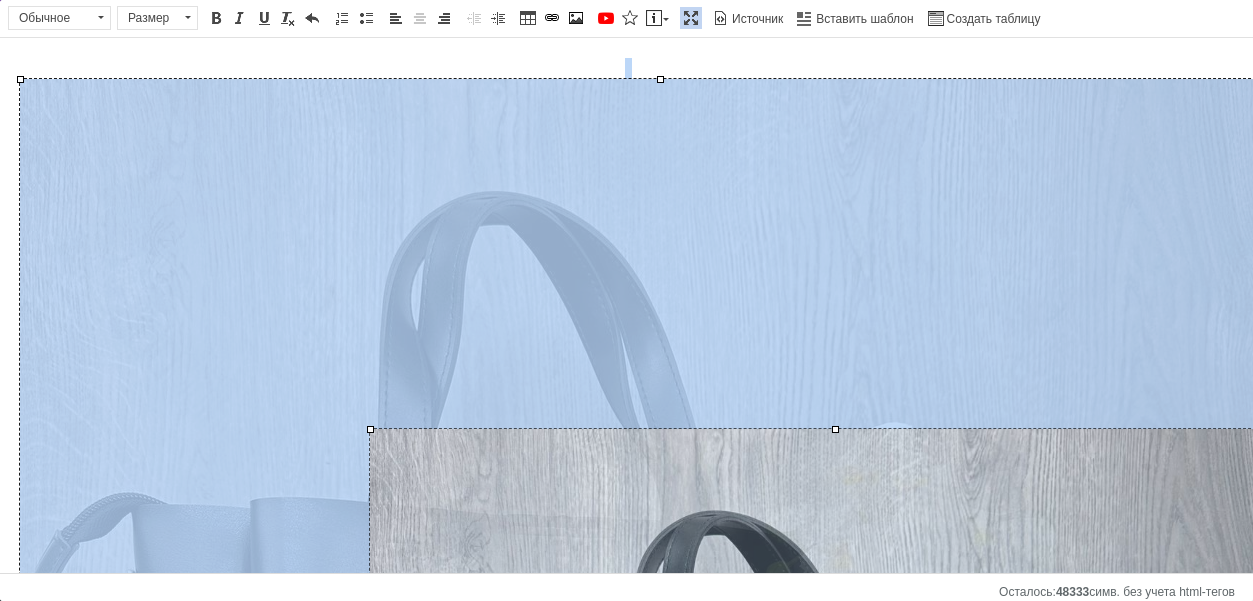 drag, startPoint x: 19, startPoint y: 77, endPoint x: 579, endPoint y: 426, distance: 659.84924 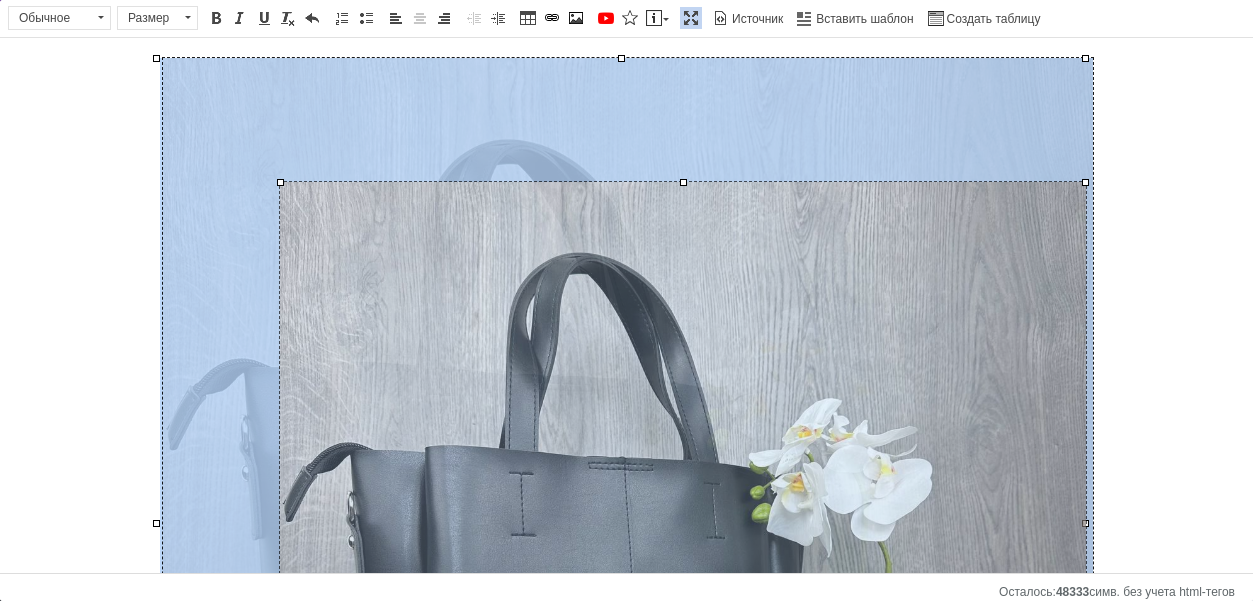 drag, startPoint x: 158, startPoint y: 56, endPoint x: 305, endPoint y: 194, distance: 201.62589 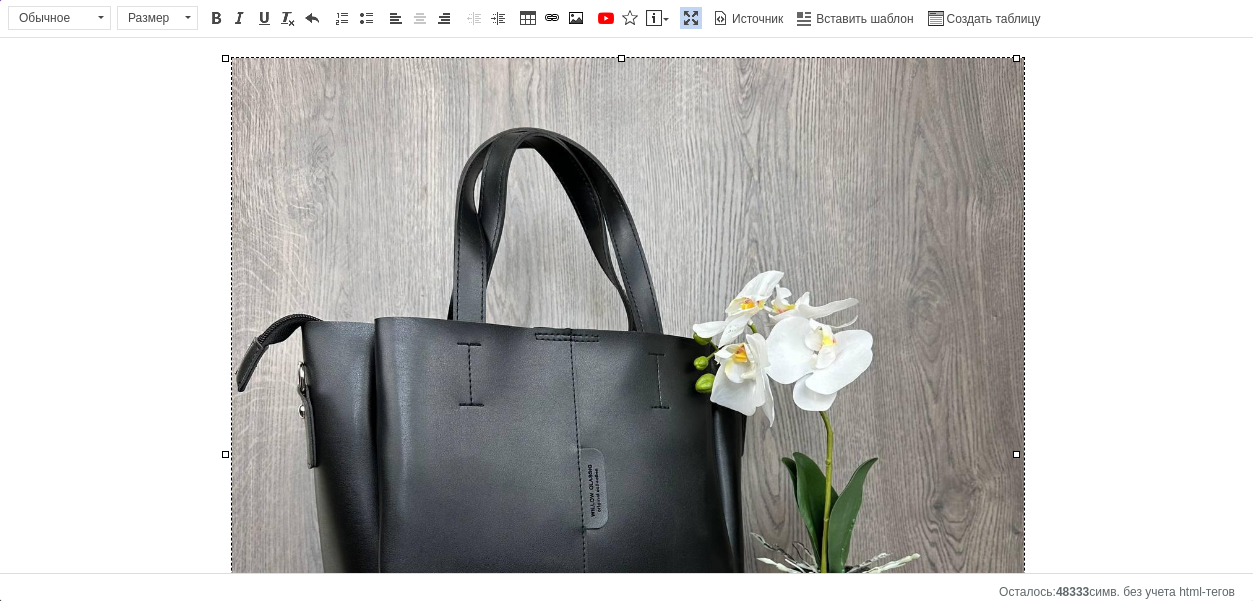 click at bounding box center (626, 457) 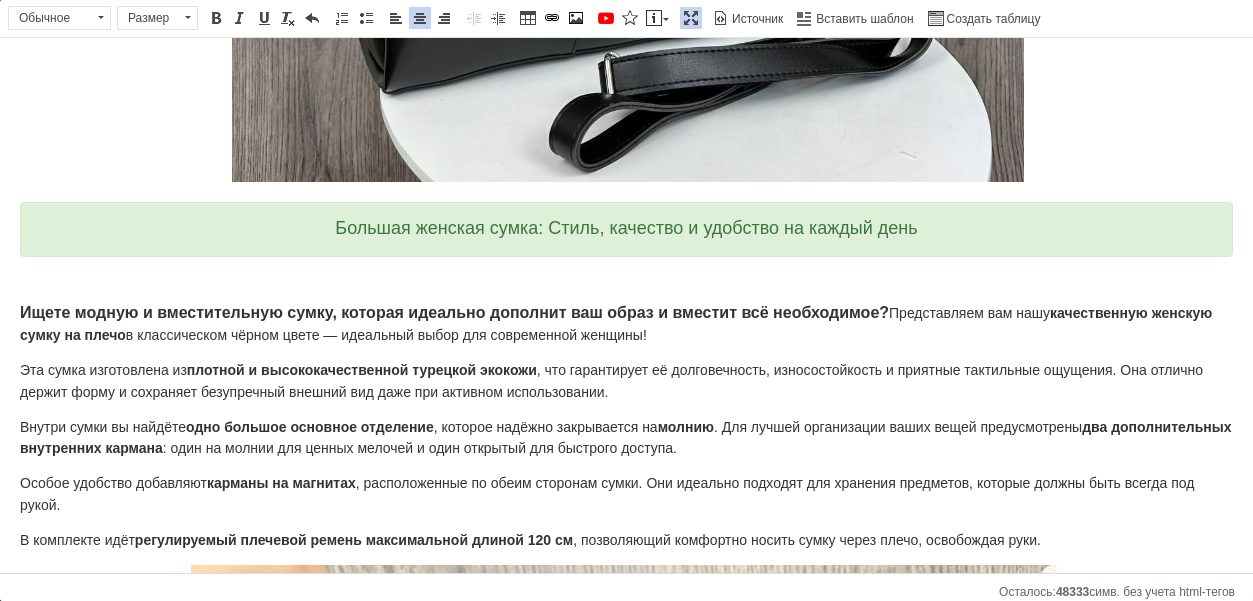 scroll, scrollTop: 599, scrollLeft: 0, axis: vertical 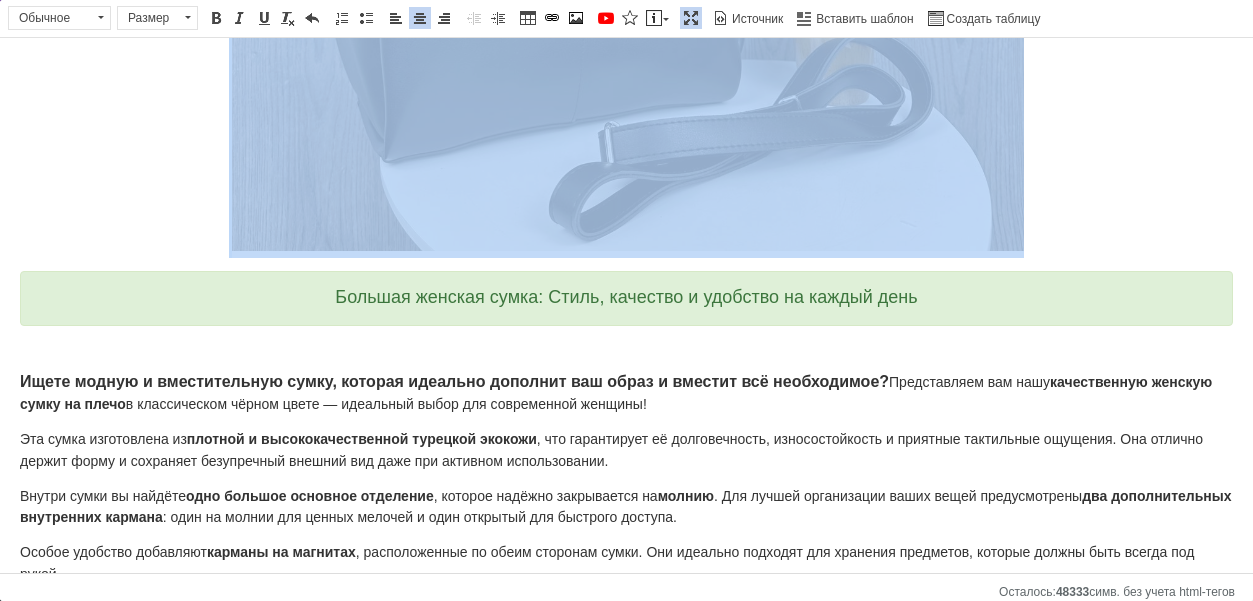 click at bounding box center [628, -145] 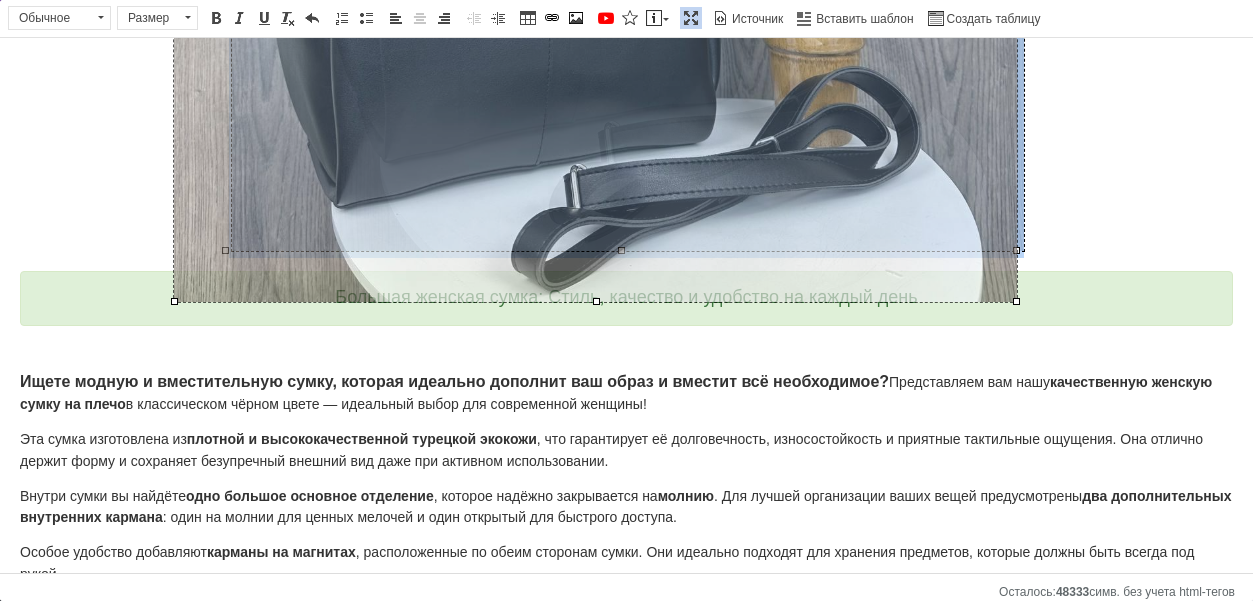 drag, startPoint x: 224, startPoint y: 250, endPoint x: 169, endPoint y: 284, distance: 64.66065 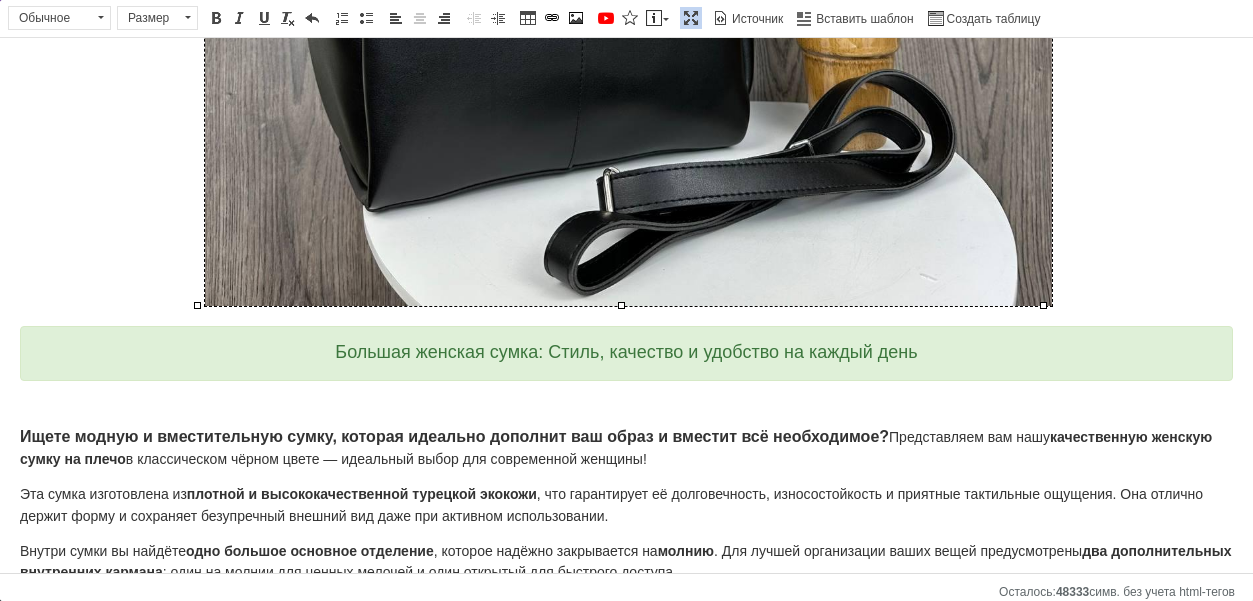 click at bounding box center (626, -114) 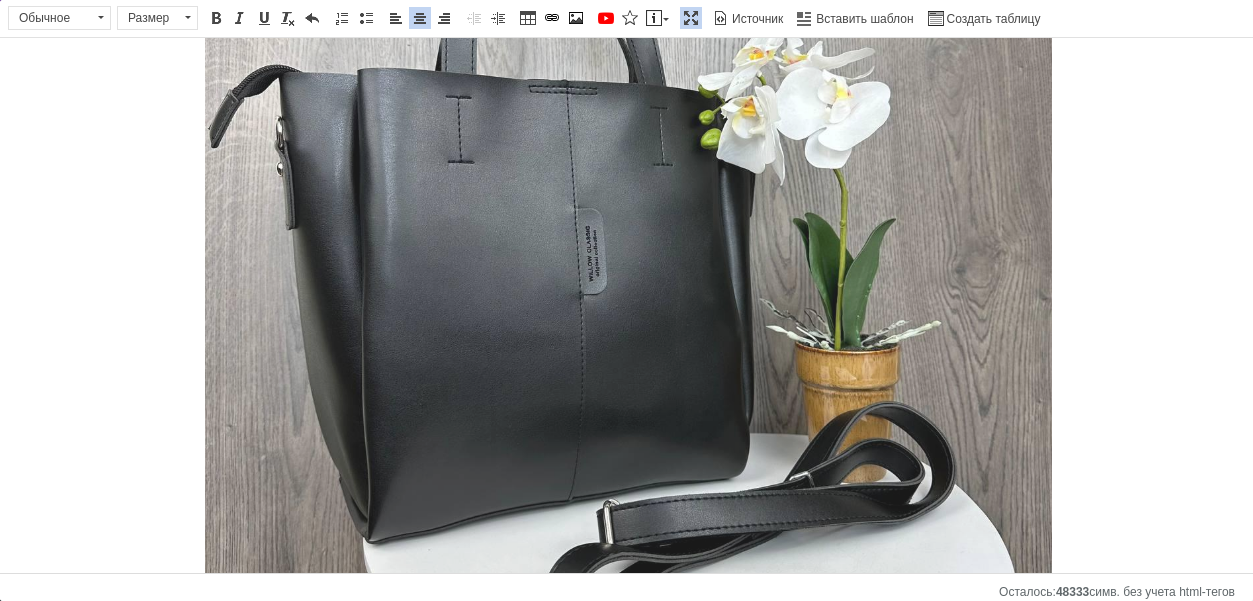 scroll, scrollTop: 0, scrollLeft: 0, axis: both 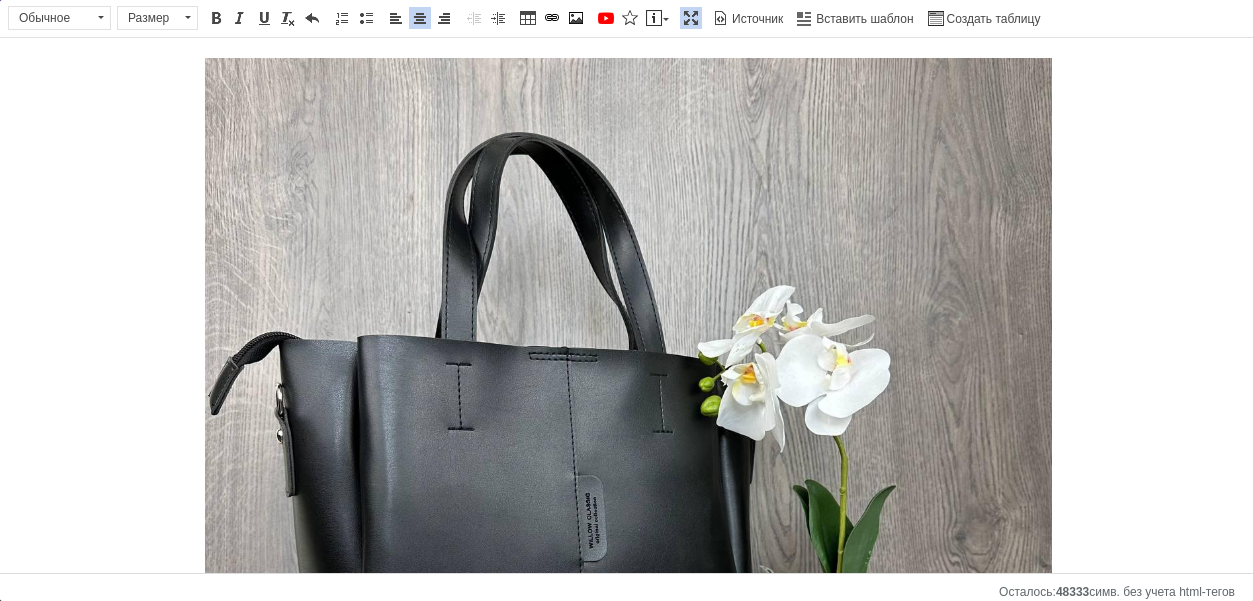 click at bounding box center (626, 485) 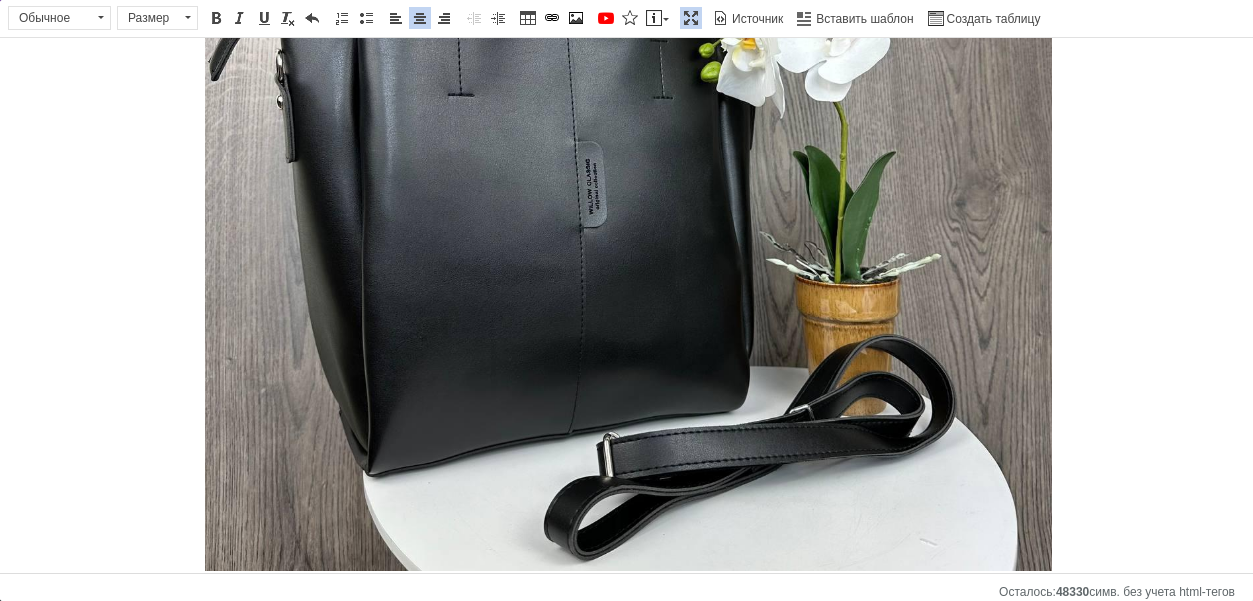 scroll, scrollTop: 0, scrollLeft: 0, axis: both 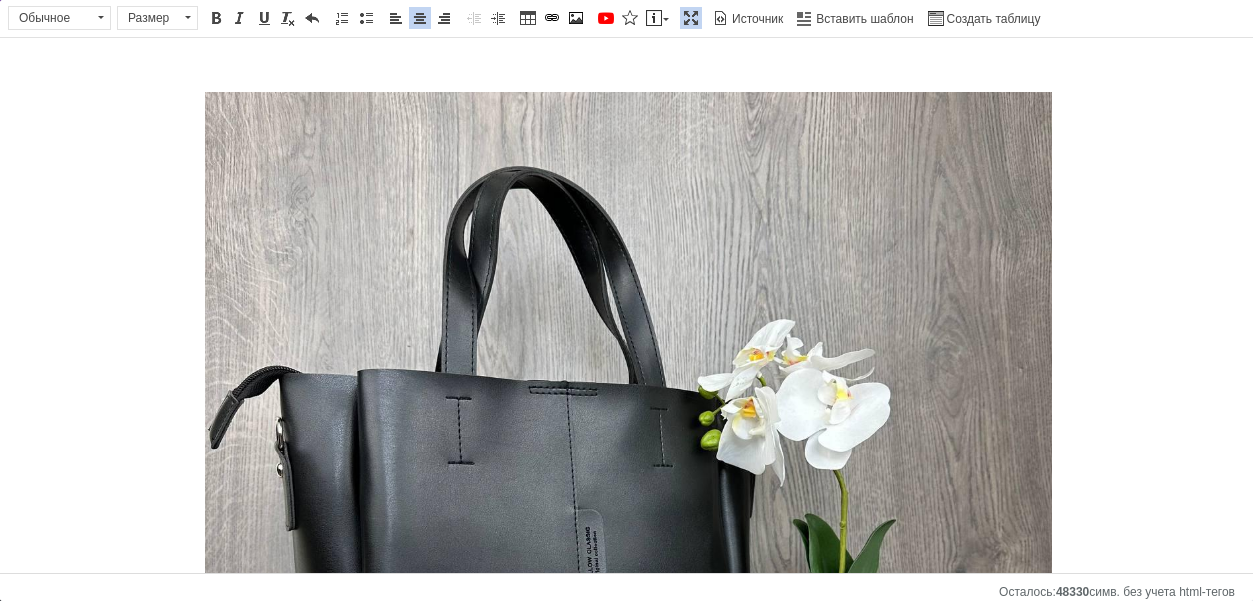 click at bounding box center [626, 68] 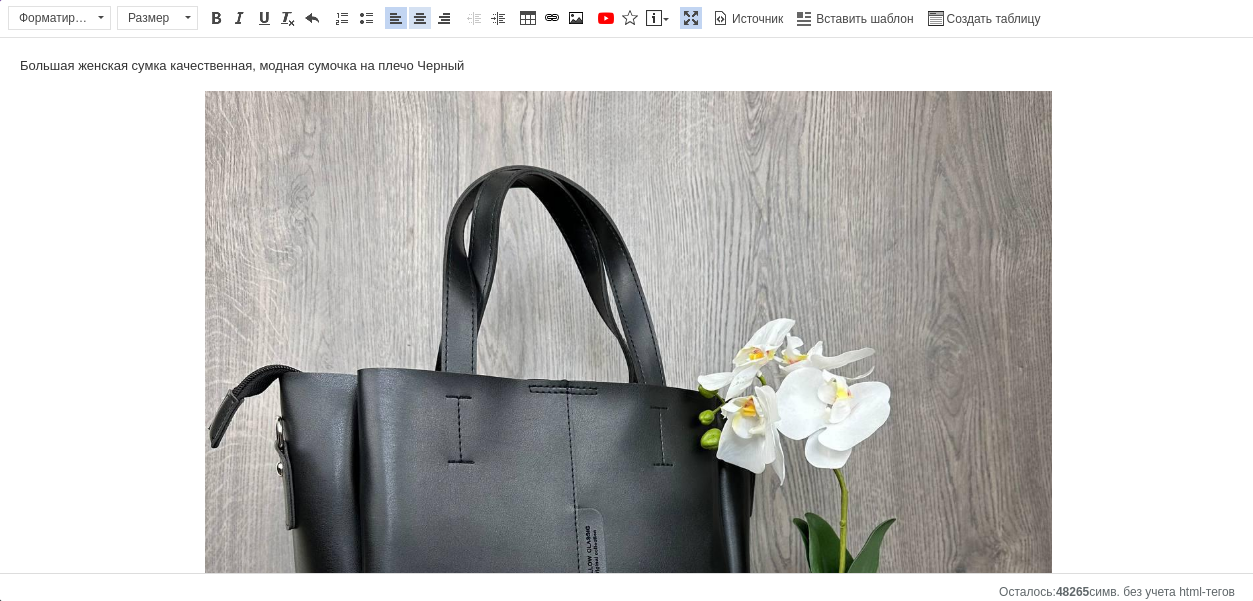 click at bounding box center [420, 18] 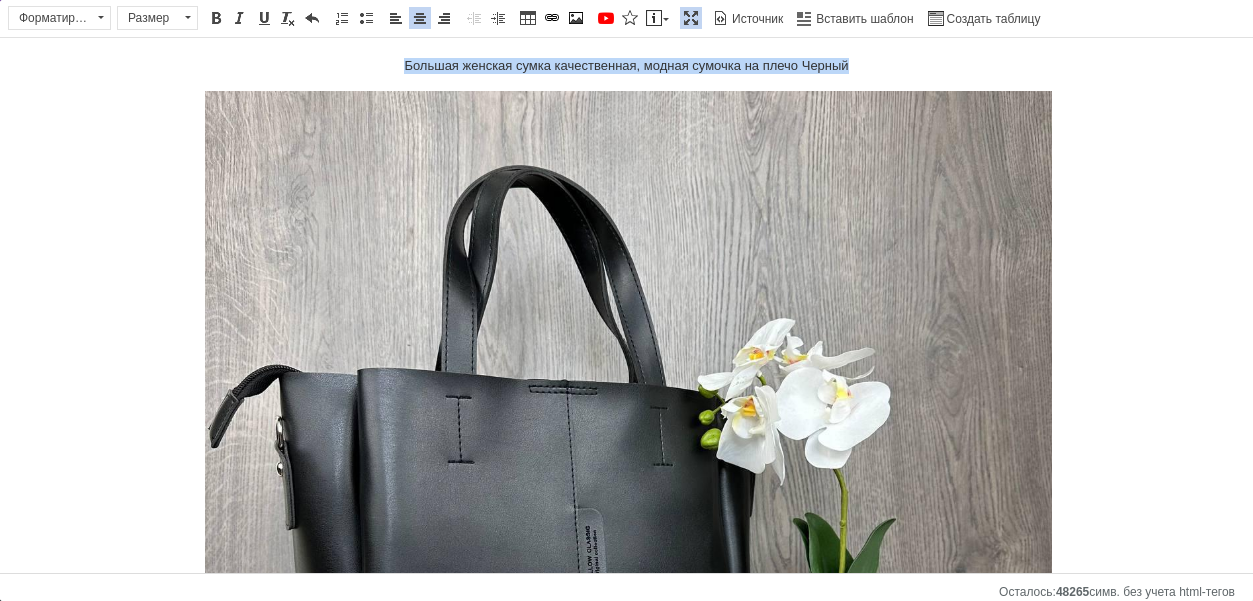 drag, startPoint x: 365, startPoint y: 60, endPoint x: 888, endPoint y: 64, distance: 523.0153 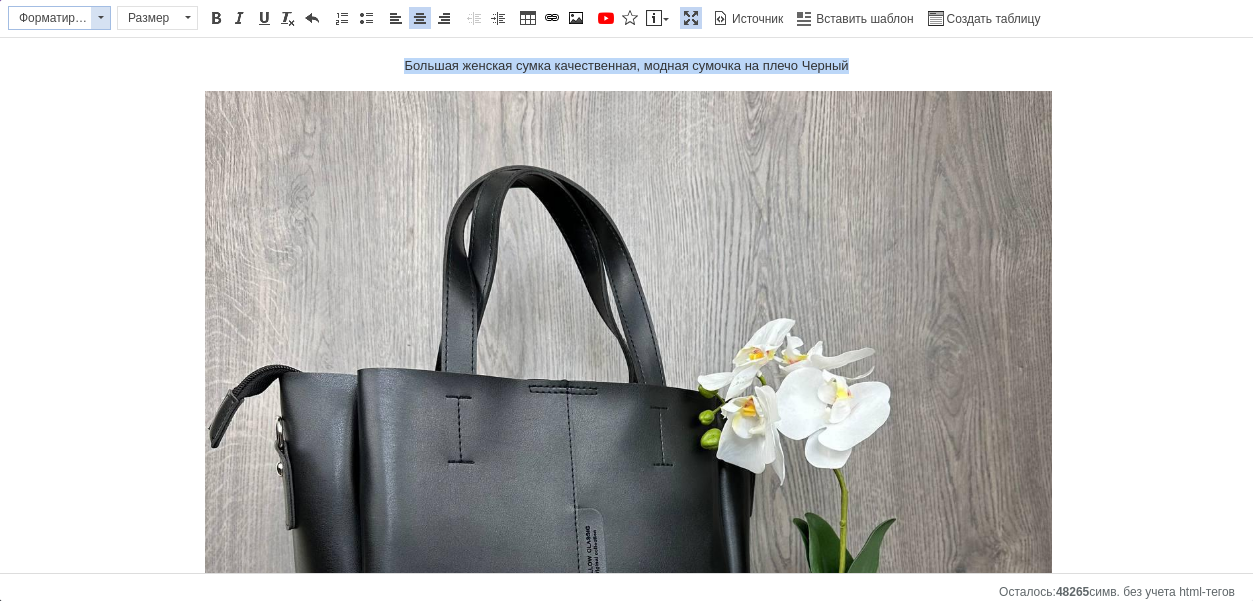 click at bounding box center [100, 18] 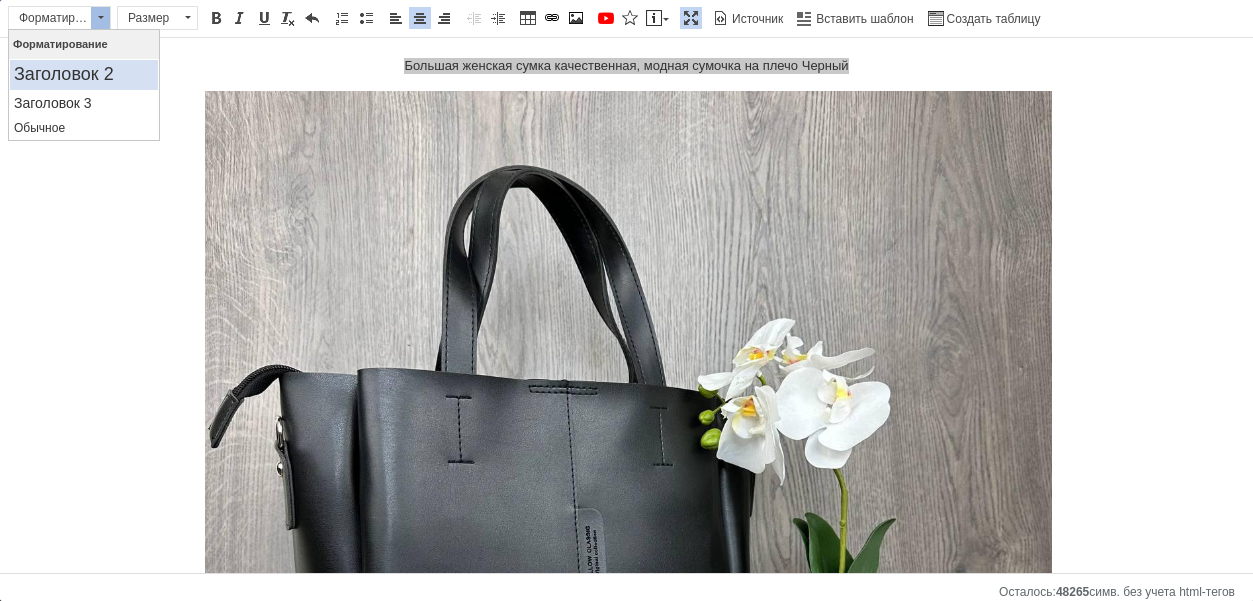 click on "Заголовок 2" at bounding box center (84, 75) 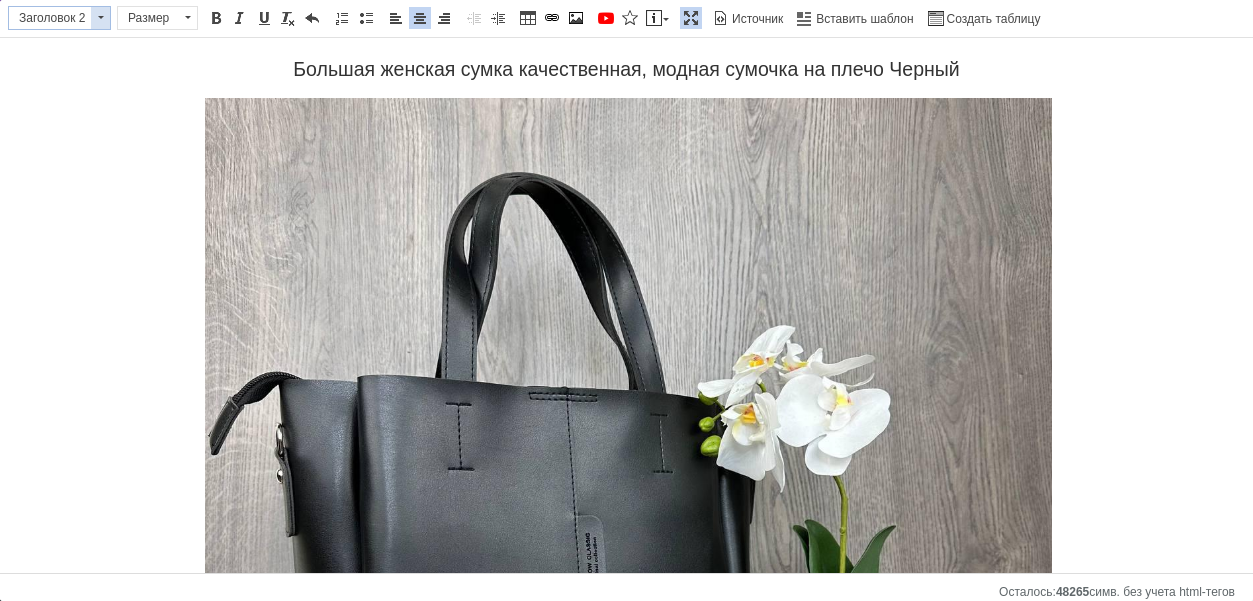 click at bounding box center (100, 18) 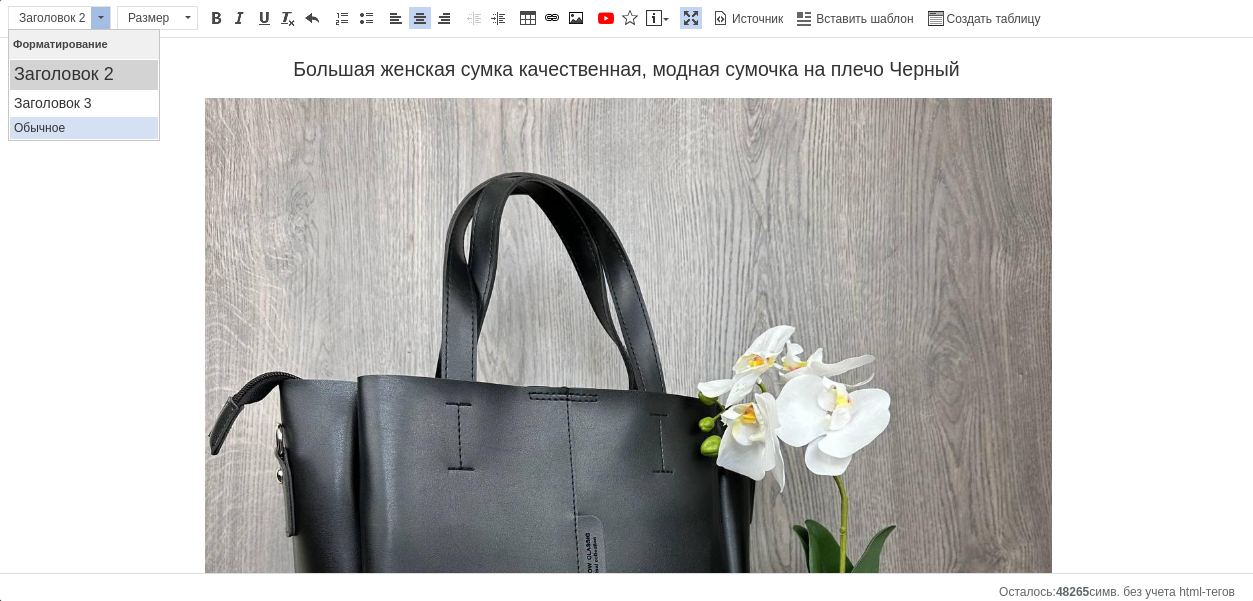 click on "Обычное" at bounding box center (84, 128) 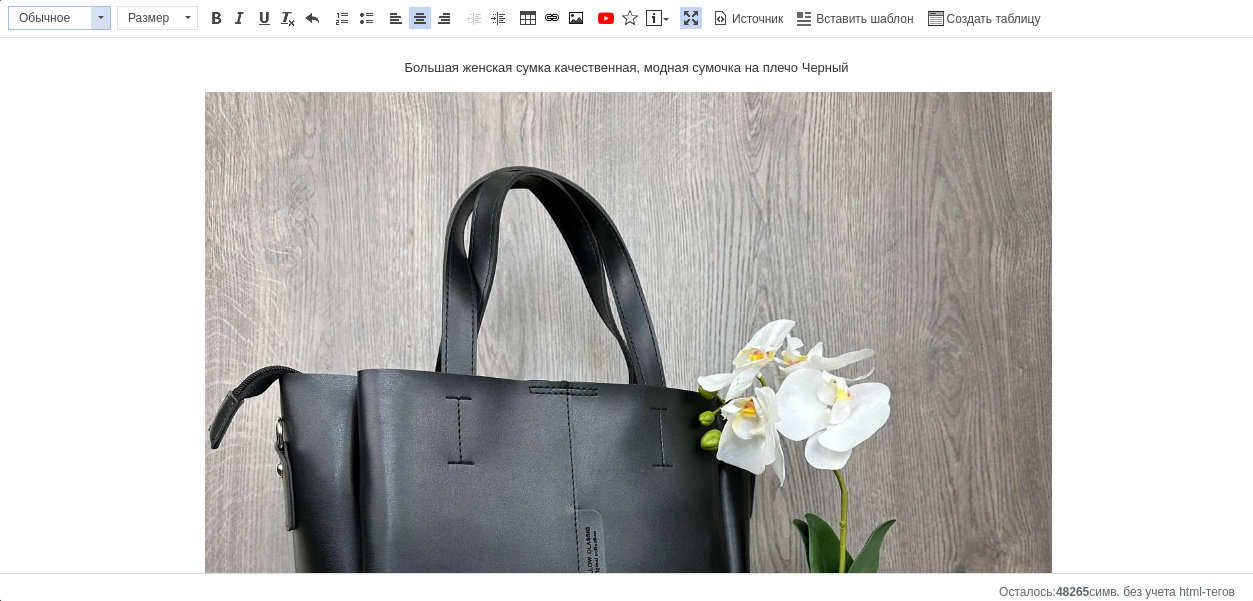 click at bounding box center (100, 18) 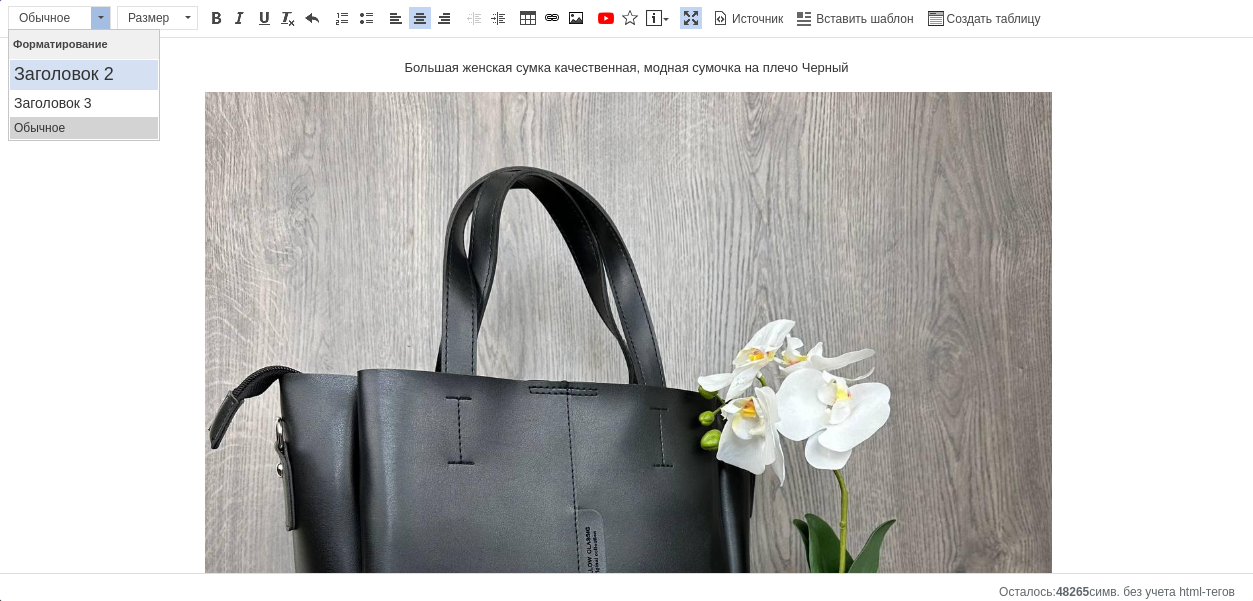 click on "Заголовок 2" at bounding box center (84, 75) 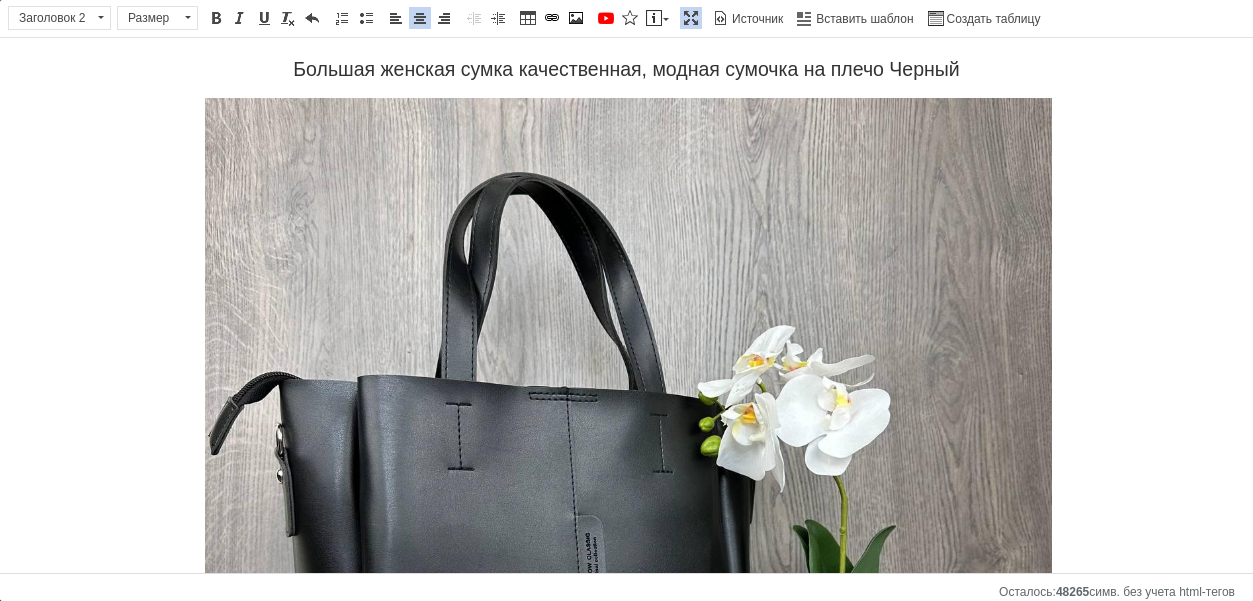 click on "Большая женская сумка качественная, модная сумочка на плечо Черный" at bounding box center (626, 69) 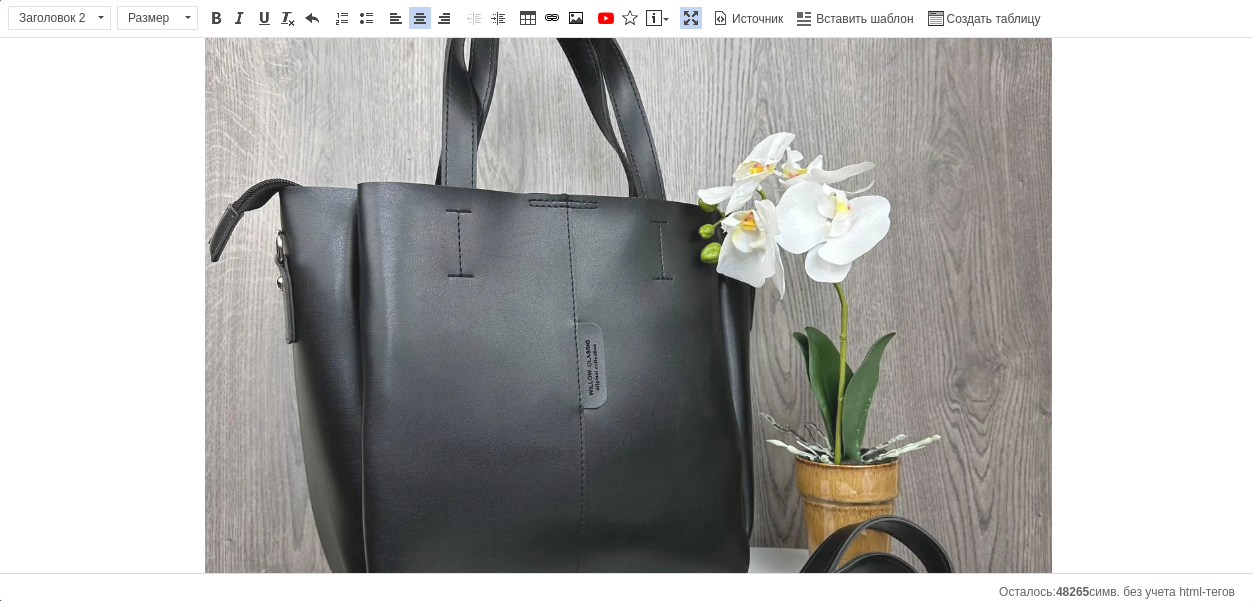 scroll, scrollTop: 0, scrollLeft: 0, axis: both 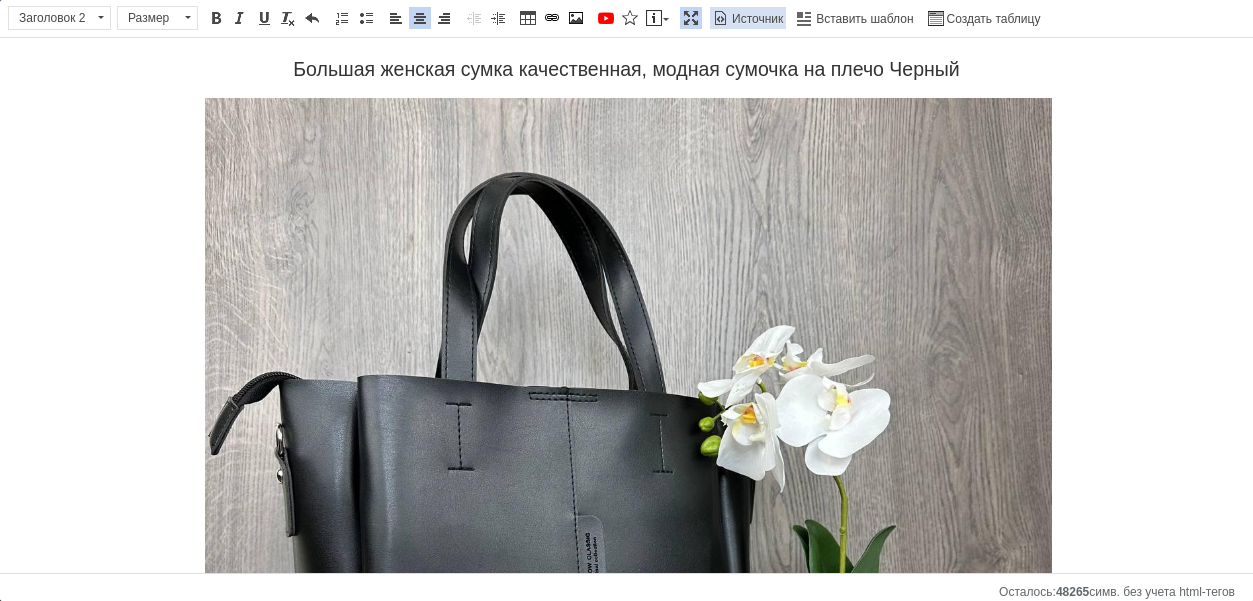 click on "Источник" at bounding box center (756, 19) 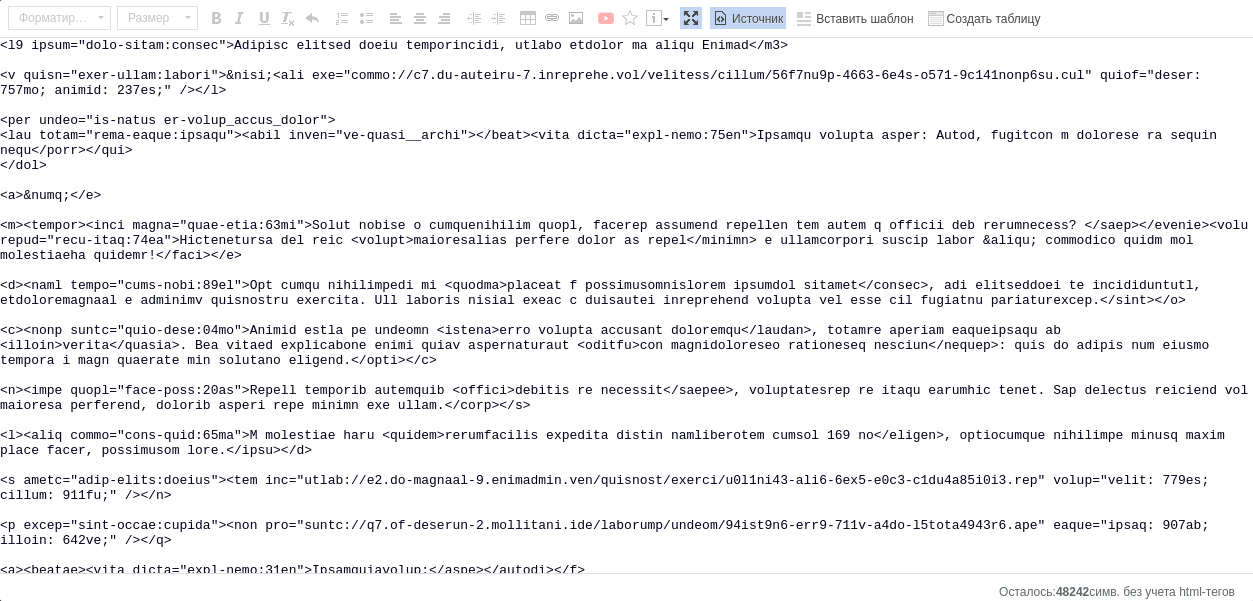 click at bounding box center (626, 305) 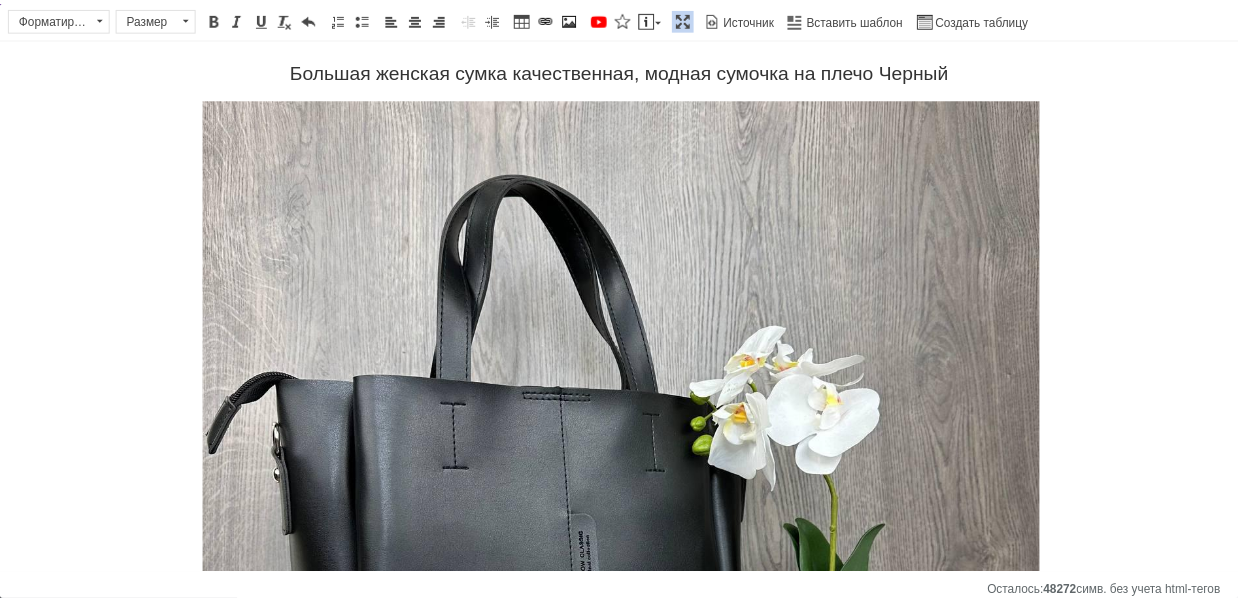 scroll, scrollTop: 0, scrollLeft: 0, axis: both 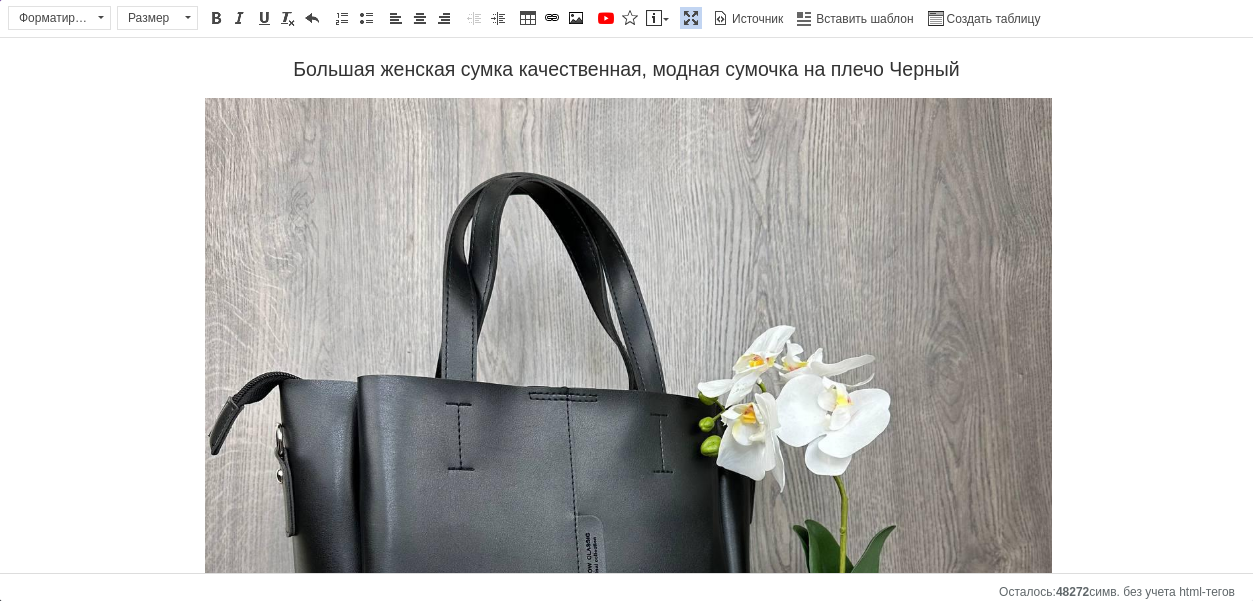 click at bounding box center [691, 18] 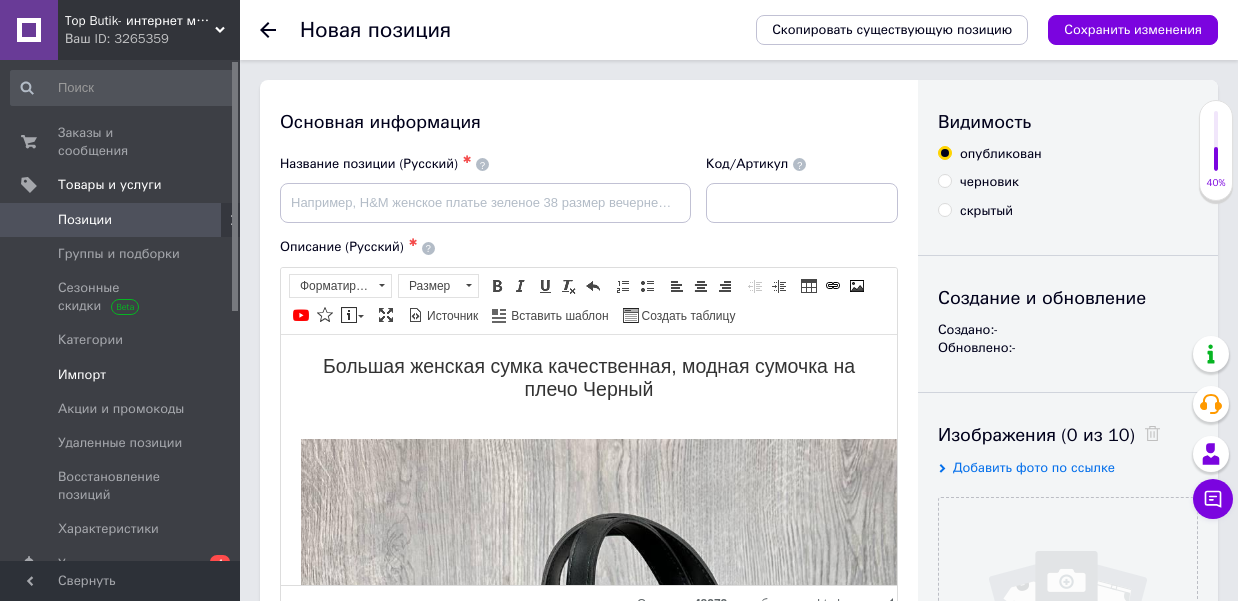 click on "Импорт" at bounding box center (82, 375) 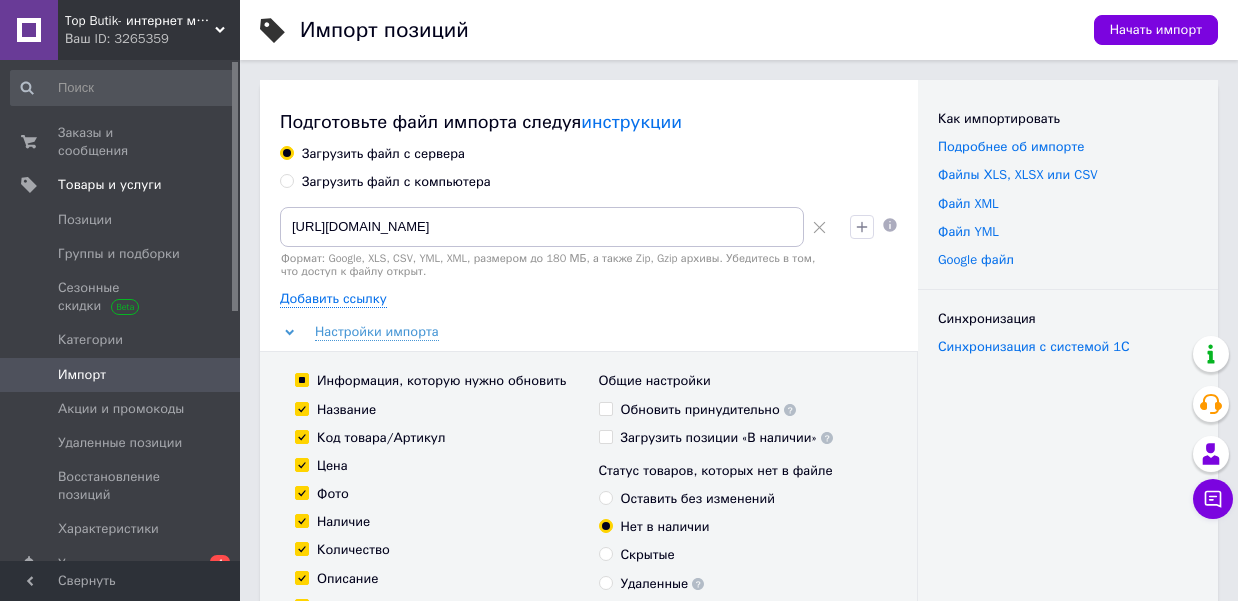 click on "Обновить принудительно" at bounding box center [605, 408] 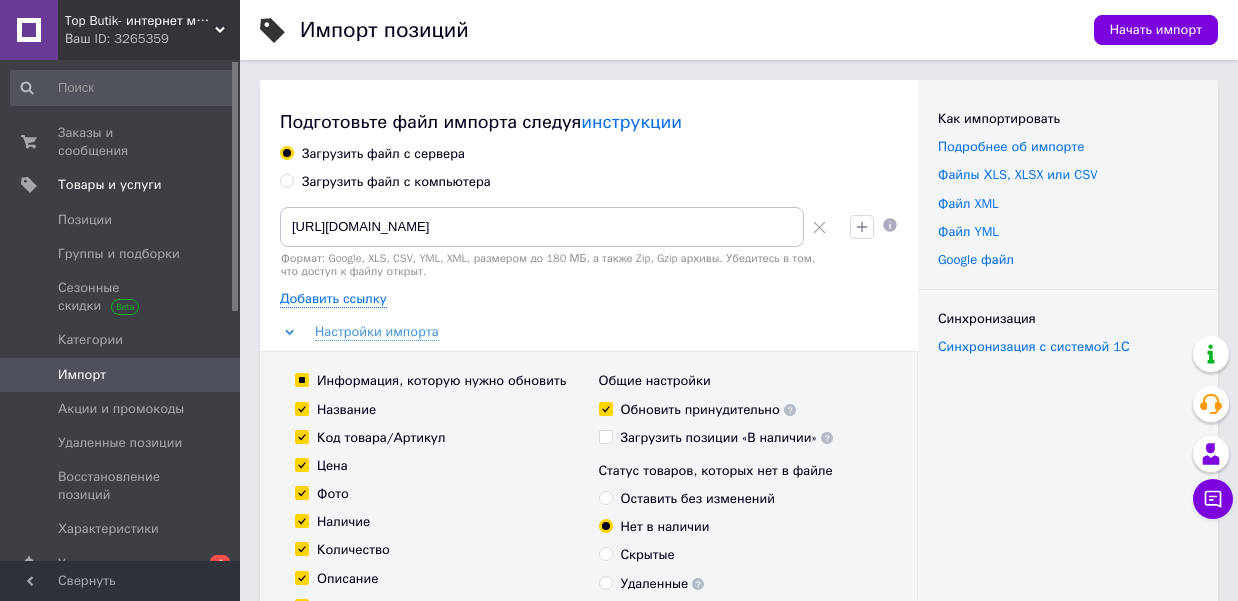 checkbox on "true" 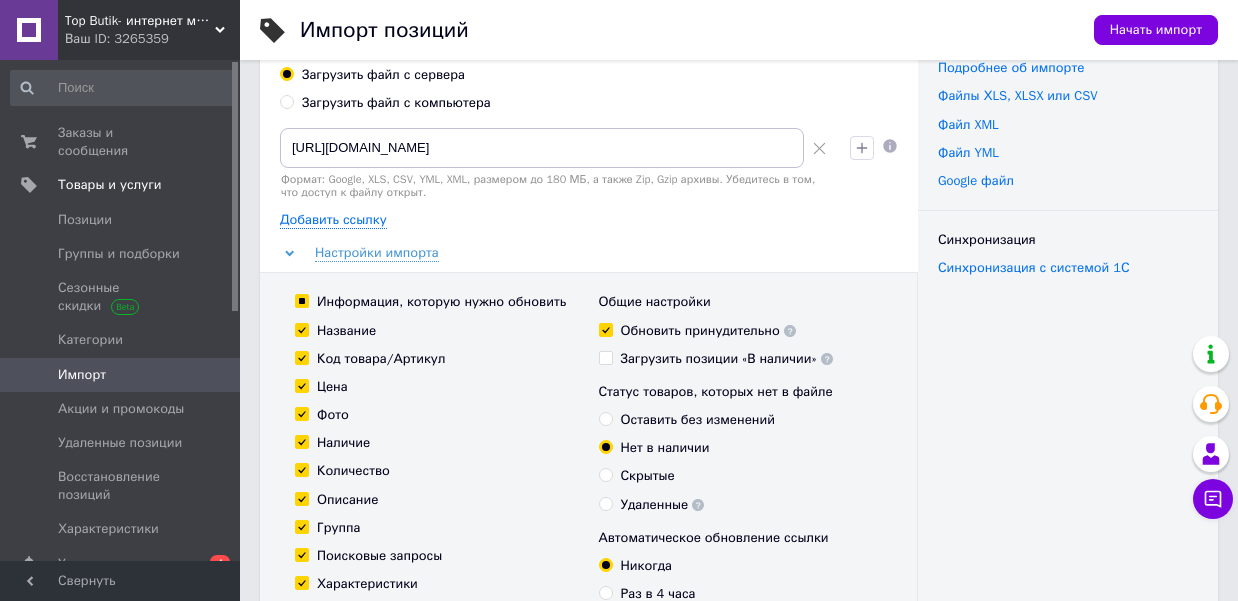 scroll, scrollTop: 236, scrollLeft: 0, axis: vertical 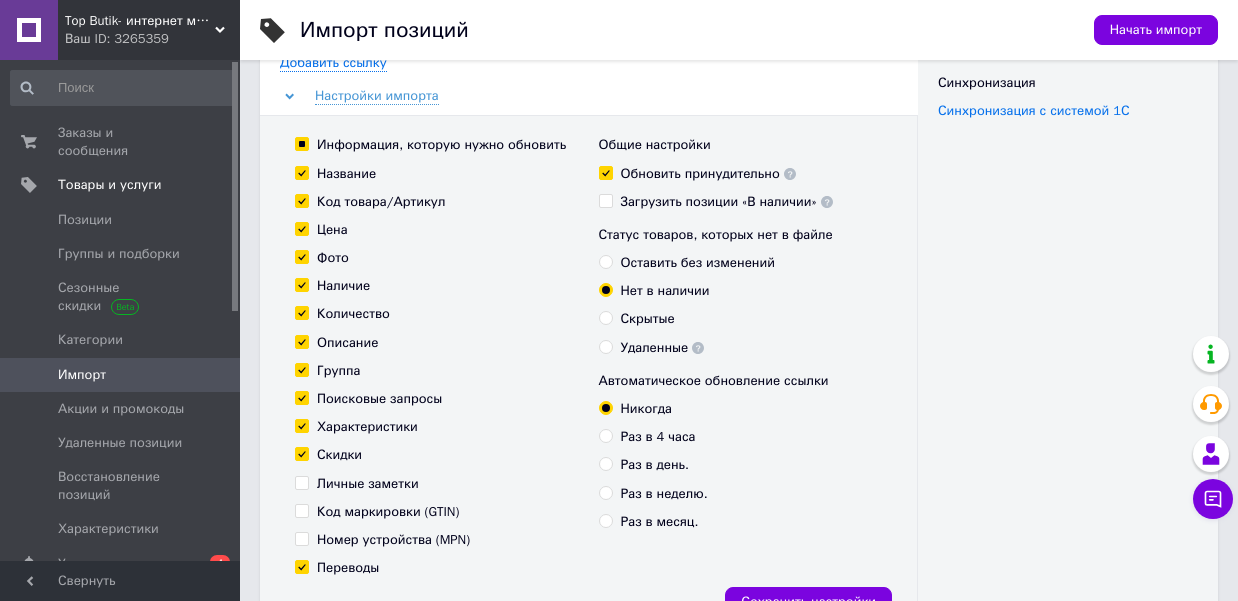 click on "Раз в 4 часа" at bounding box center (605, 435) 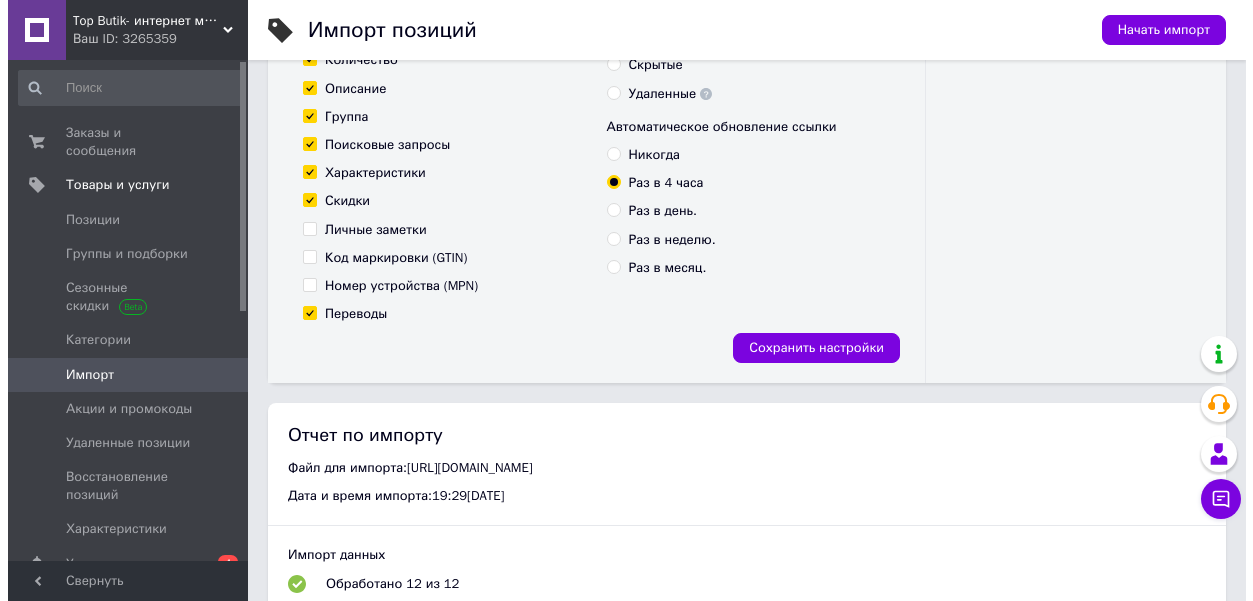 scroll, scrollTop: 491, scrollLeft: 0, axis: vertical 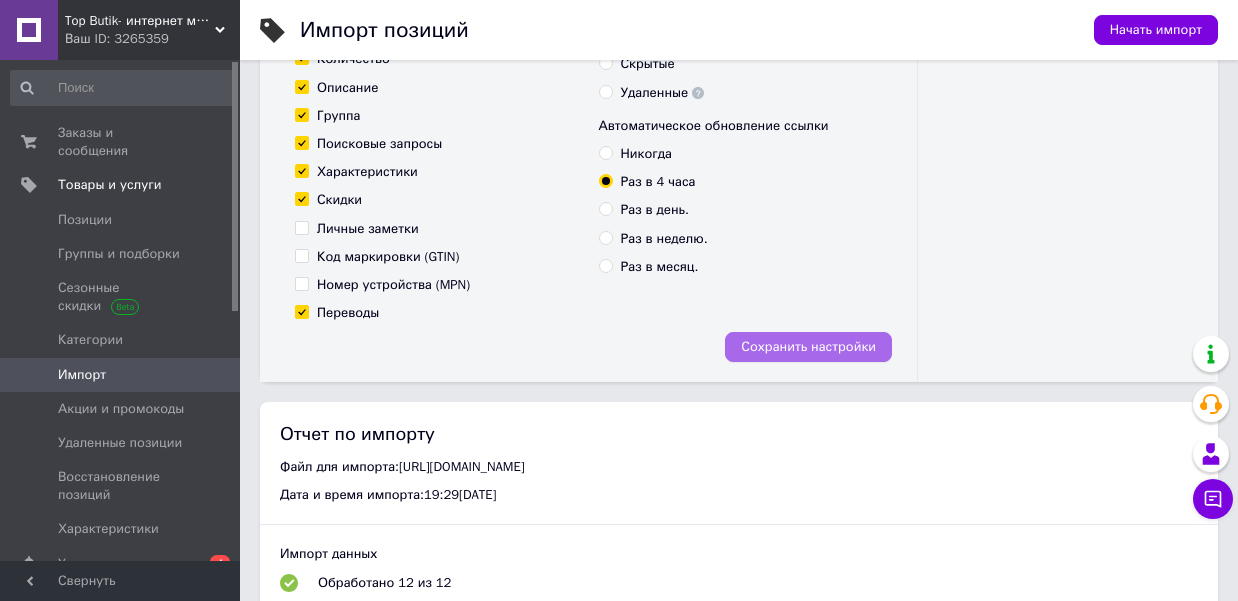 click on "Сохранить настройки" at bounding box center [808, 347] 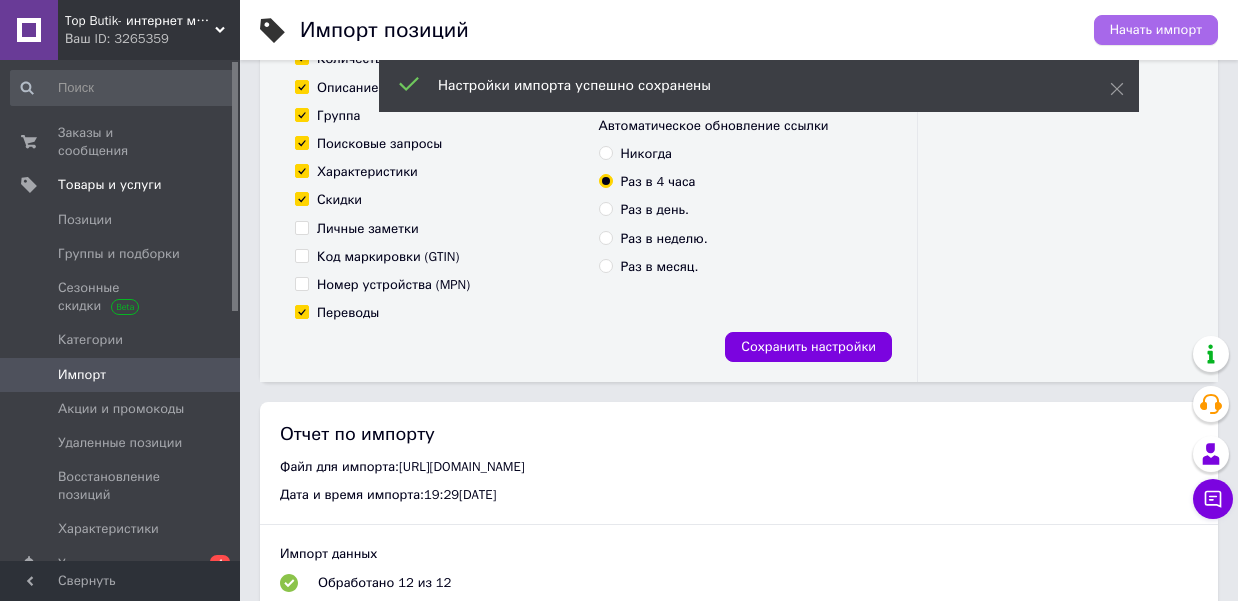 click on "Начать импорт" at bounding box center [1156, 30] 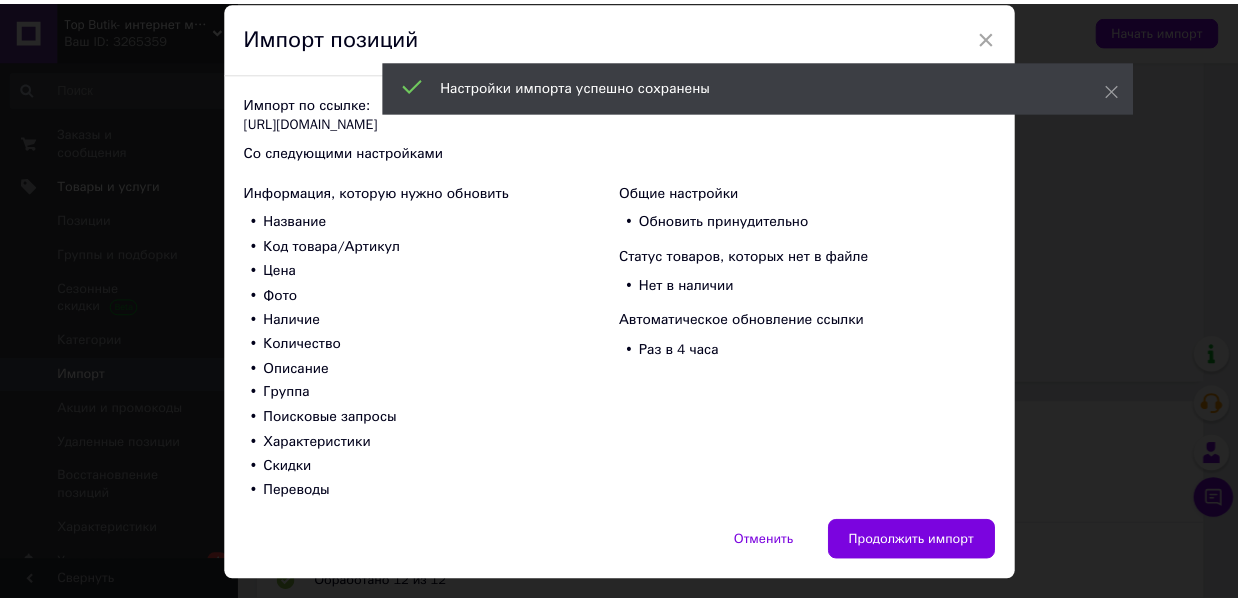 scroll, scrollTop: 107, scrollLeft: 0, axis: vertical 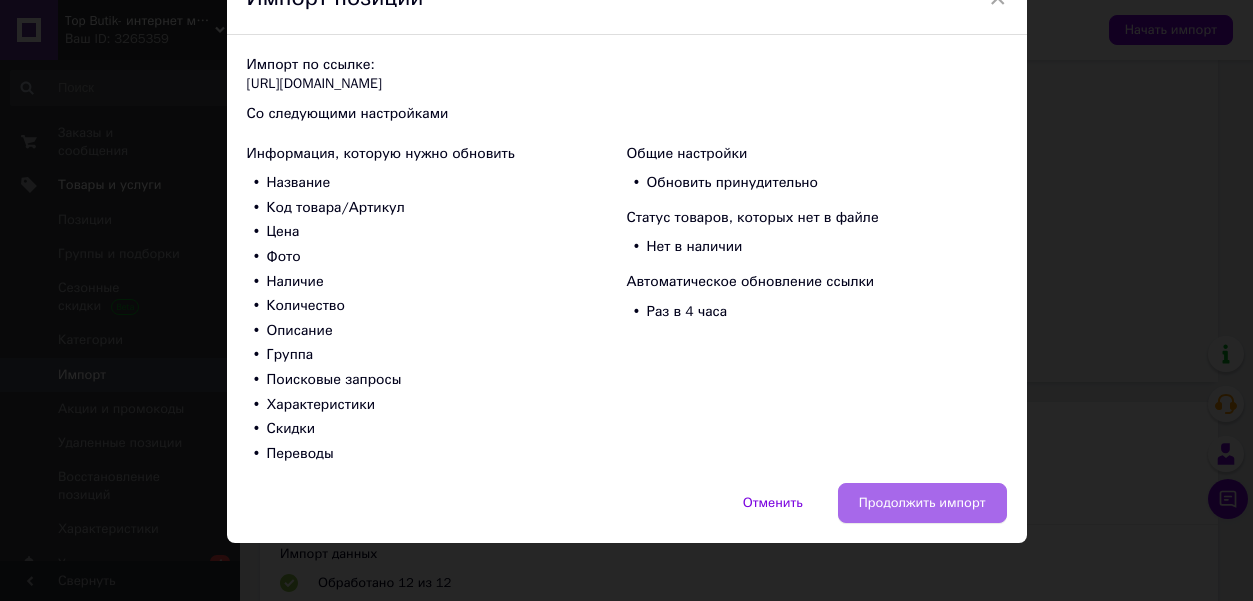 click on "Продолжить импорт" at bounding box center (922, 503) 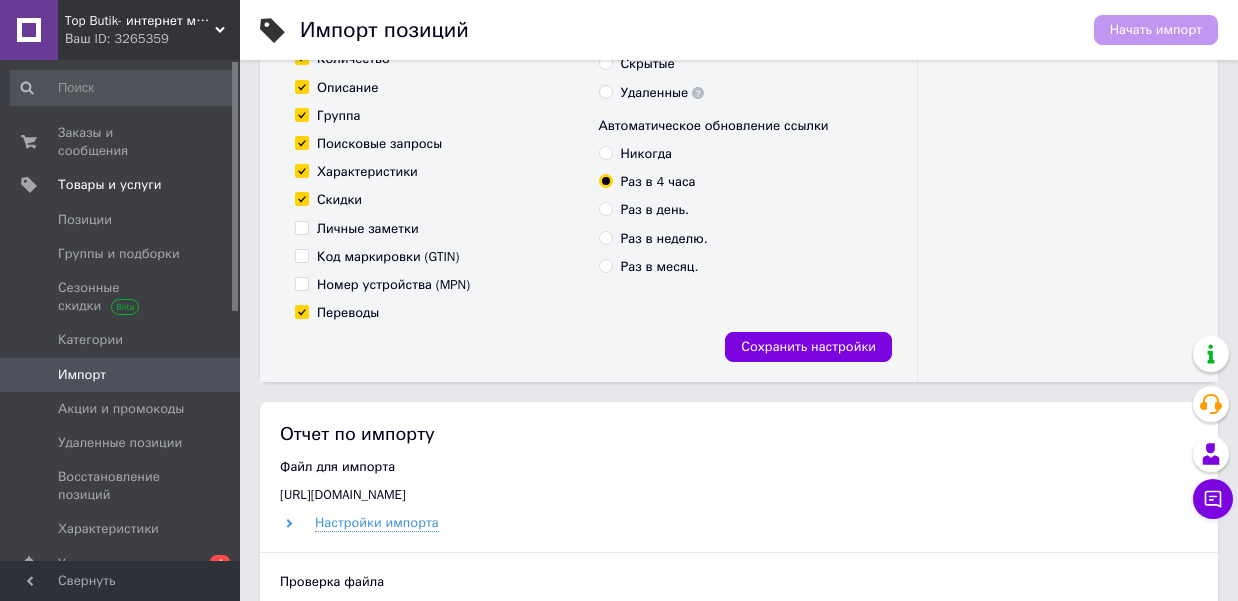 scroll, scrollTop: 495, scrollLeft: 0, axis: vertical 